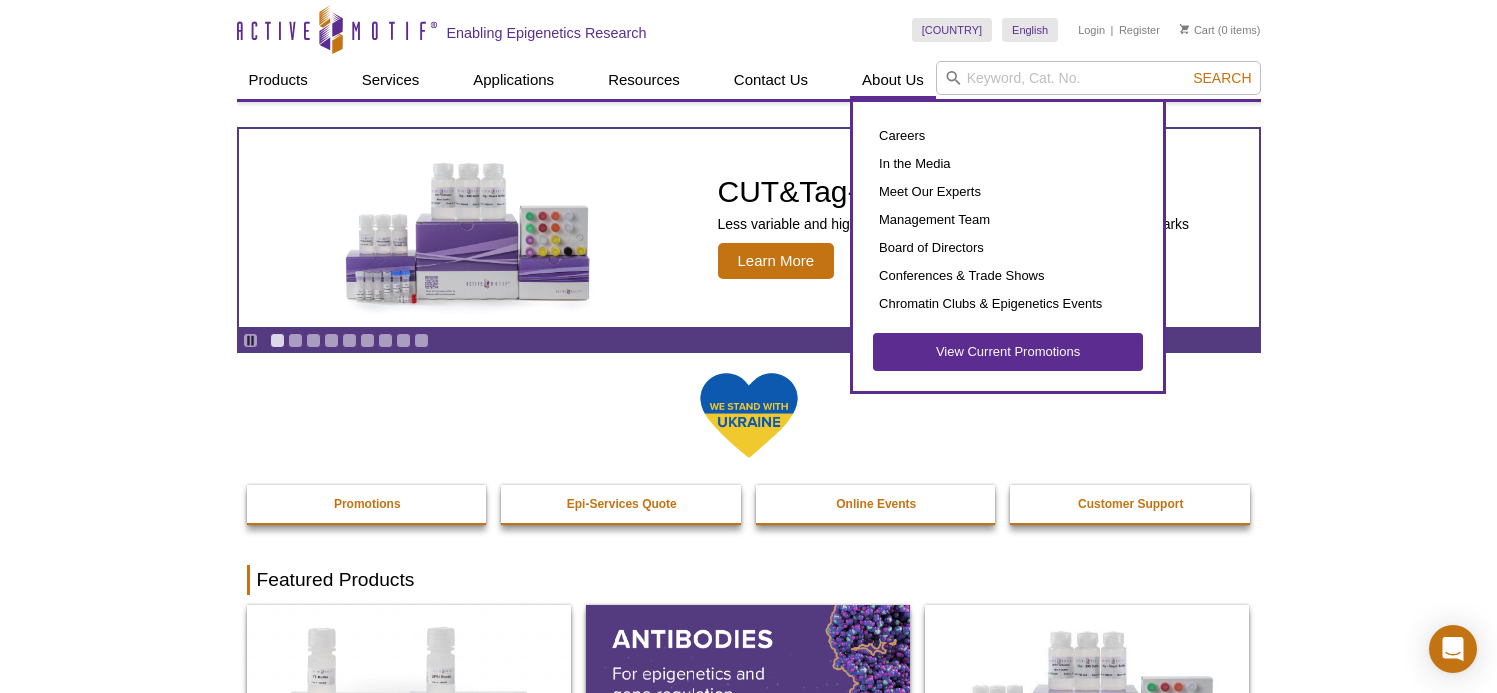 scroll, scrollTop: 0, scrollLeft: 0, axis: both 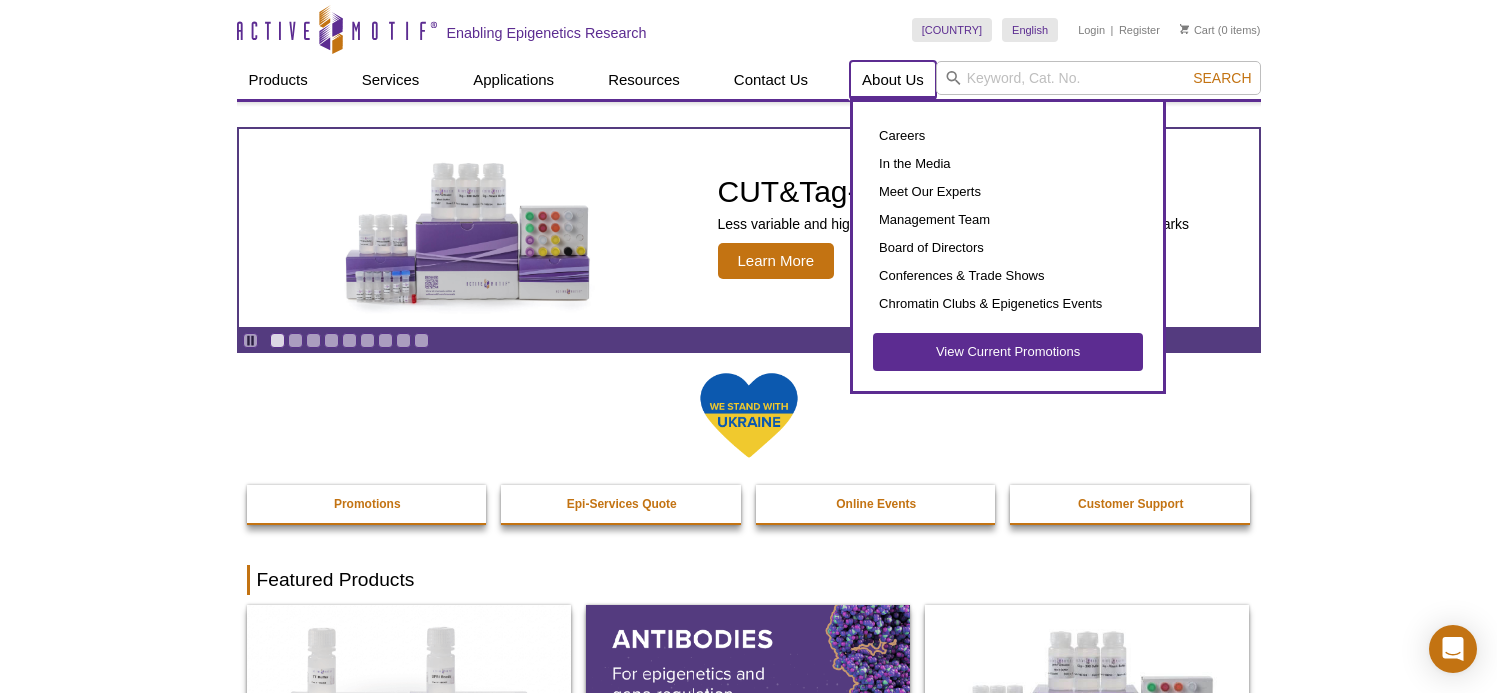 click on "About Us" at bounding box center [893, 80] 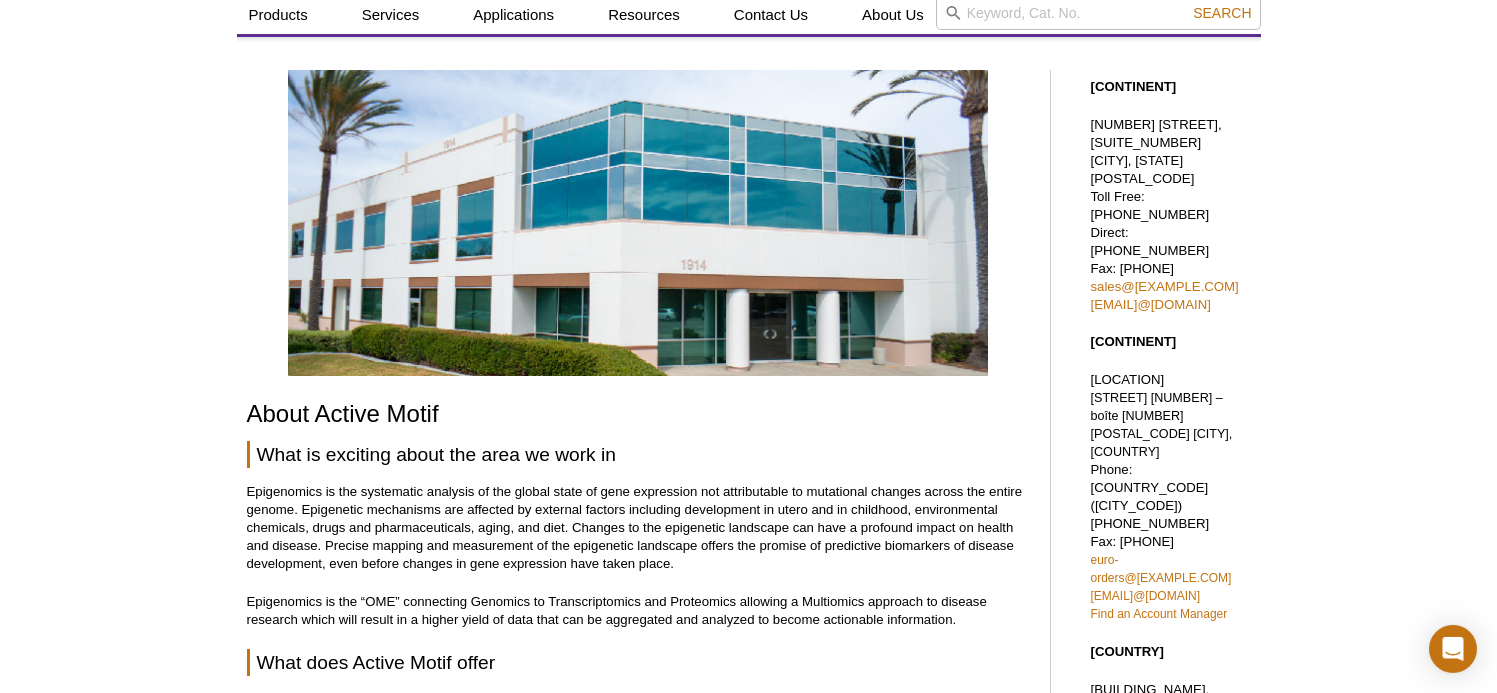 scroll, scrollTop: 0, scrollLeft: 0, axis: both 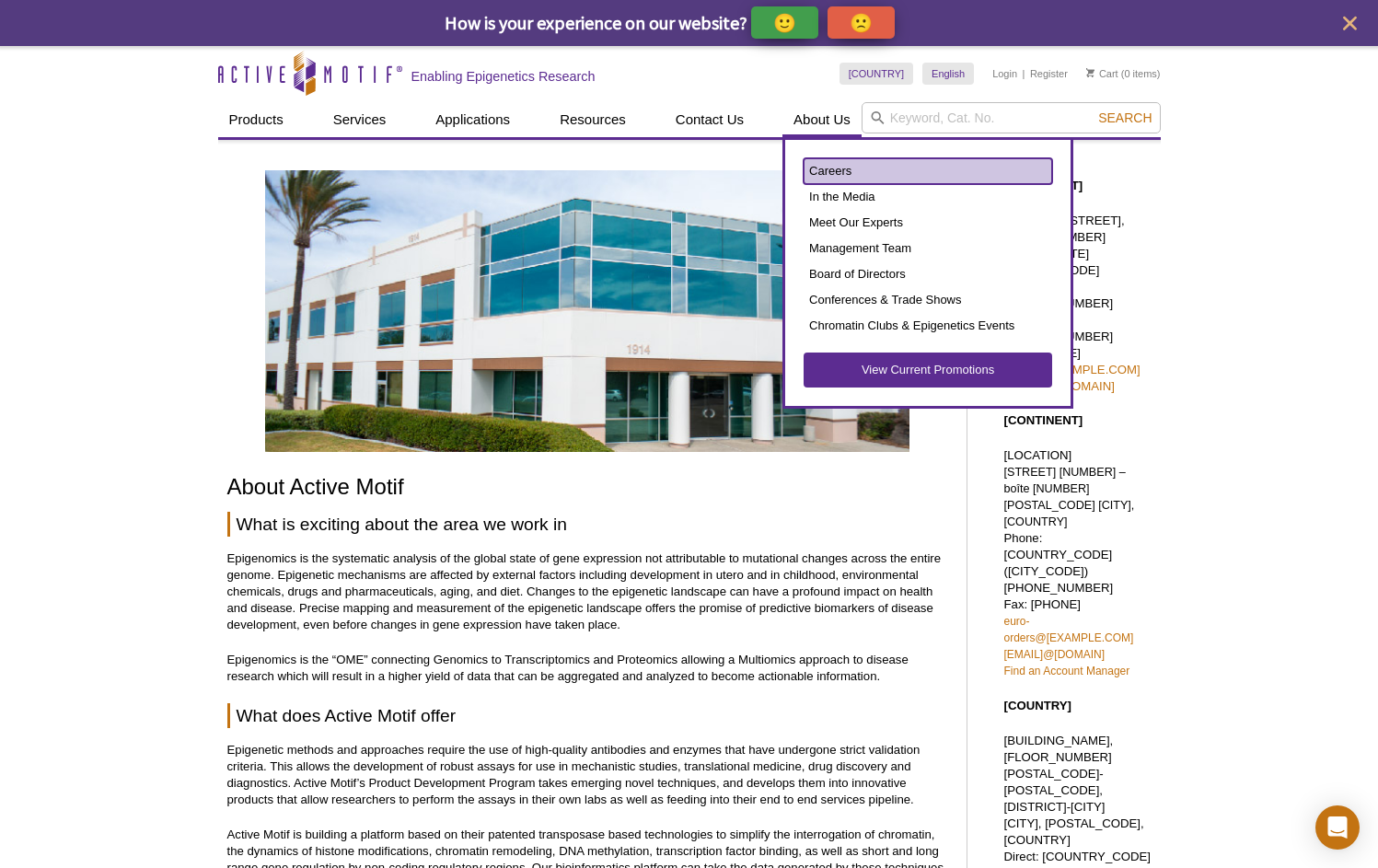 click on "Careers" at bounding box center [928, 171] 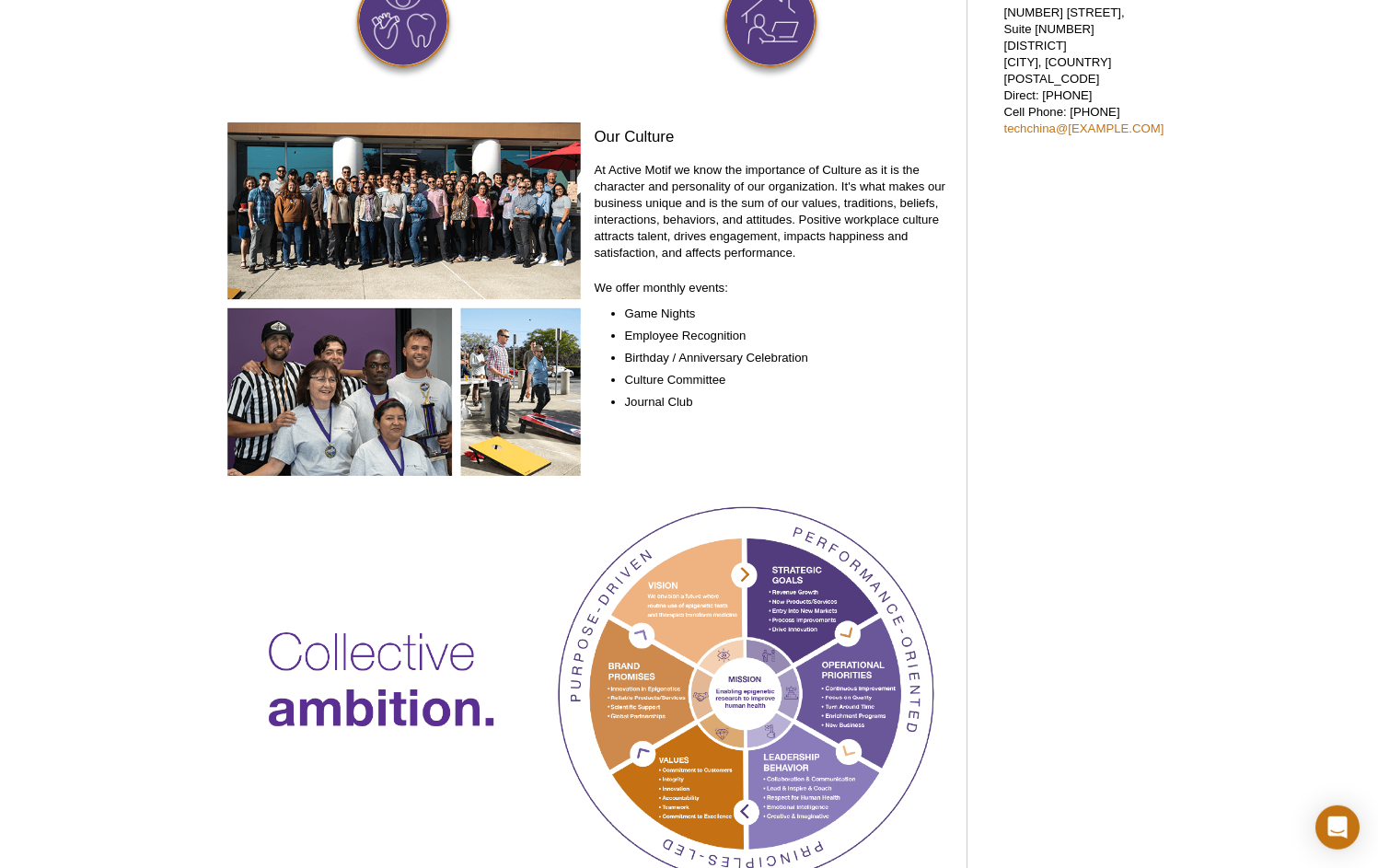 scroll, scrollTop: 884, scrollLeft: 0, axis: vertical 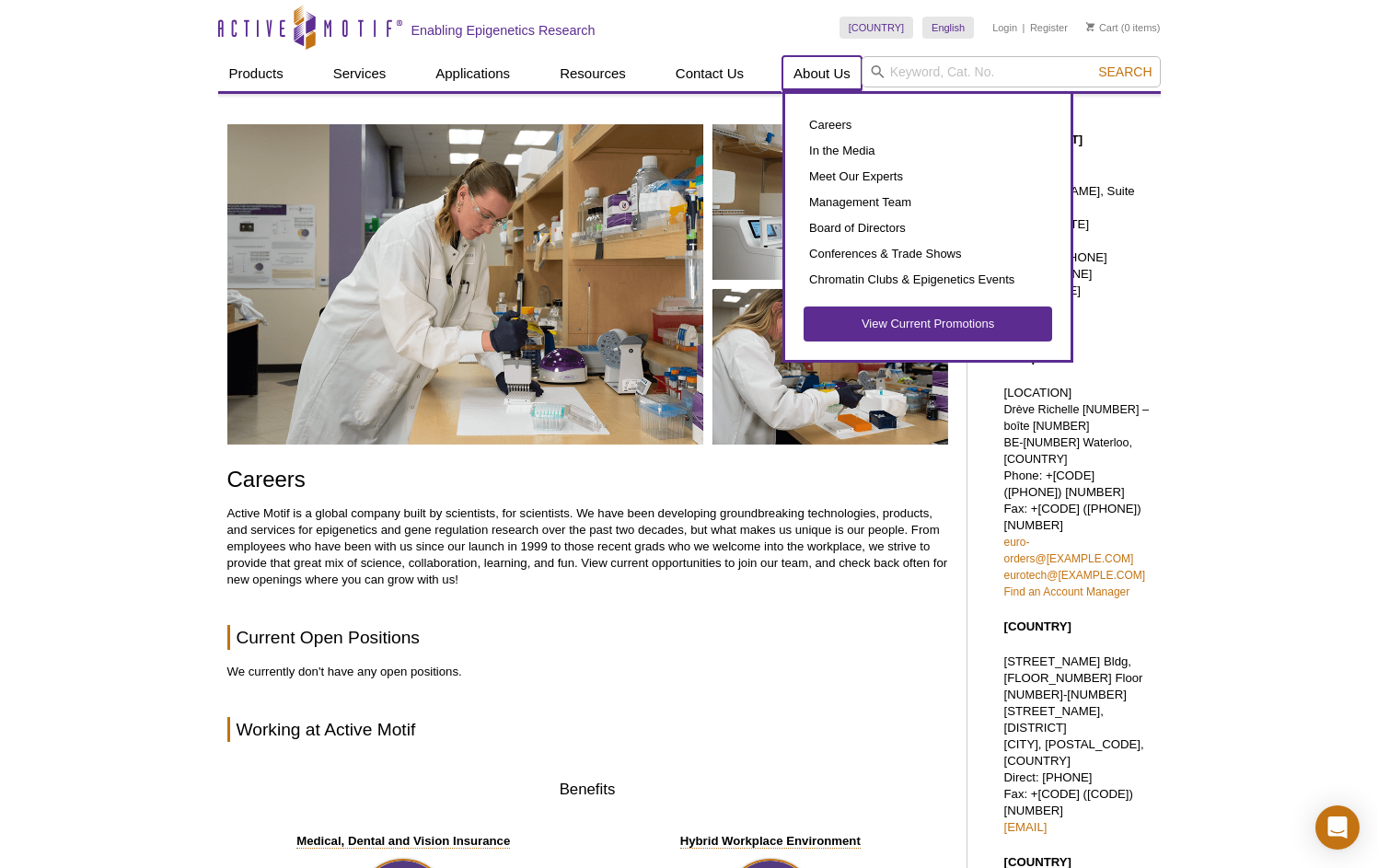 click on "About Us" at bounding box center [822, 74] 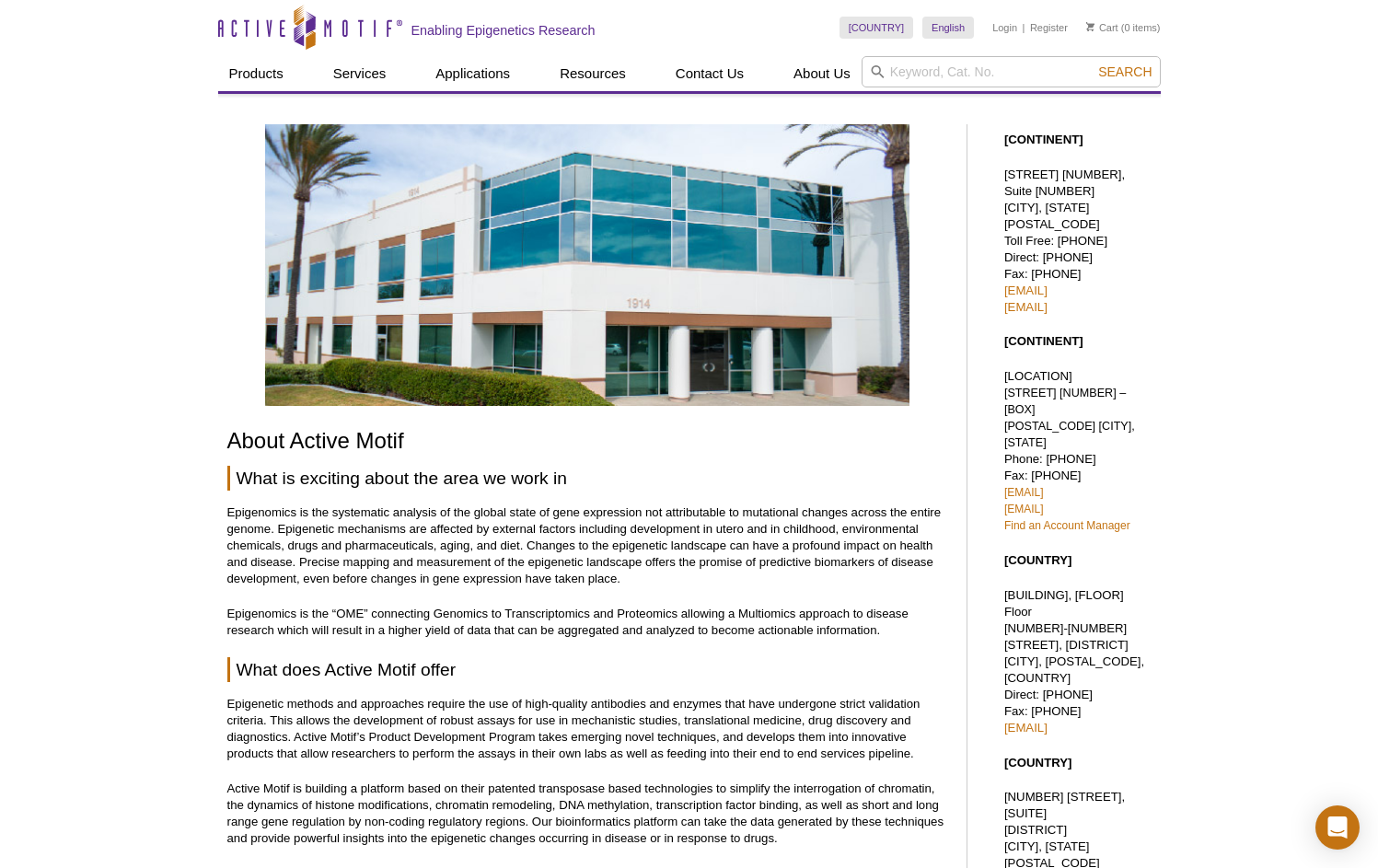 scroll, scrollTop: 0, scrollLeft: 0, axis: both 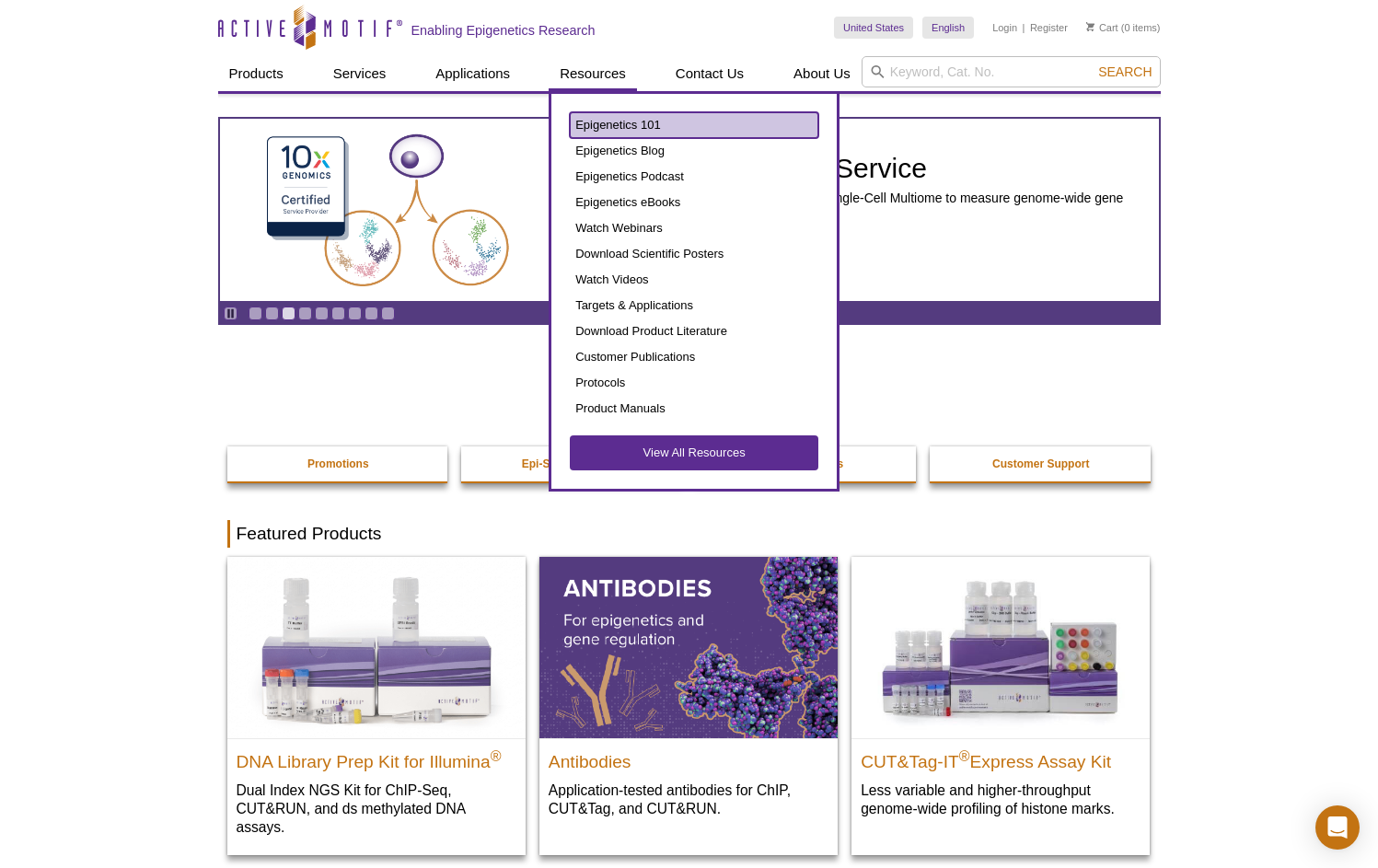 click on "Epigenetics 101" at bounding box center (694, 125) 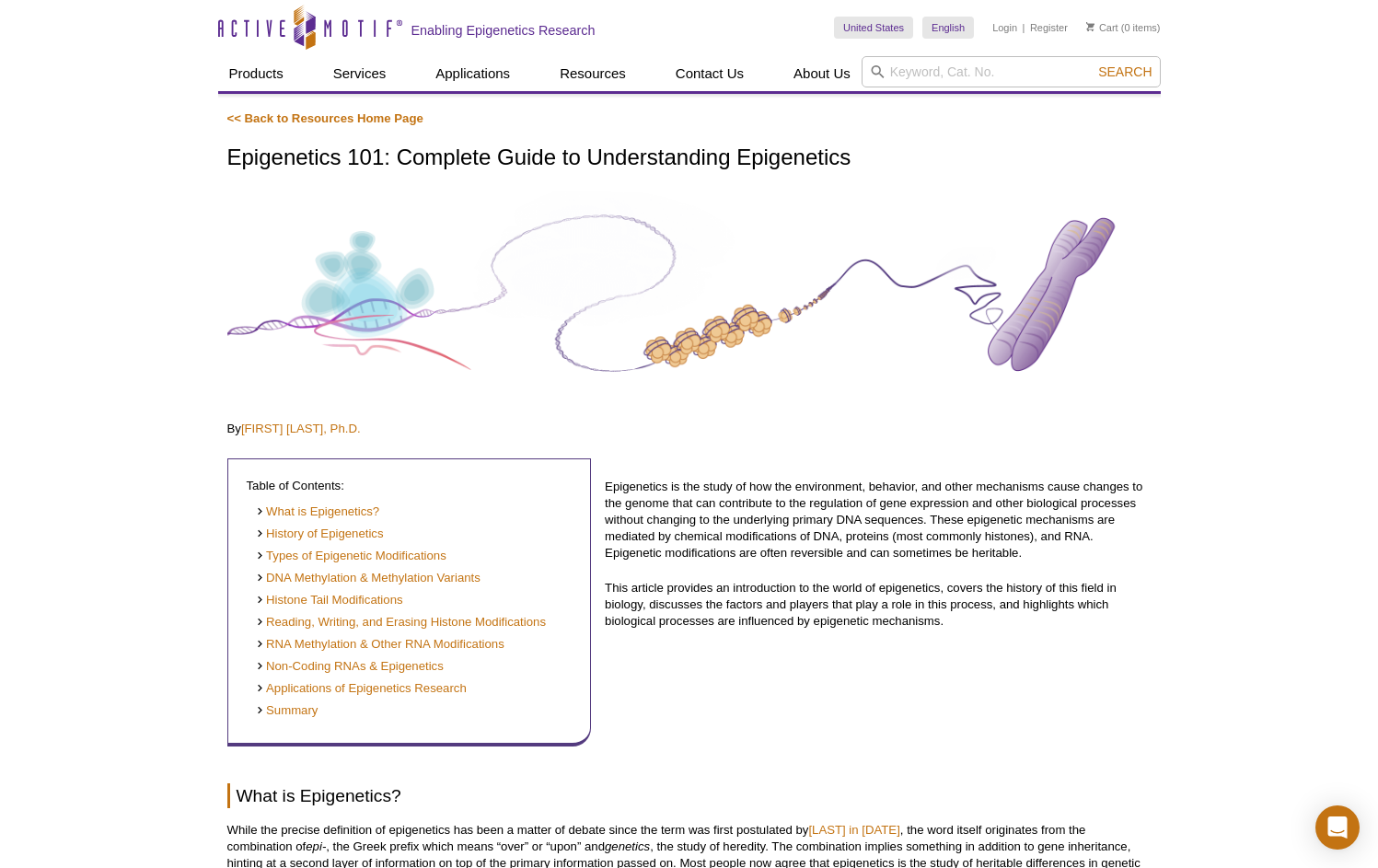 scroll, scrollTop: 0, scrollLeft: 0, axis: both 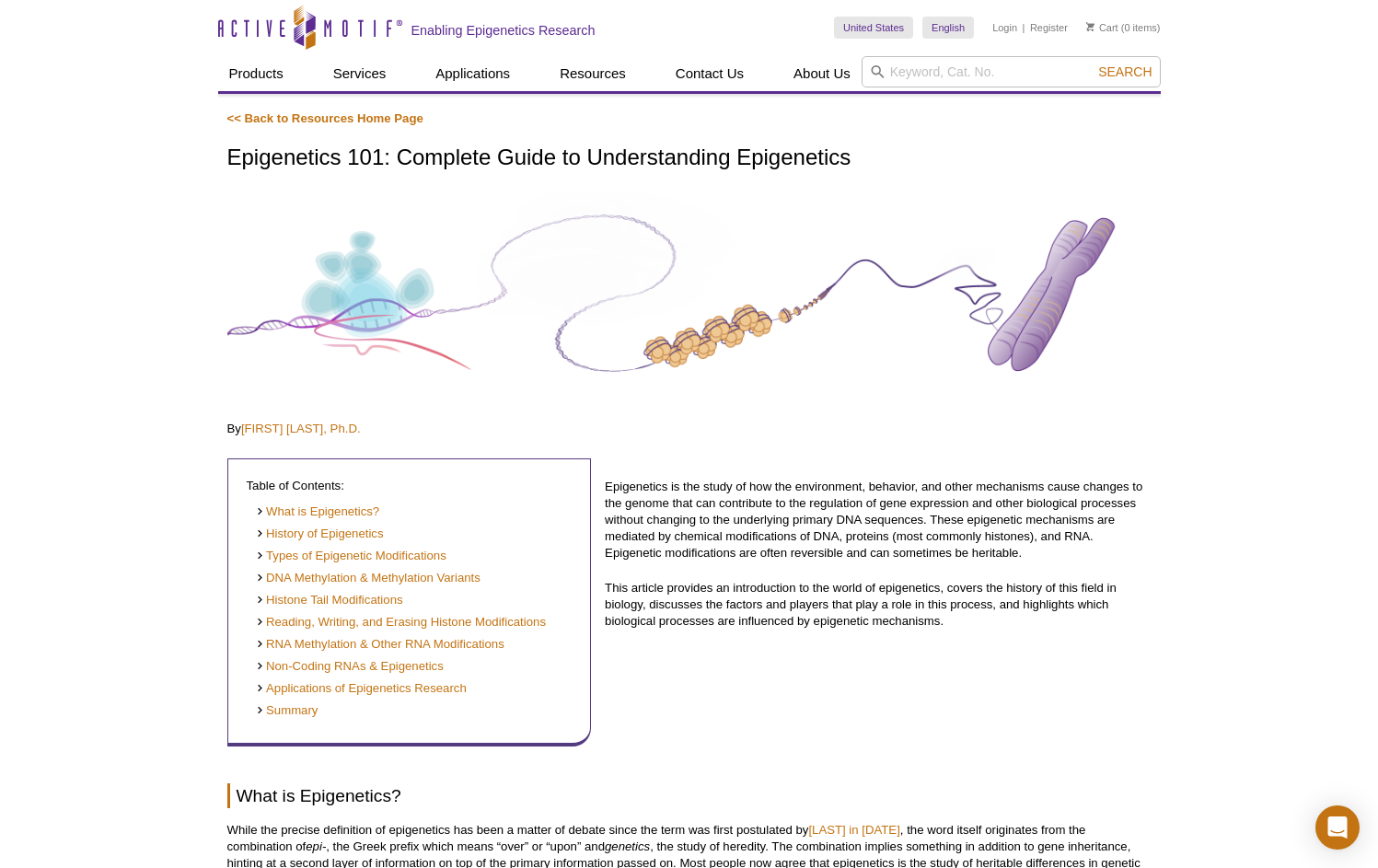 click at bounding box center (689, 295) 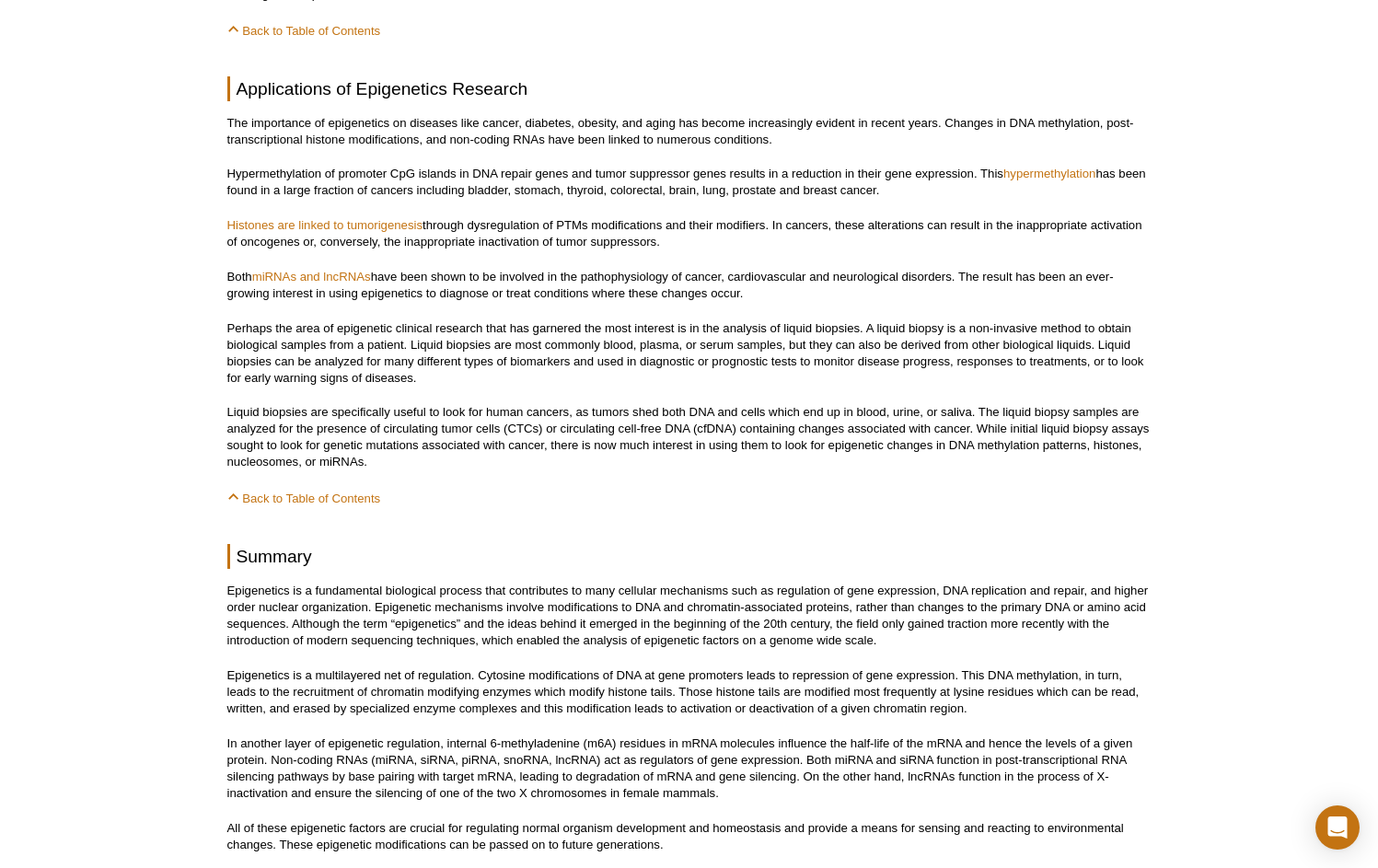 scroll, scrollTop: 9901, scrollLeft: 0, axis: vertical 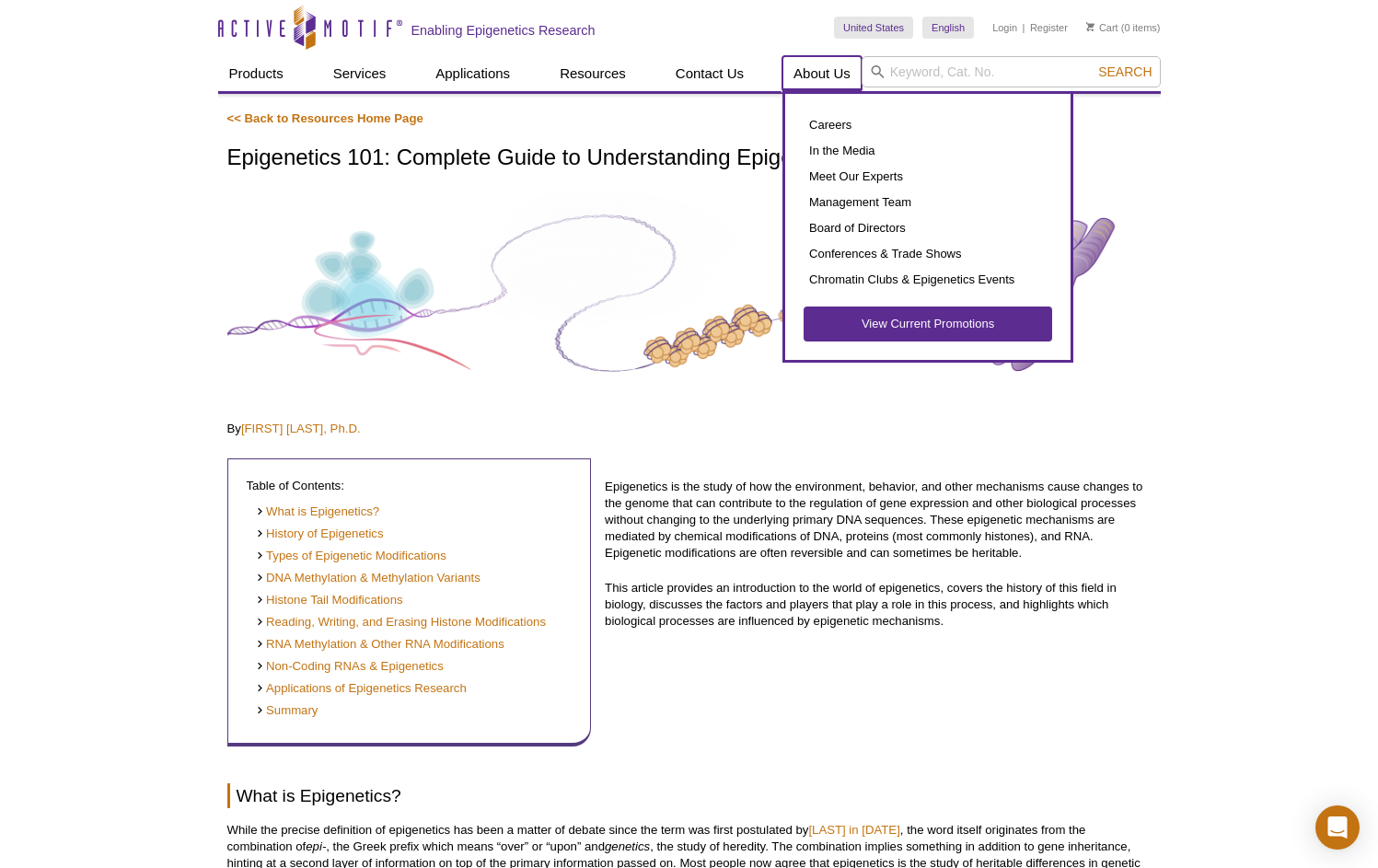 click on "About Us" at bounding box center (822, 74) 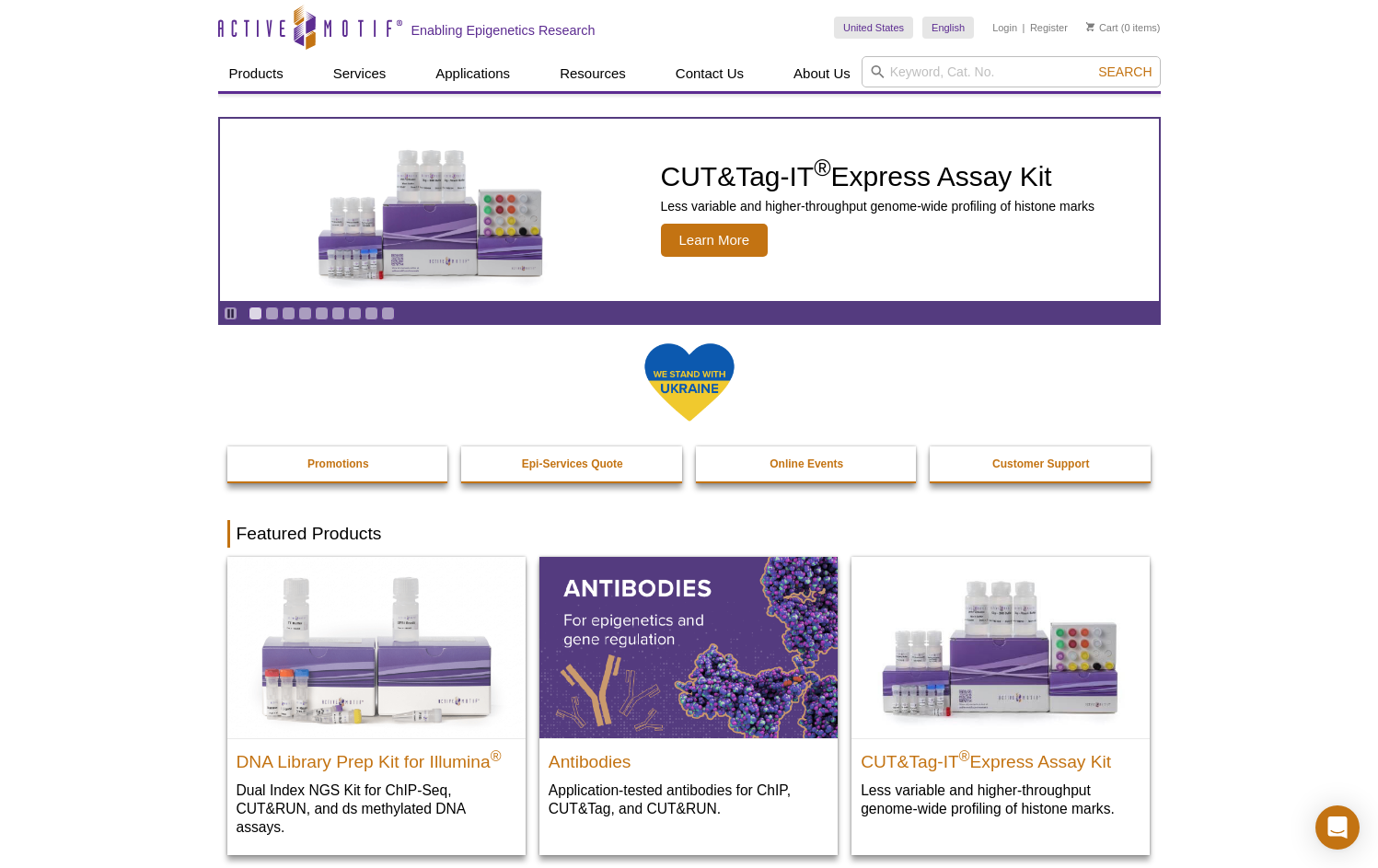 scroll, scrollTop: 0, scrollLeft: 0, axis: both 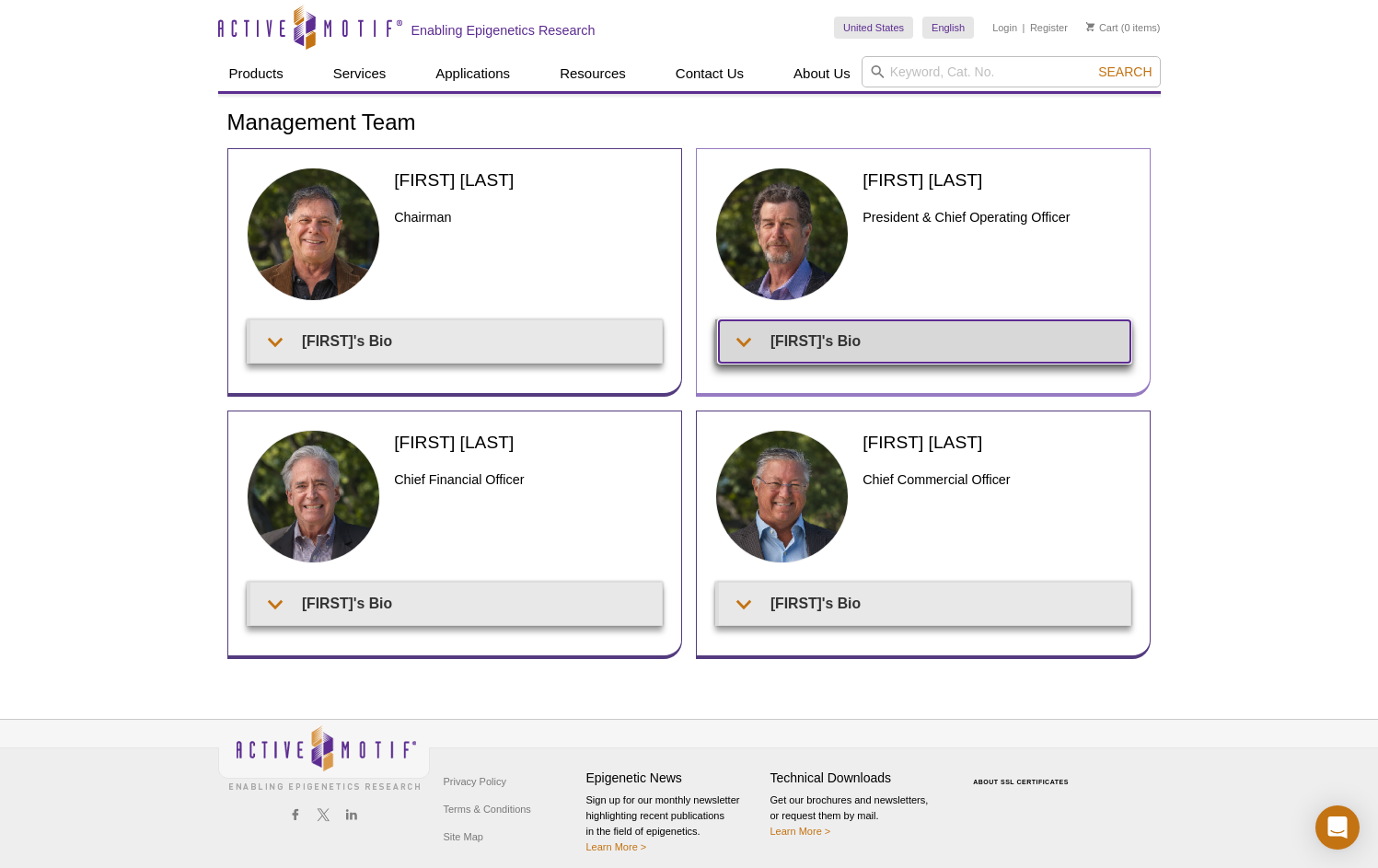click on "[FIRST]'s Bio" at bounding box center [924, 341] 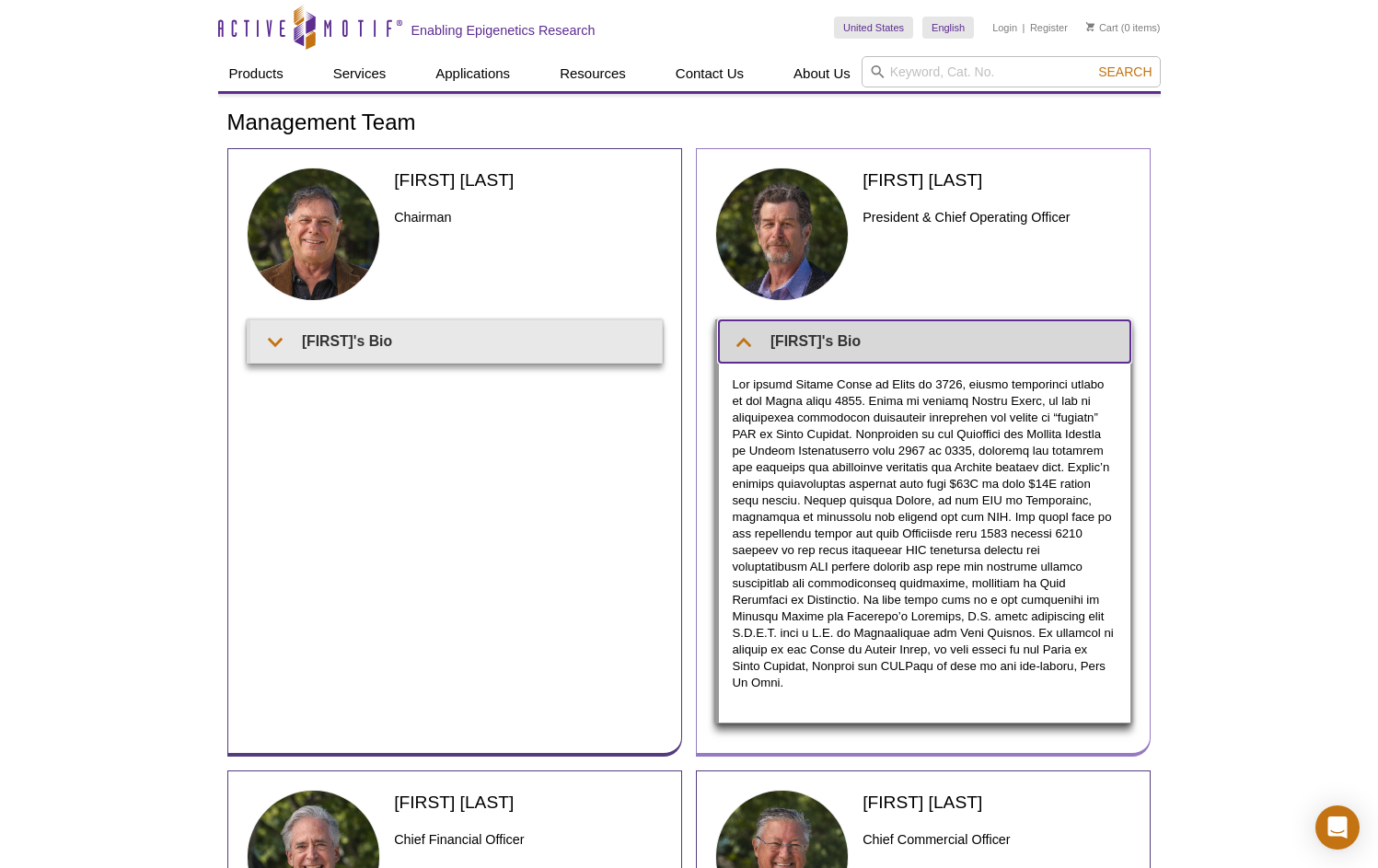 click on "[FIRST]'s Bio" at bounding box center (924, 341) 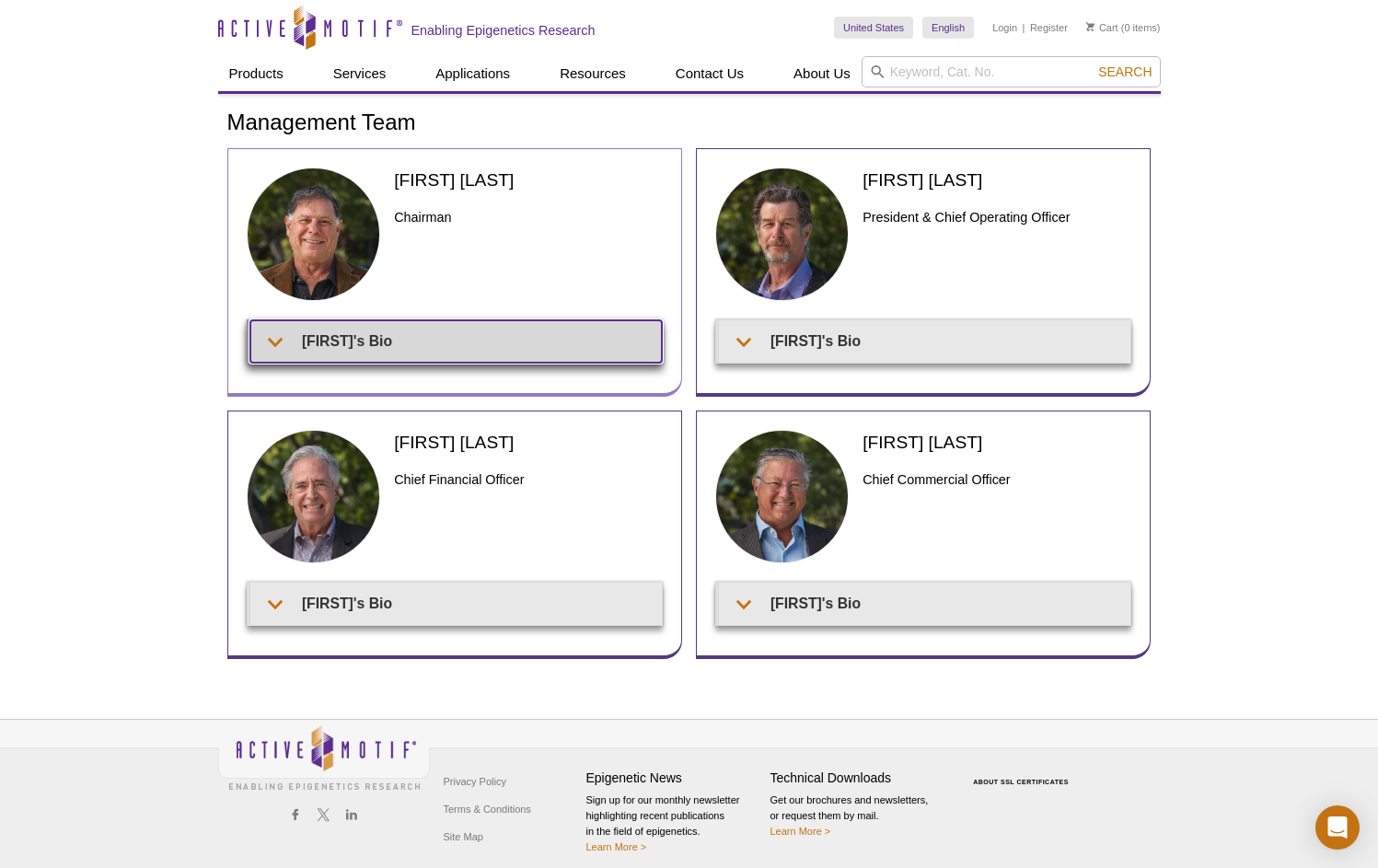 click on "[FIRST]'s Bio" at bounding box center (456, 341) 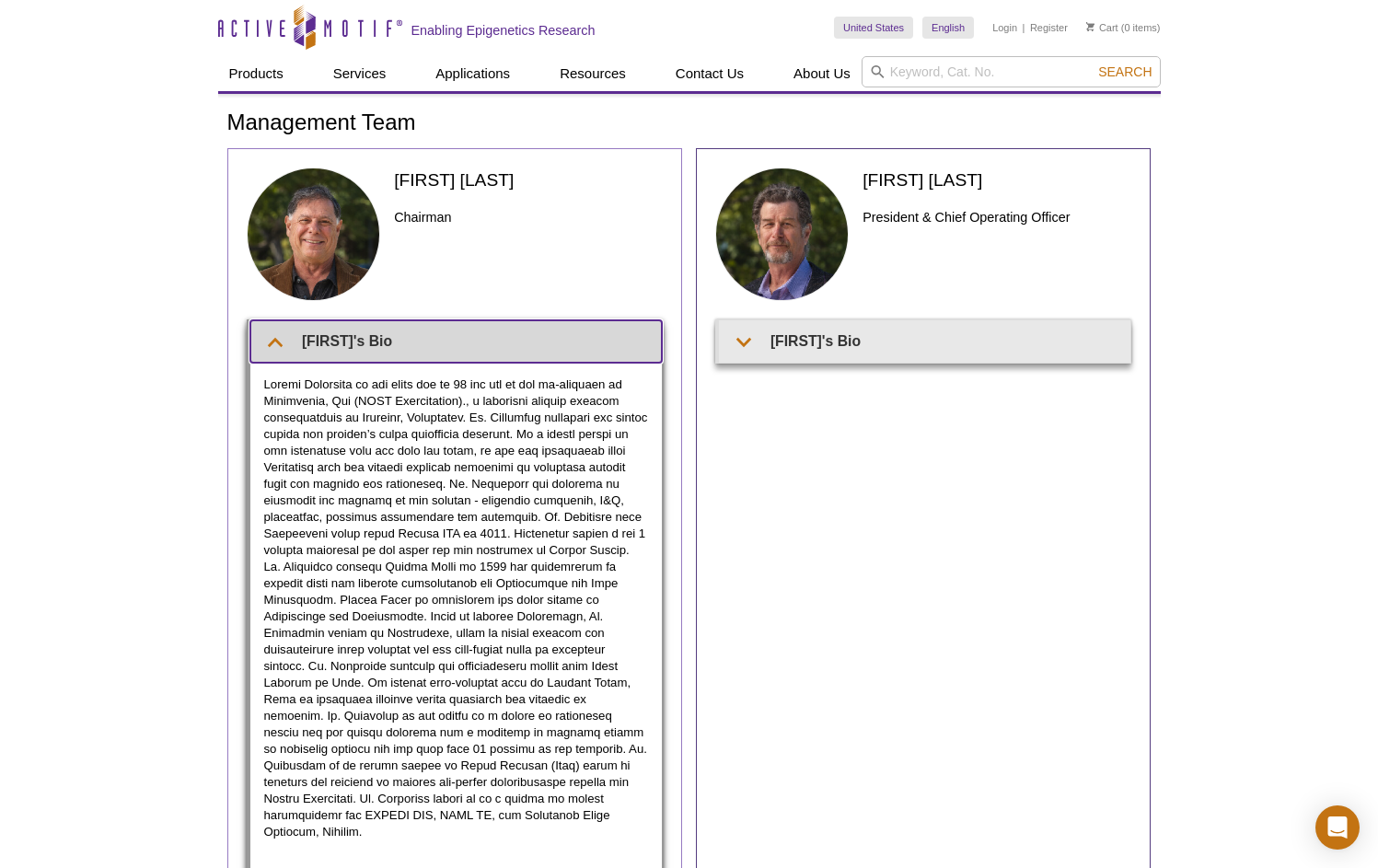 click on "[FIRST]'s Bio" at bounding box center [456, 341] 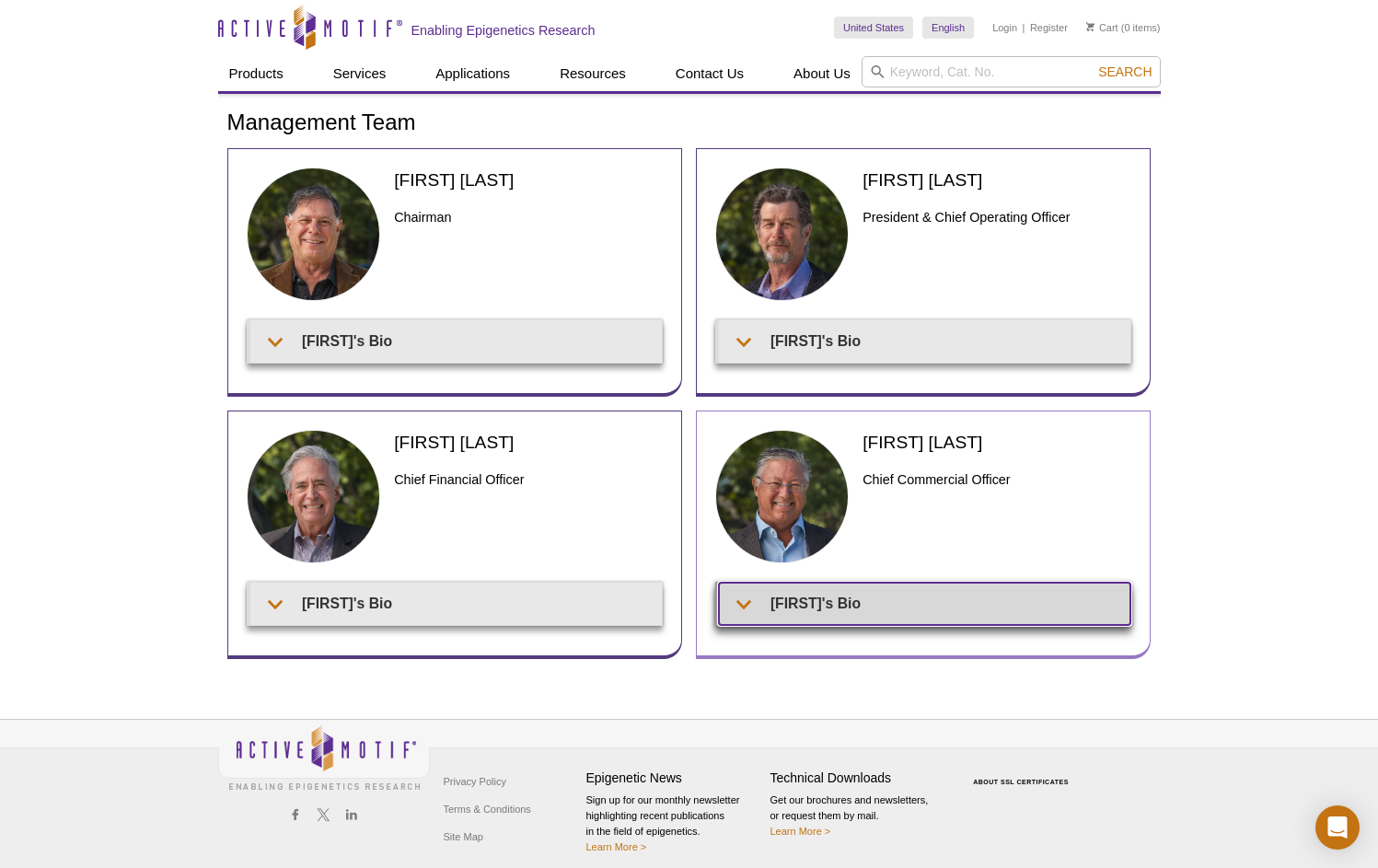 click on "Fritz's Bio" at bounding box center (924, 603) 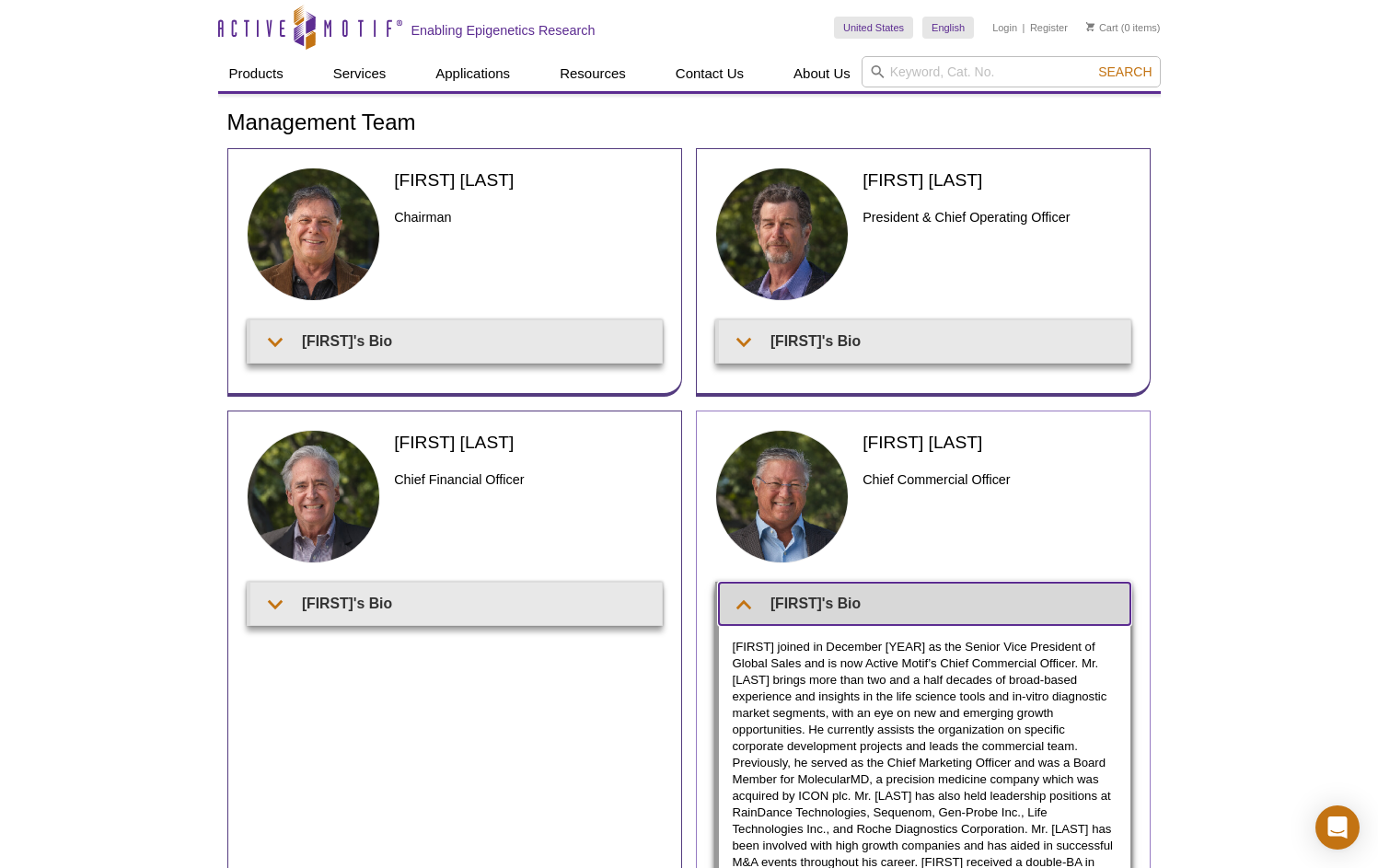 click on "Fritz's Bio" at bounding box center [924, 603] 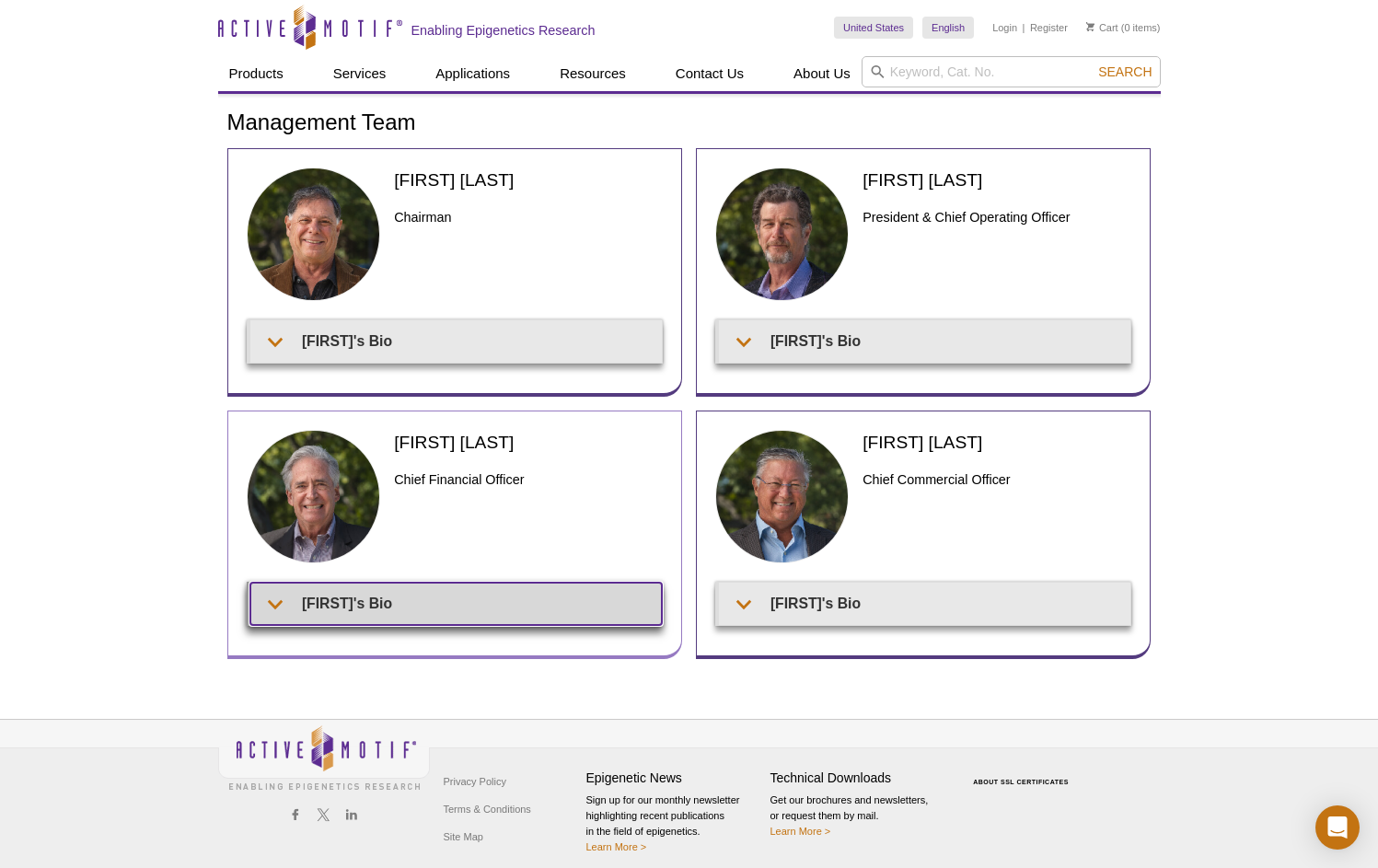 click on "Patrick's Bio" at bounding box center (456, 603) 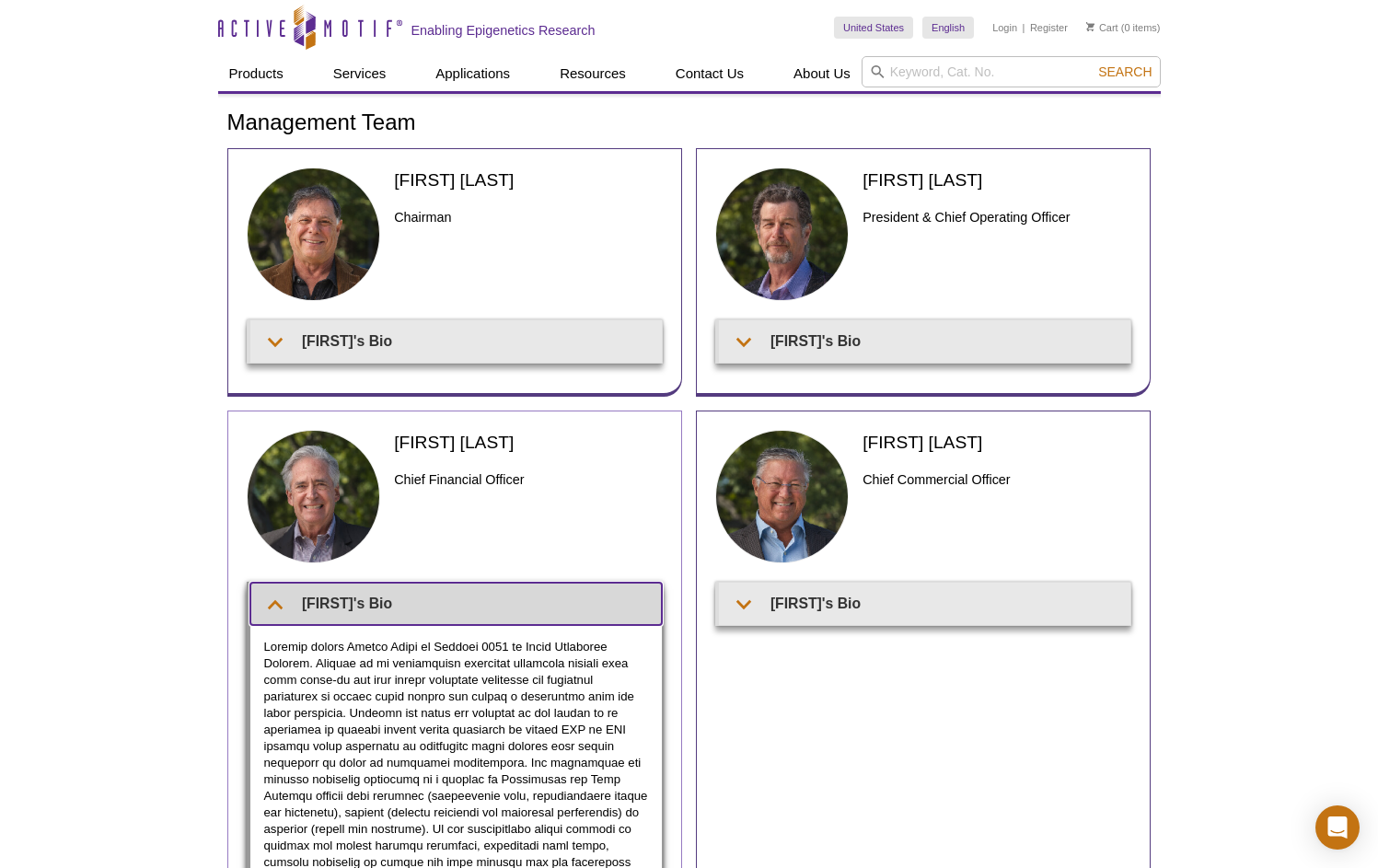 click on "Patrick's Bio" at bounding box center [456, 603] 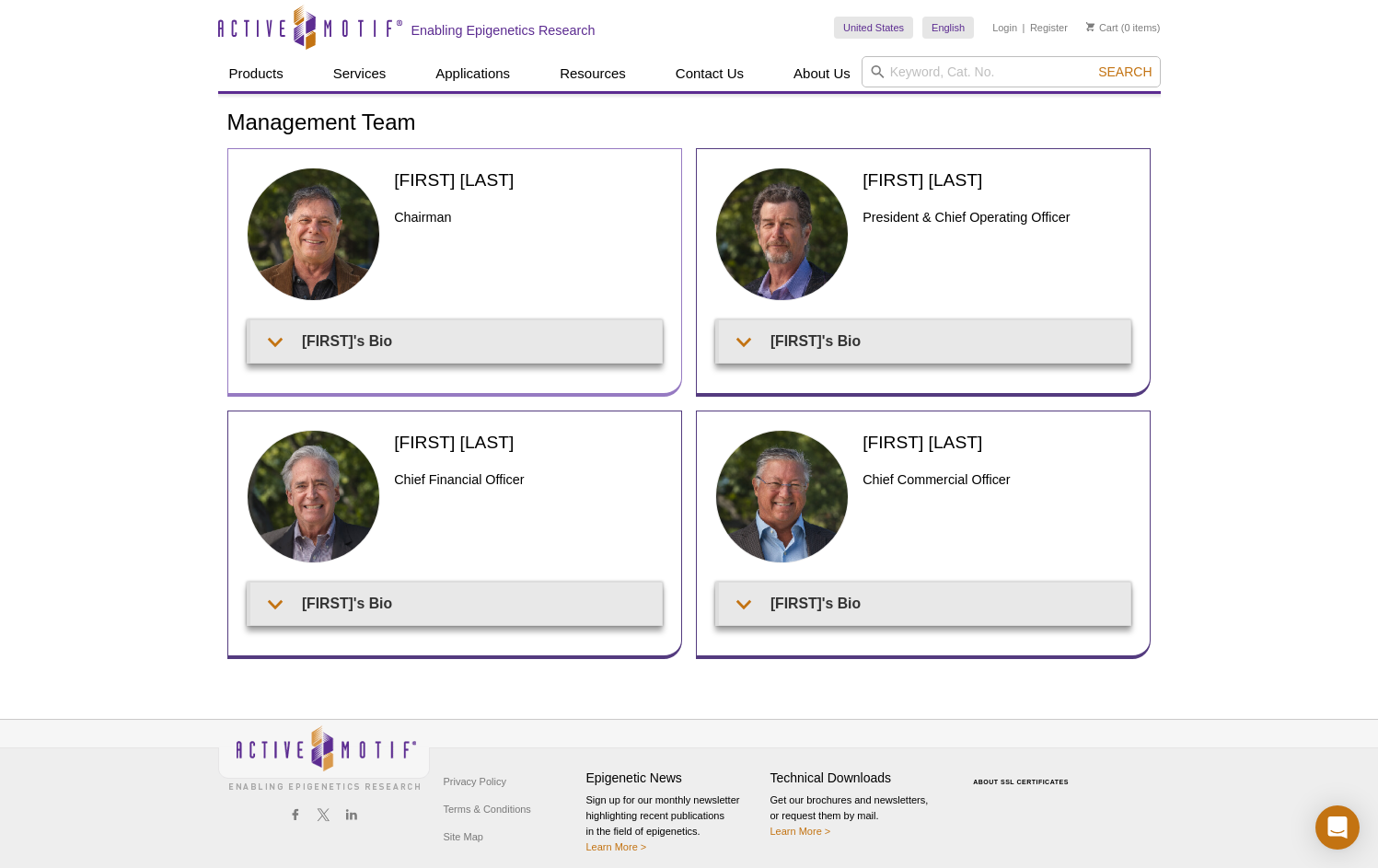 drag, startPoint x: 473, startPoint y: 385, endPoint x: 472, endPoint y: 366, distance: 19.026298 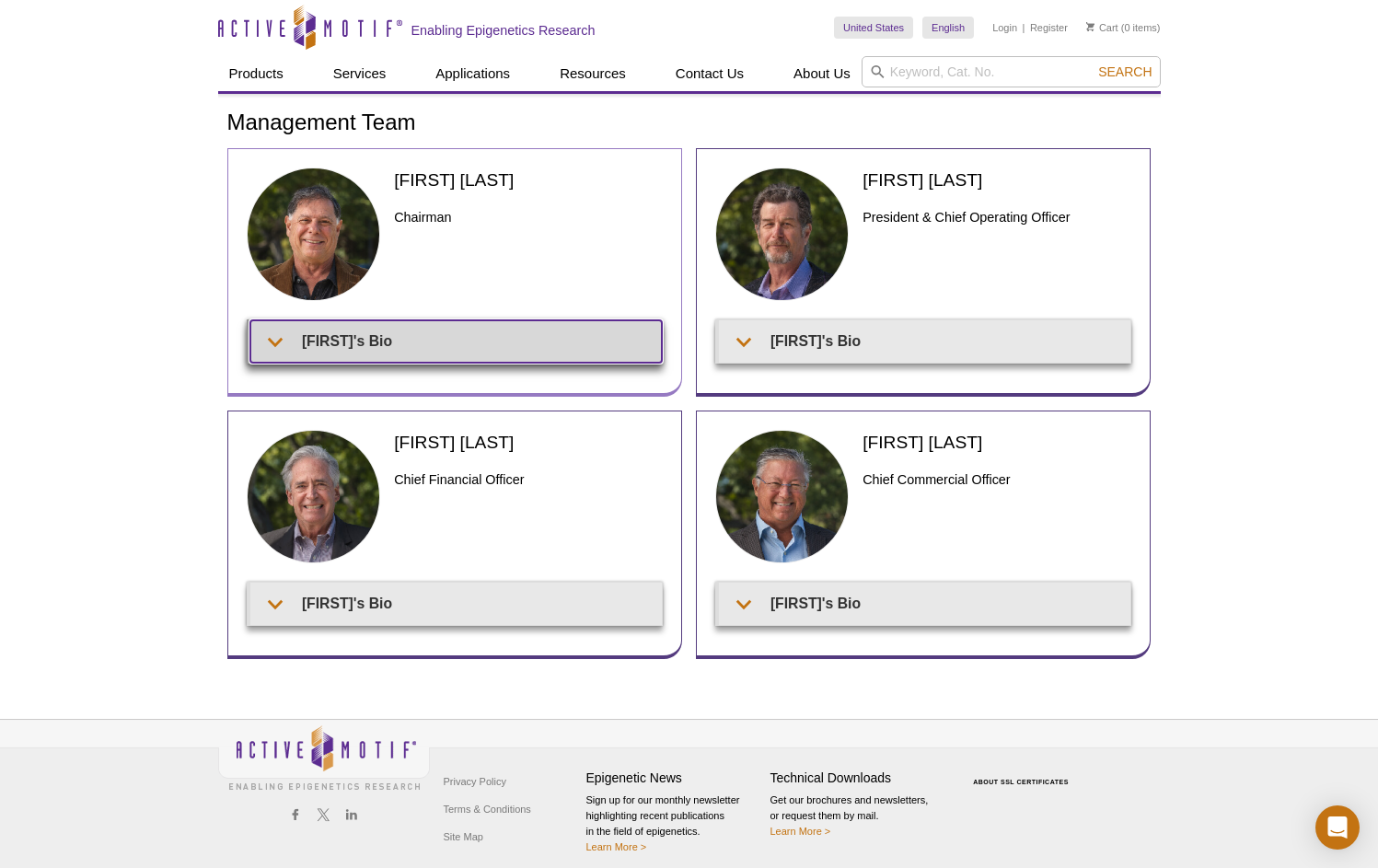 click on "Joe's Bio" at bounding box center [456, 341] 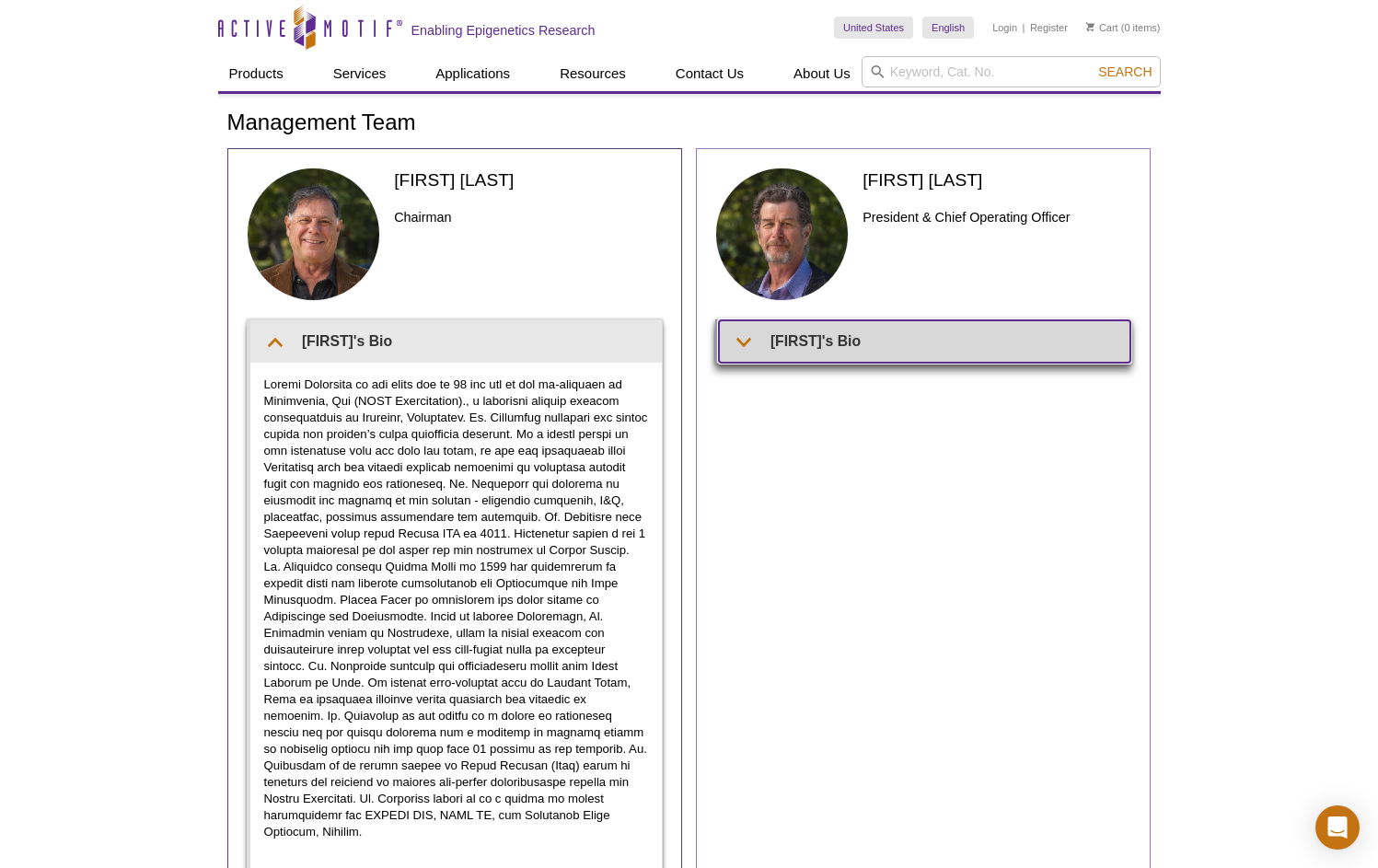click on "Ted's Bio" at bounding box center [924, 341] 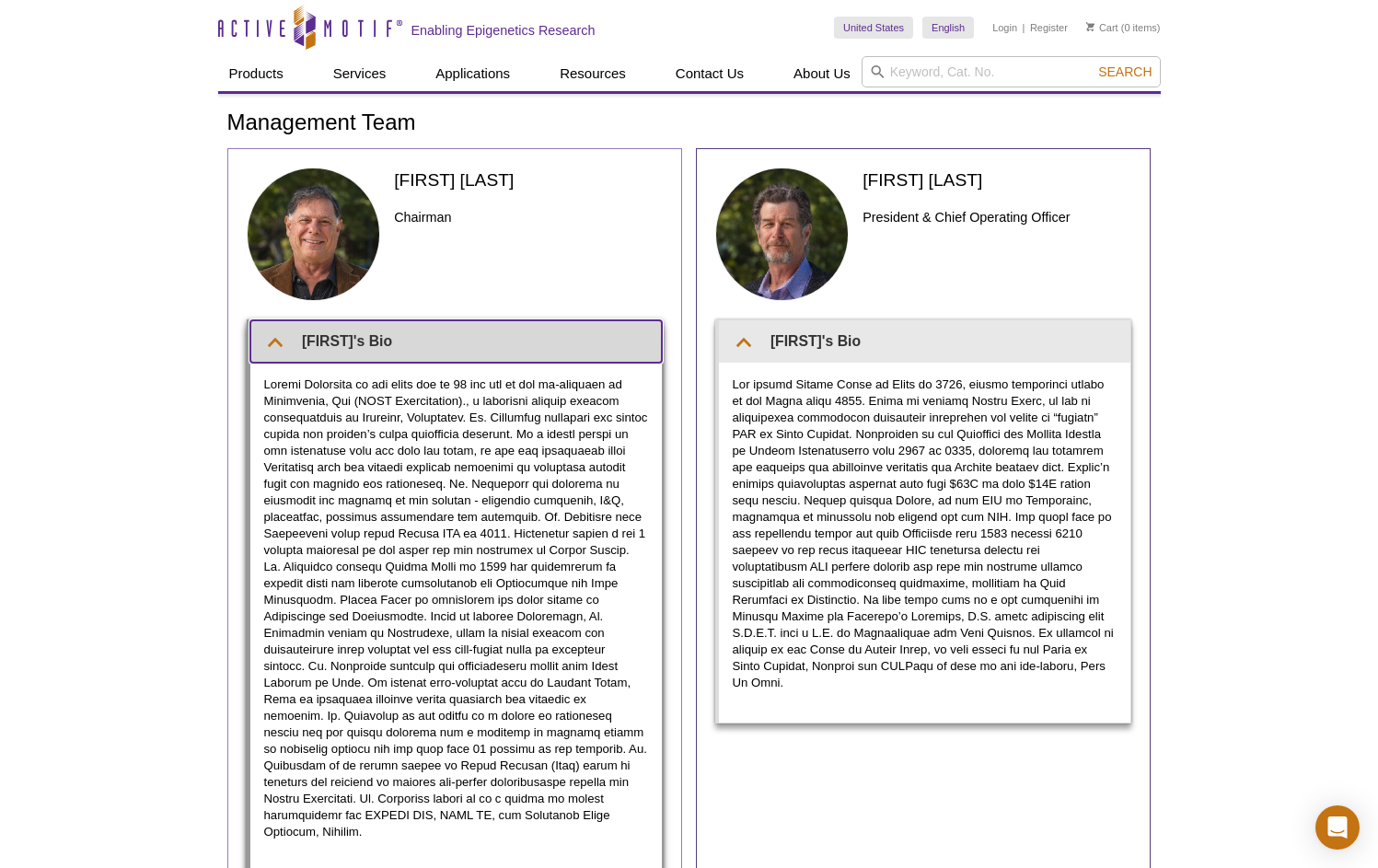 click on "Joe's Bio" at bounding box center (456, 341) 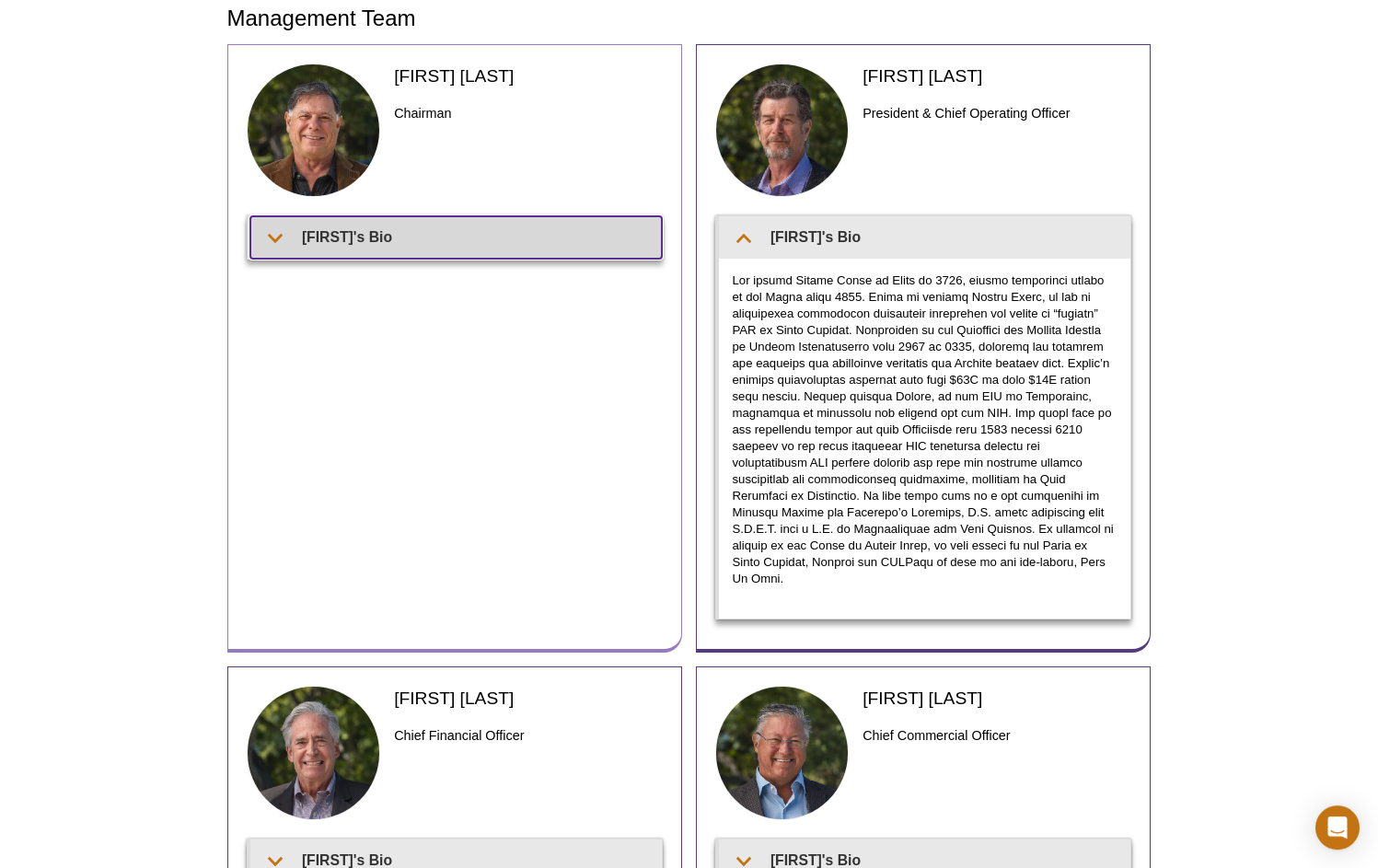 scroll, scrollTop: 105, scrollLeft: 0, axis: vertical 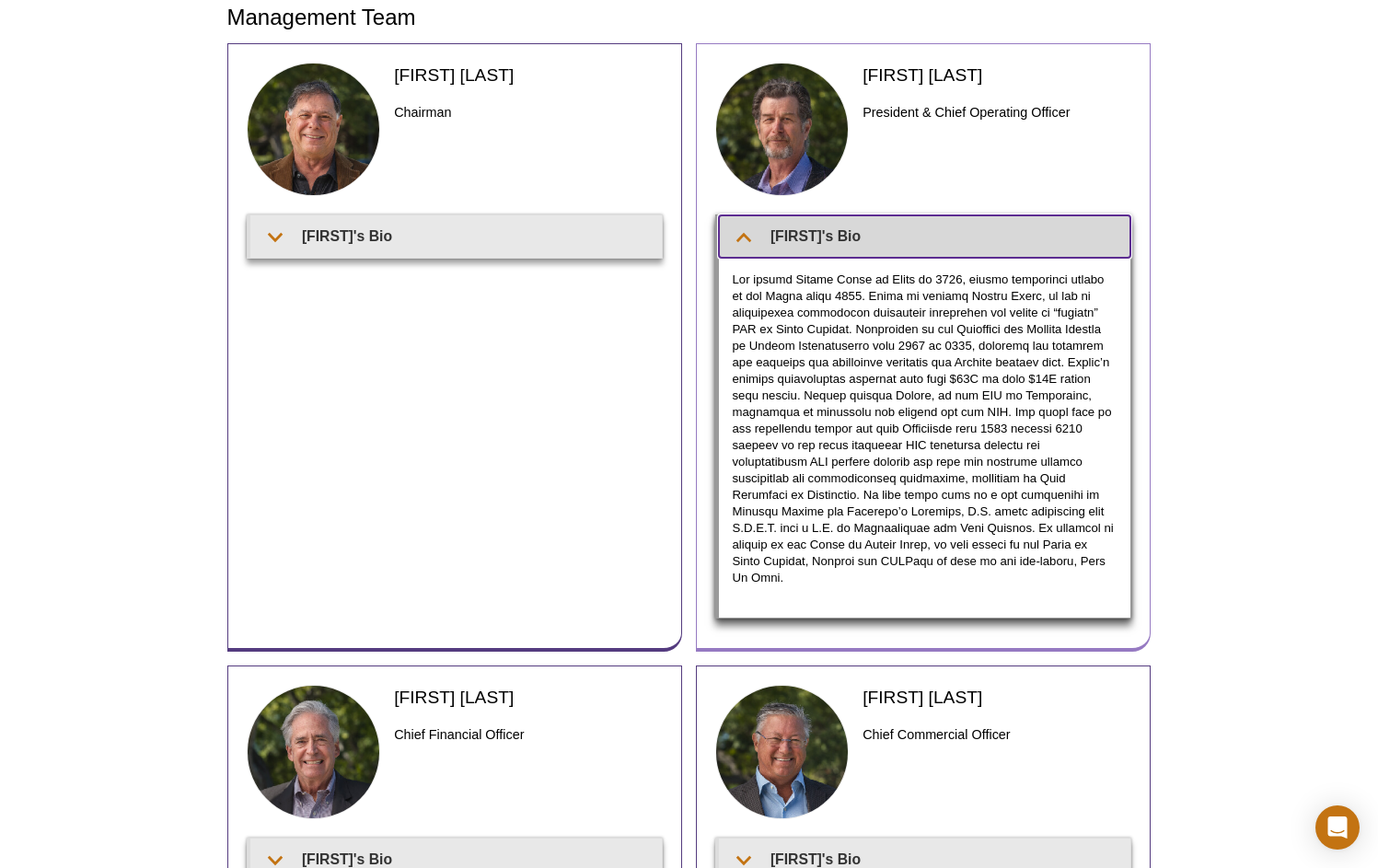 click on "Ted's Bio" at bounding box center (924, 236) 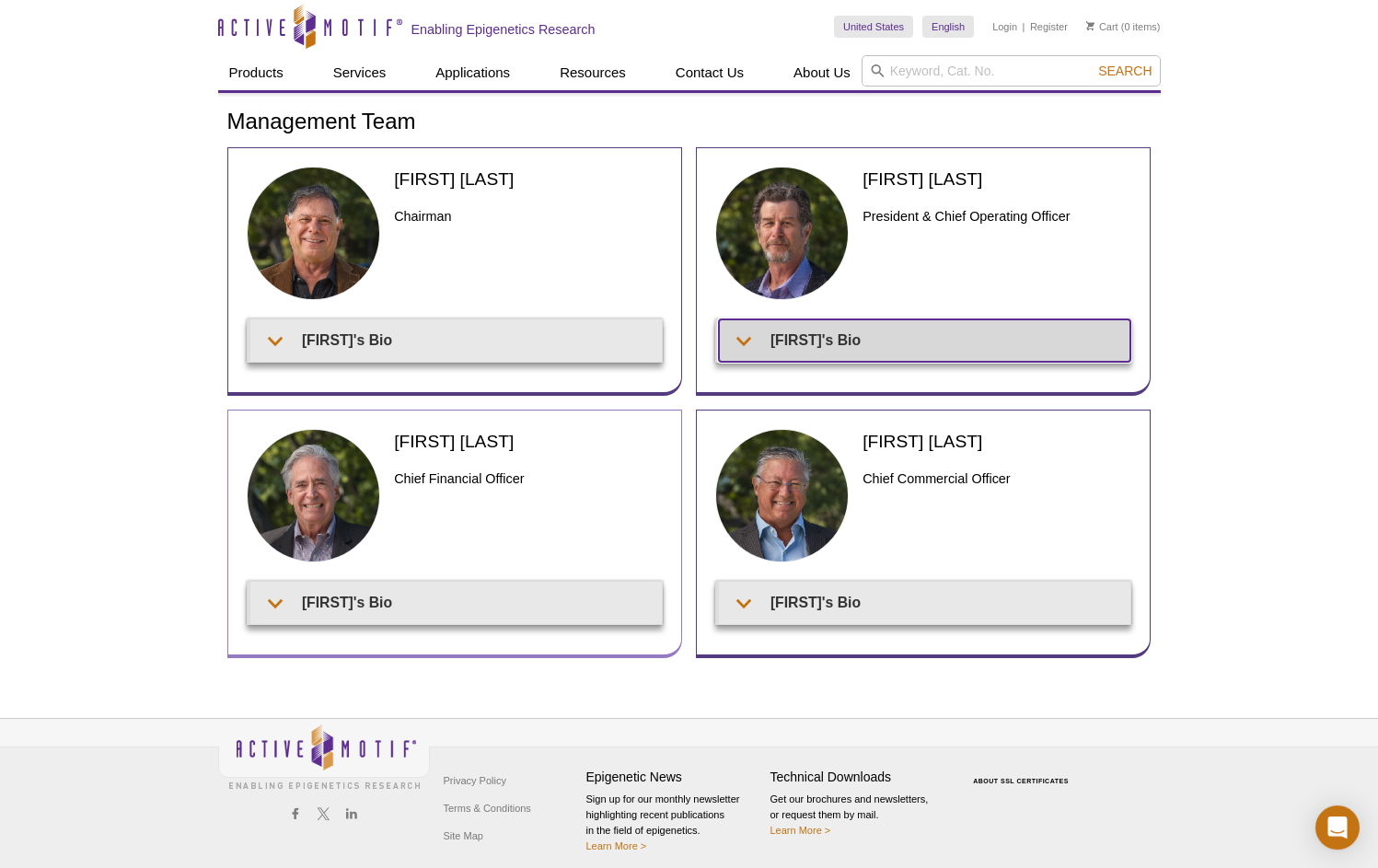 scroll, scrollTop: 0, scrollLeft: 0, axis: both 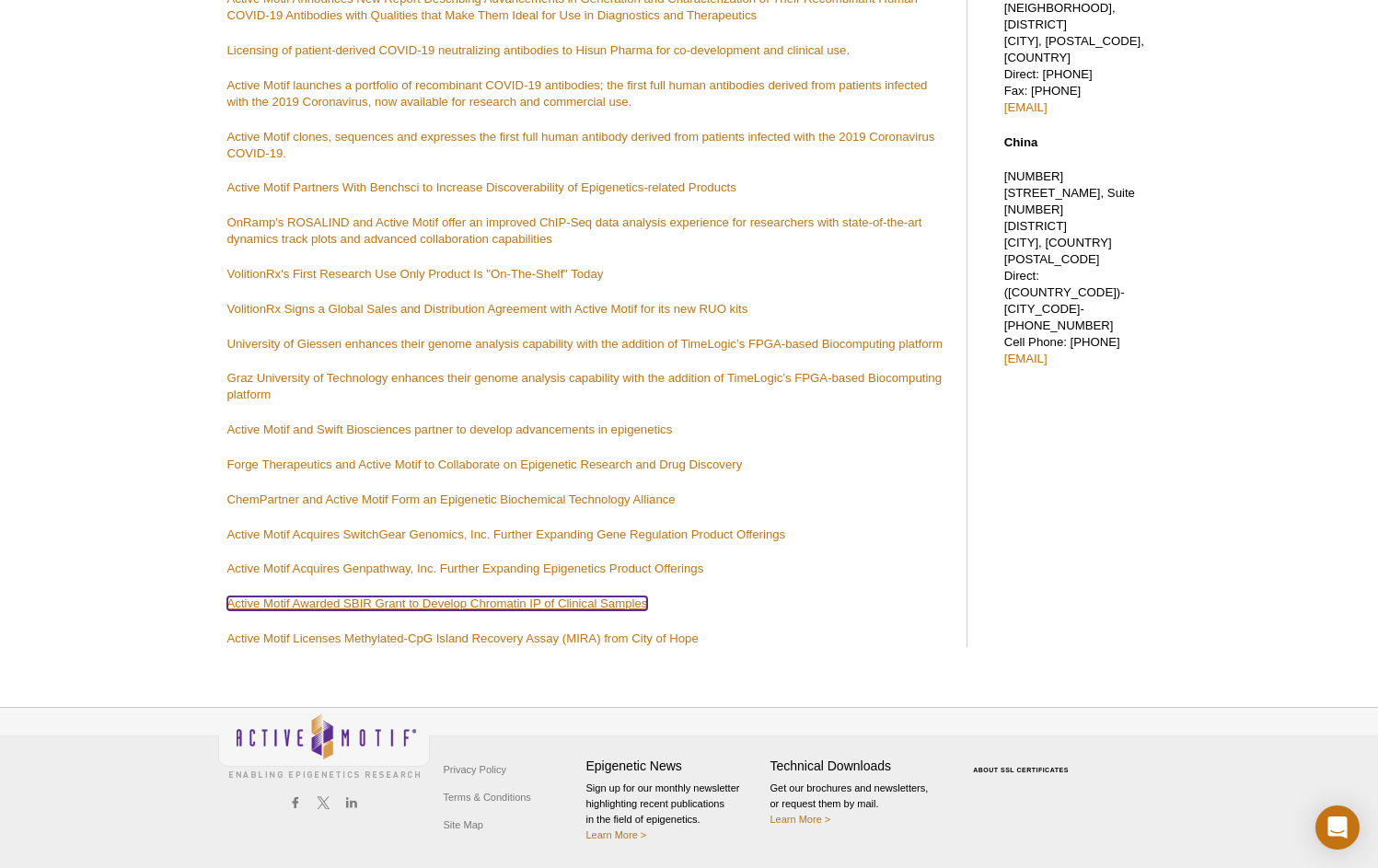 click on "Active Motif Awarded SBIR Grant to Develop Chromatin IP of Clinical Samples" at bounding box center (437, 603) 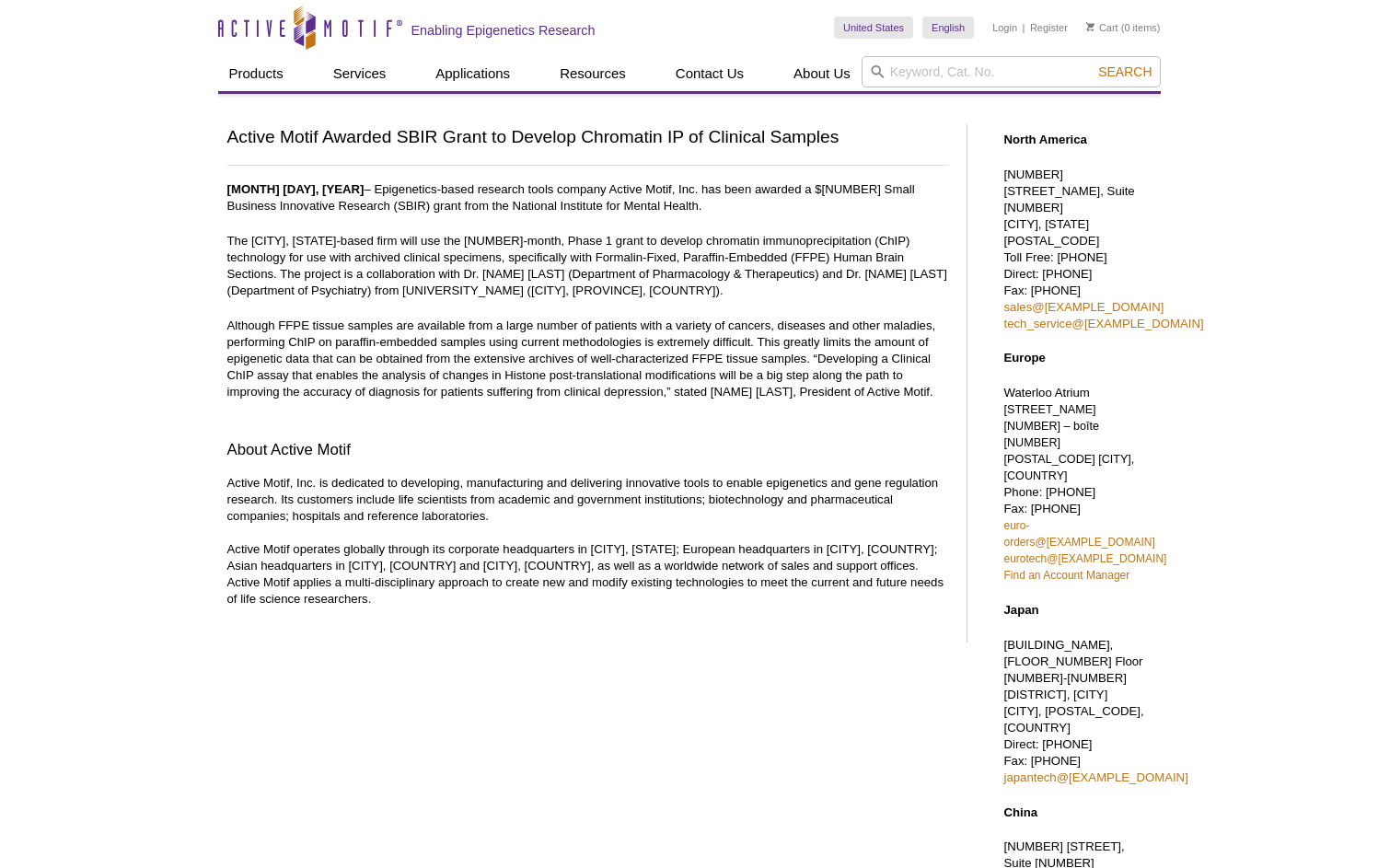 scroll, scrollTop: 0, scrollLeft: 0, axis: both 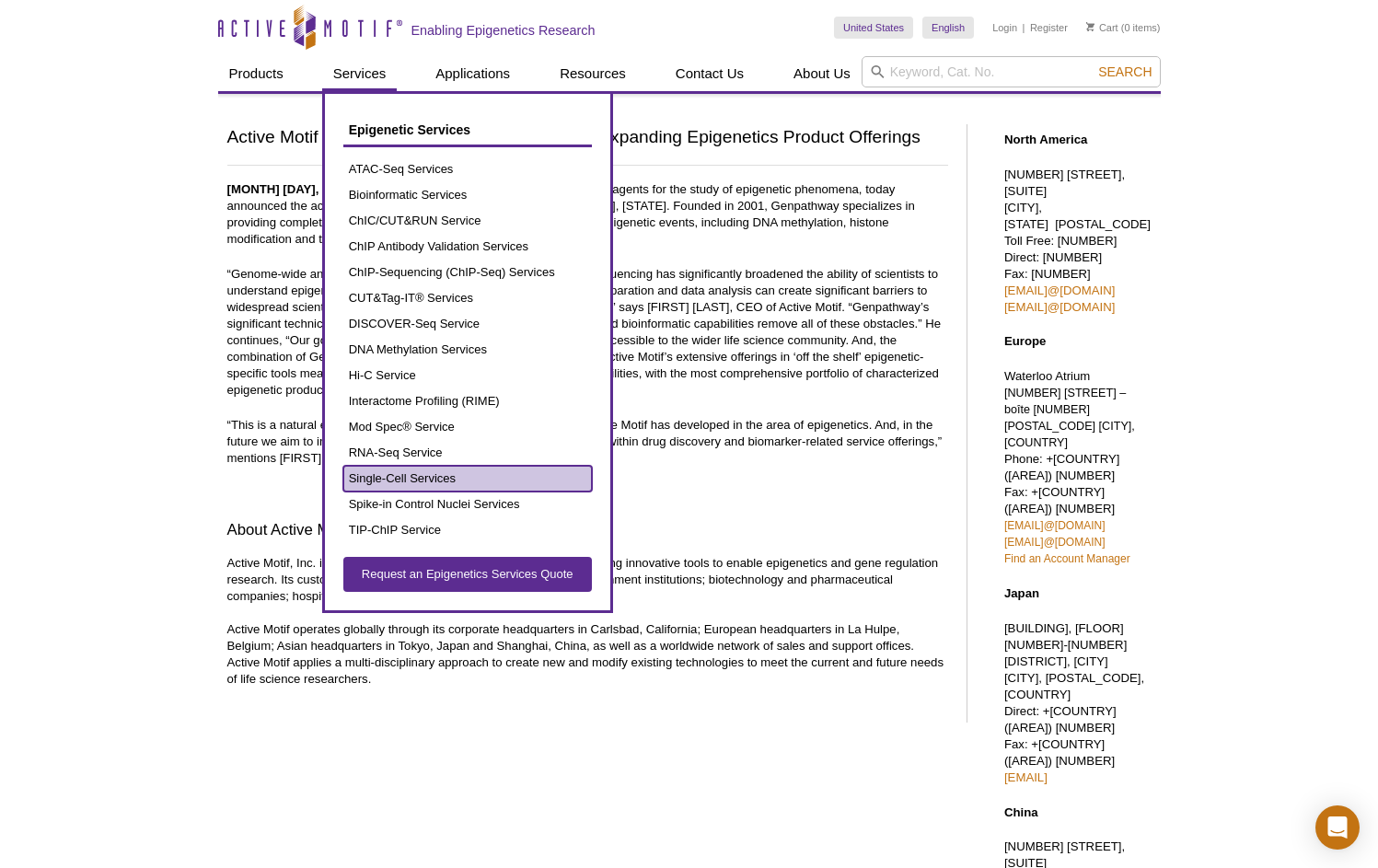 click on "Single-Cell Services" at bounding box center [468, 479] 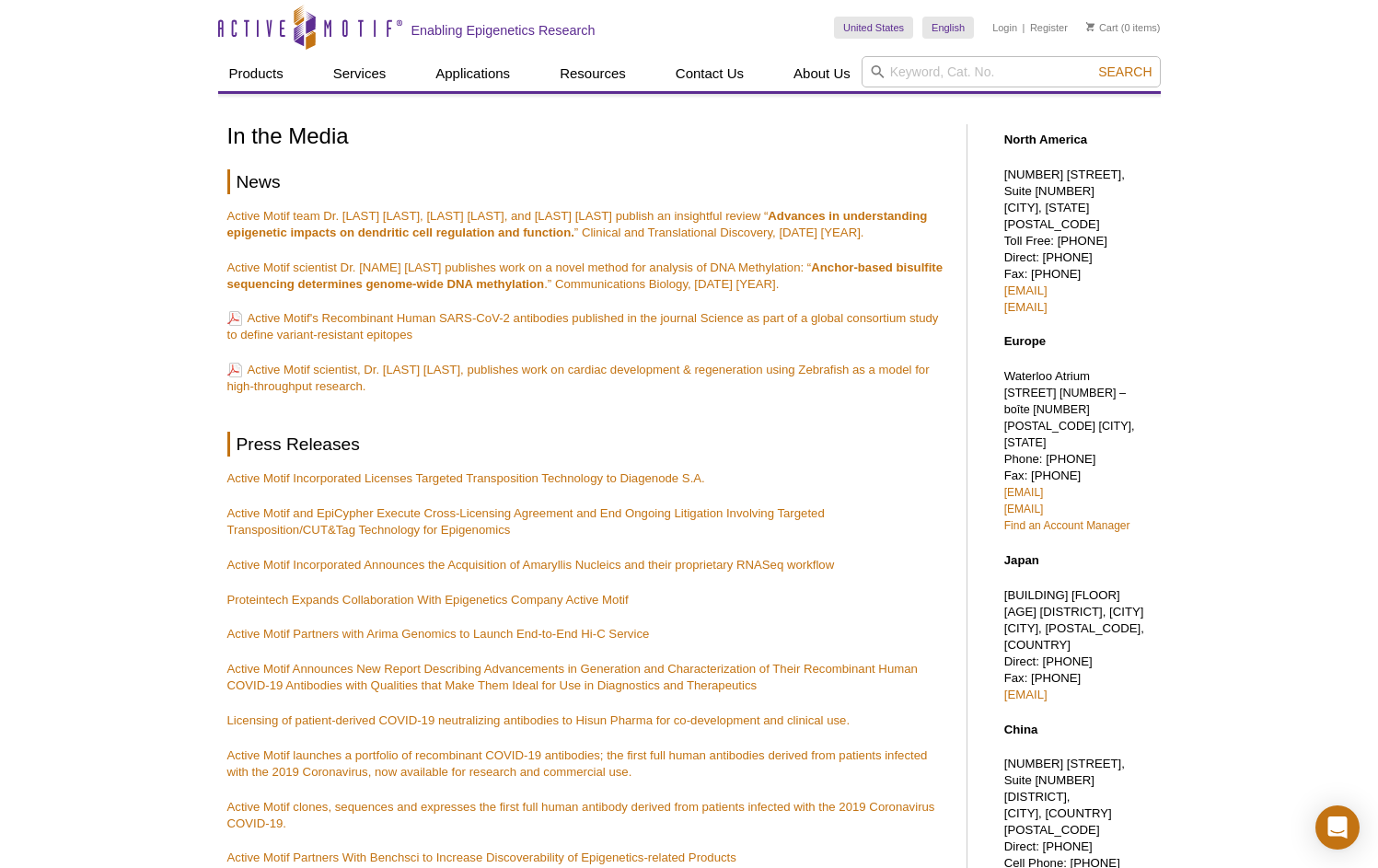 scroll, scrollTop: 671, scrollLeft: 0, axis: vertical 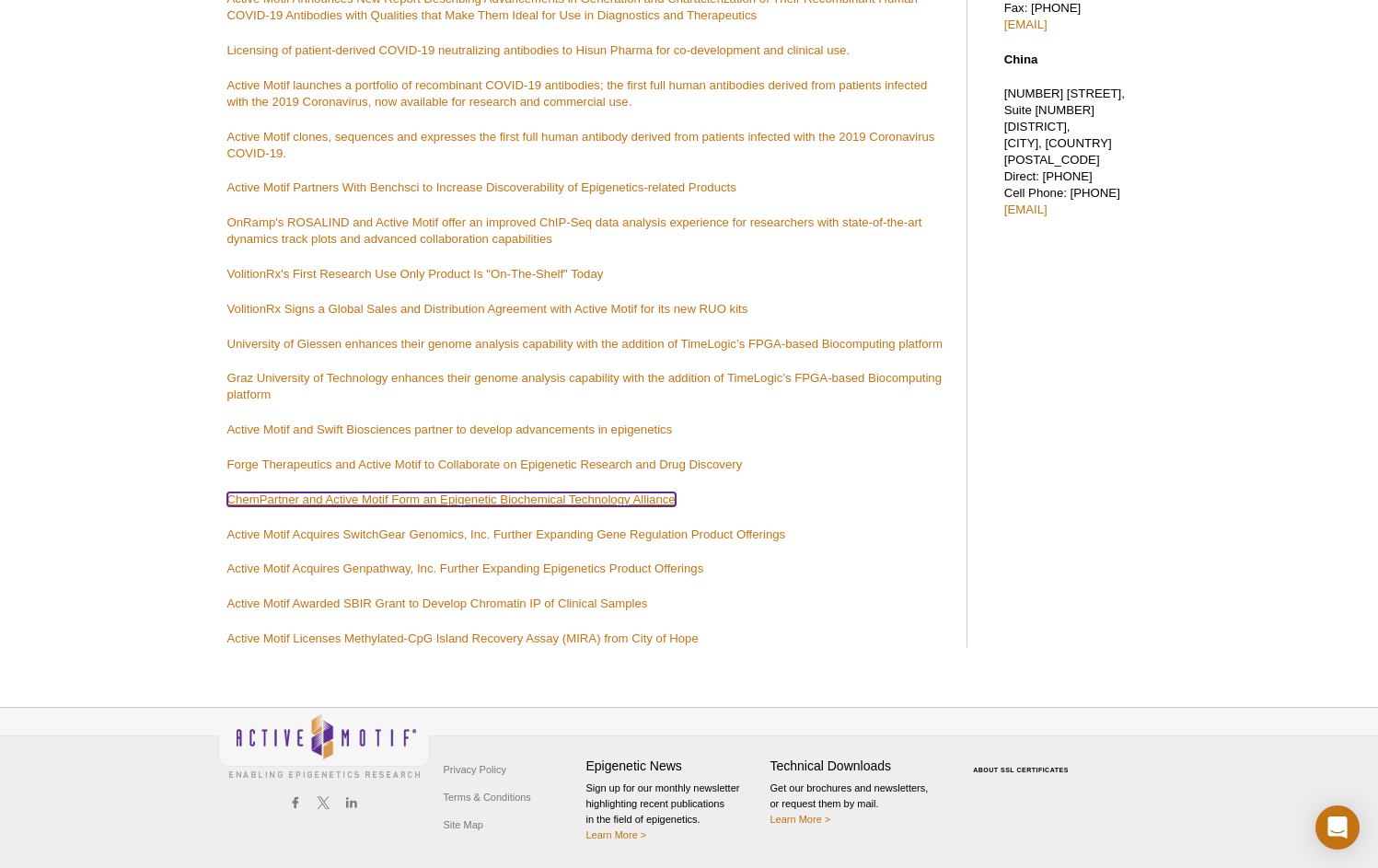 click on "ChemPartner and Active Motif Form an Epigenetic Biochemical Technology Alliance" at bounding box center (451, 499) 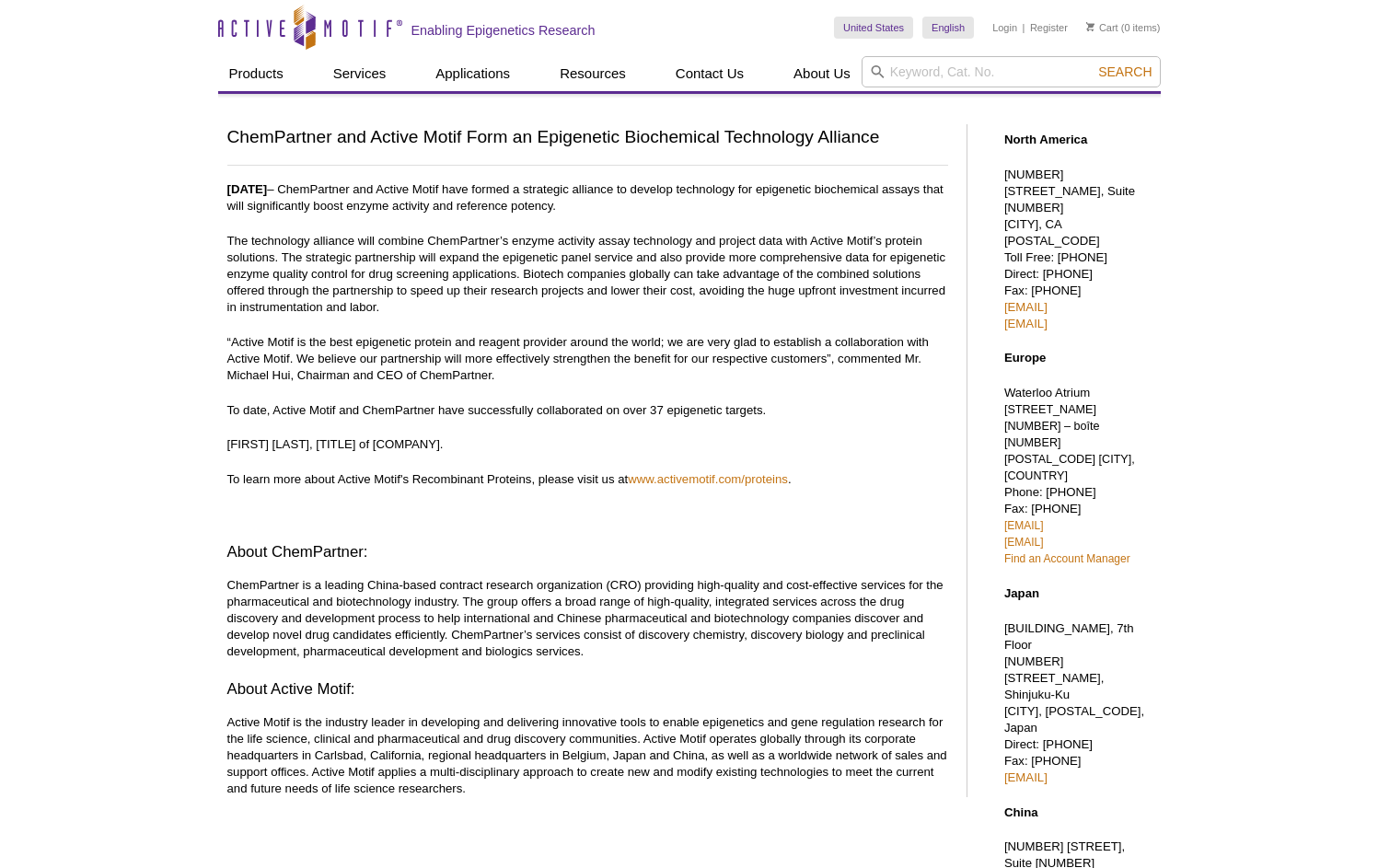 scroll, scrollTop: 0, scrollLeft: 0, axis: both 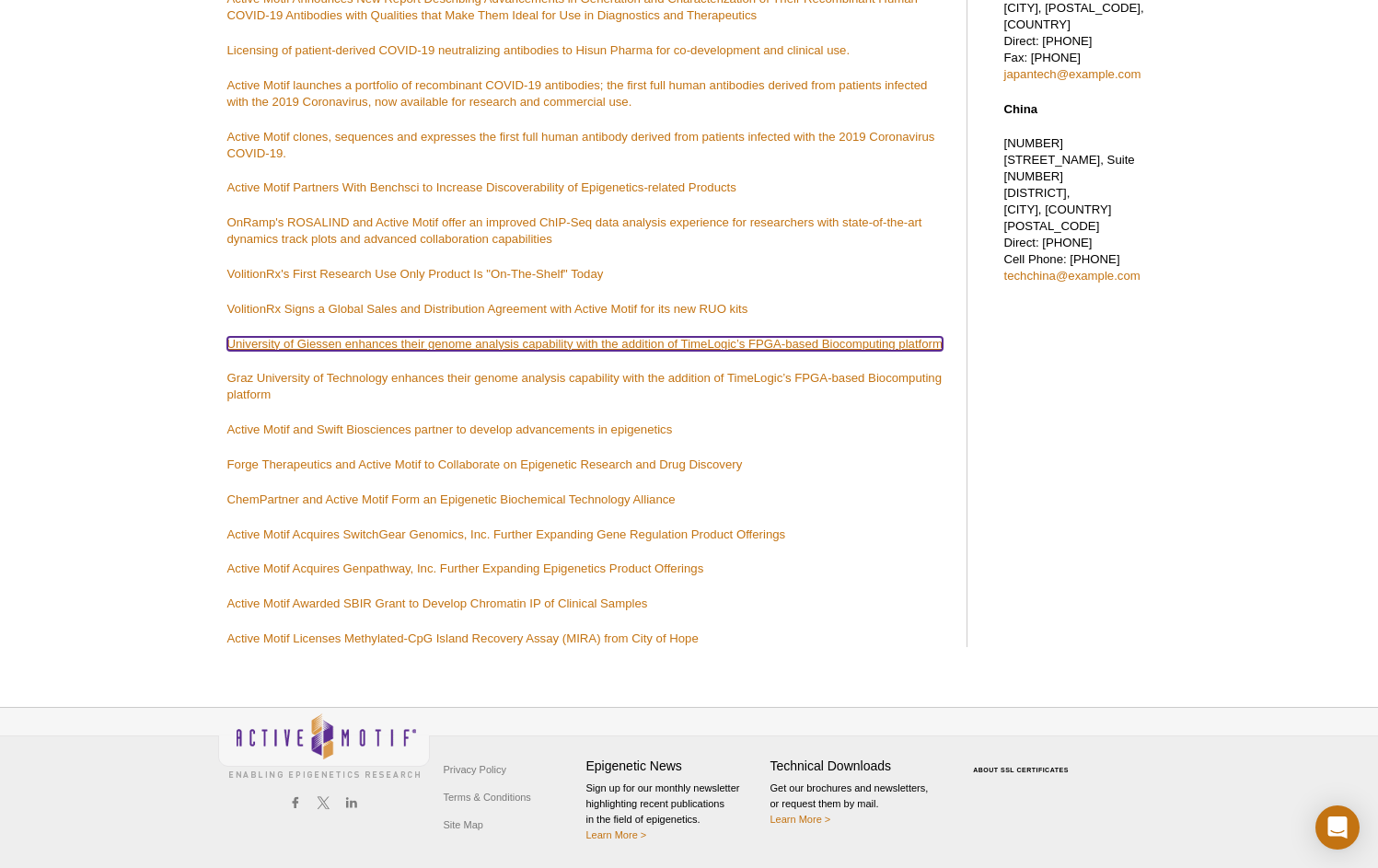 click on "University of Giessen enhances their genome analysis capability with the addition of TimeLogic’s FPGA-based Biocomputing platform" at bounding box center [585, 343] 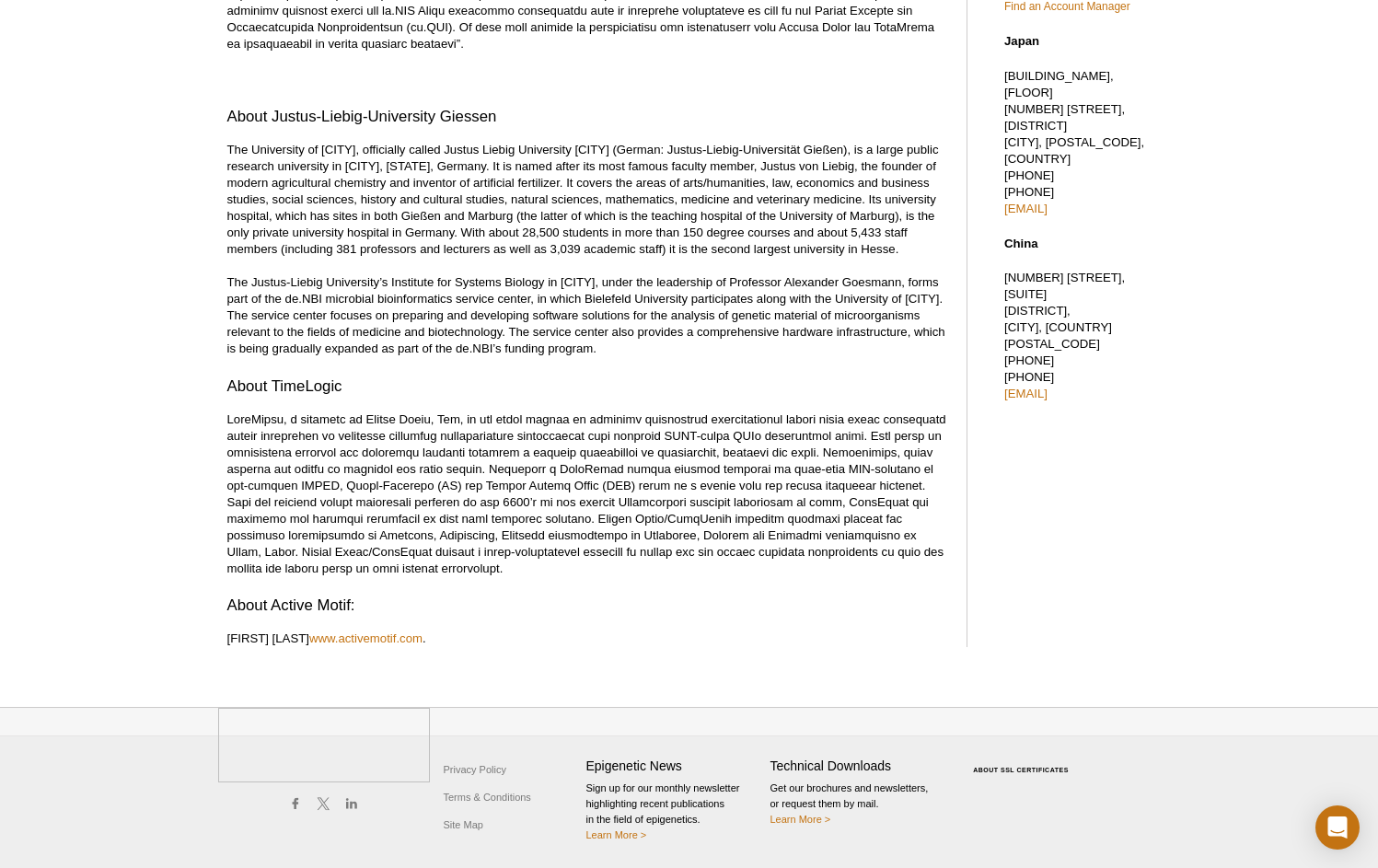 scroll, scrollTop: 589, scrollLeft: 0, axis: vertical 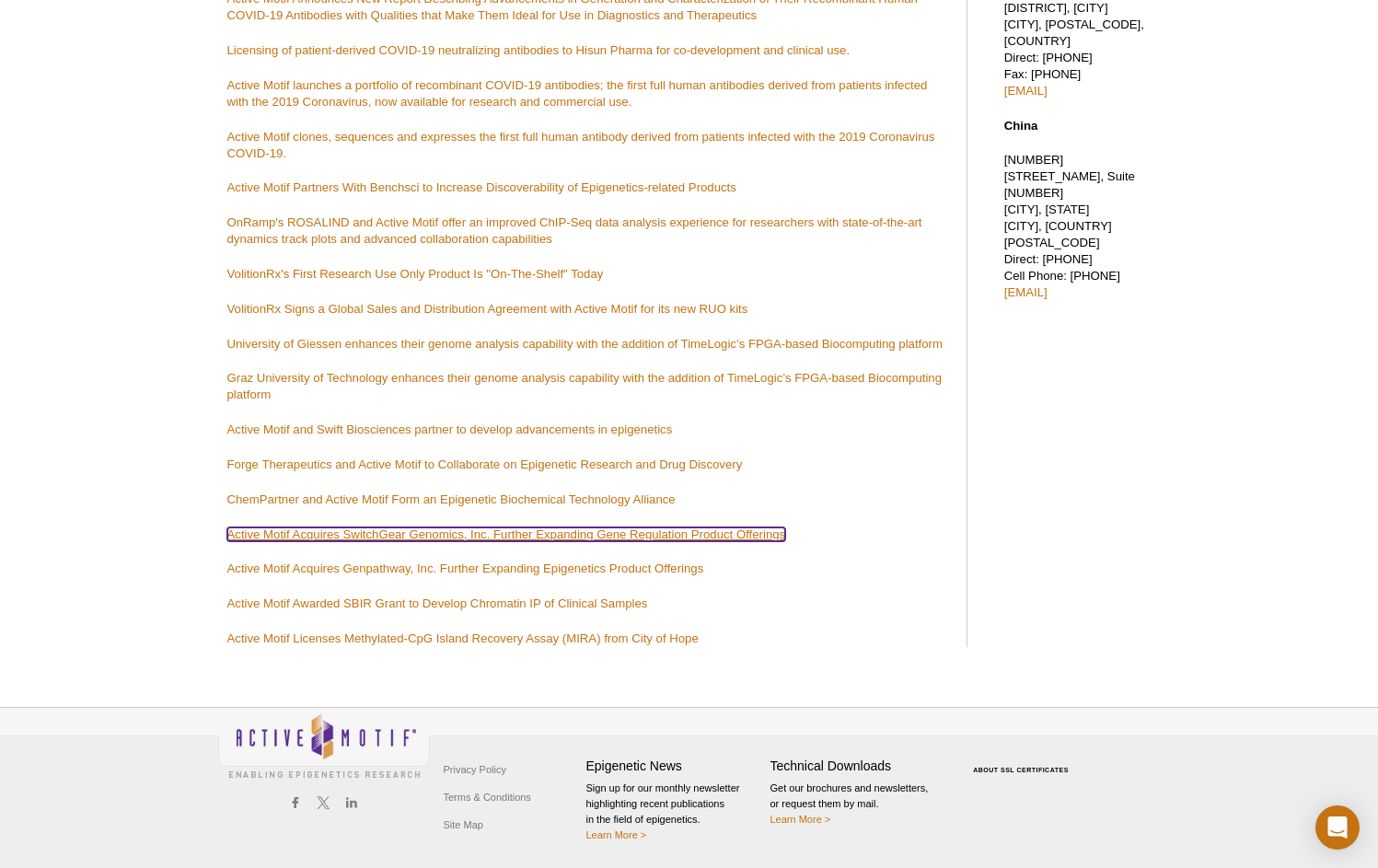click on "Active Motif Acquires SwitchGear Genomics, Inc. Further Expanding Gene Regulation Product Offerings" at bounding box center [506, 534] 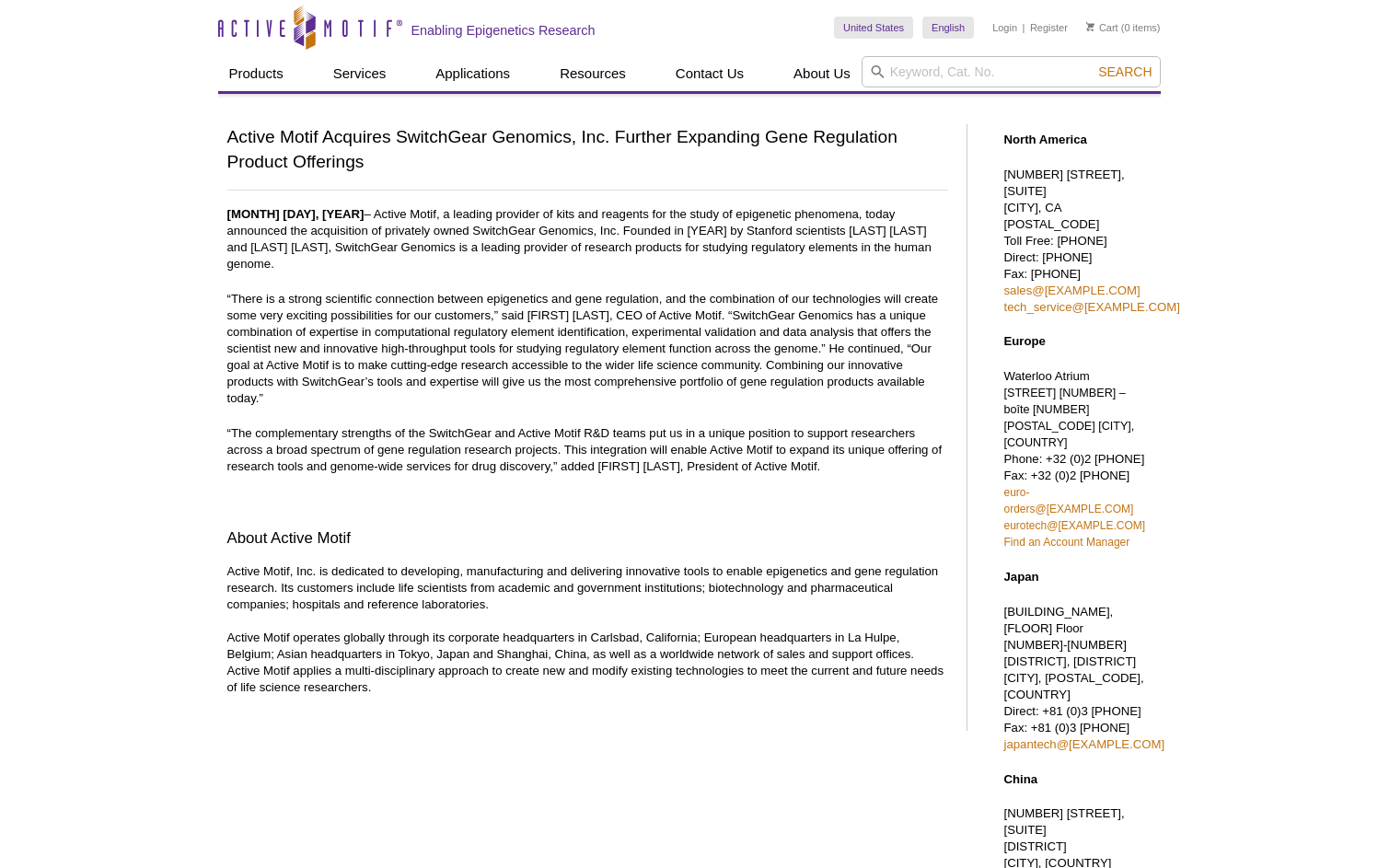 scroll, scrollTop: 0, scrollLeft: 0, axis: both 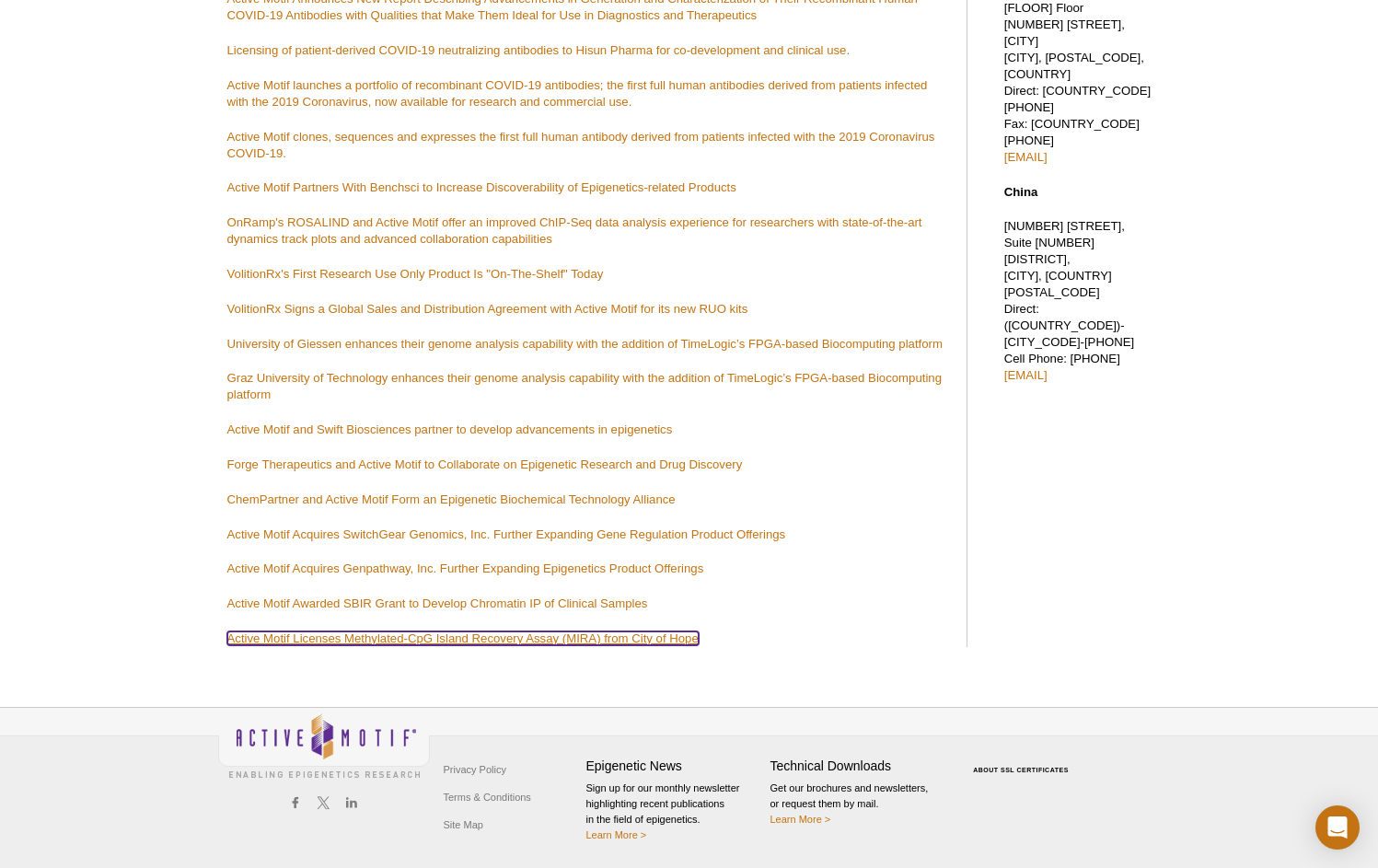 click on "Active Motif Licenses Methylated-CpG Island Recovery Assay (MIRA) from City of Hope" at bounding box center [463, 638] 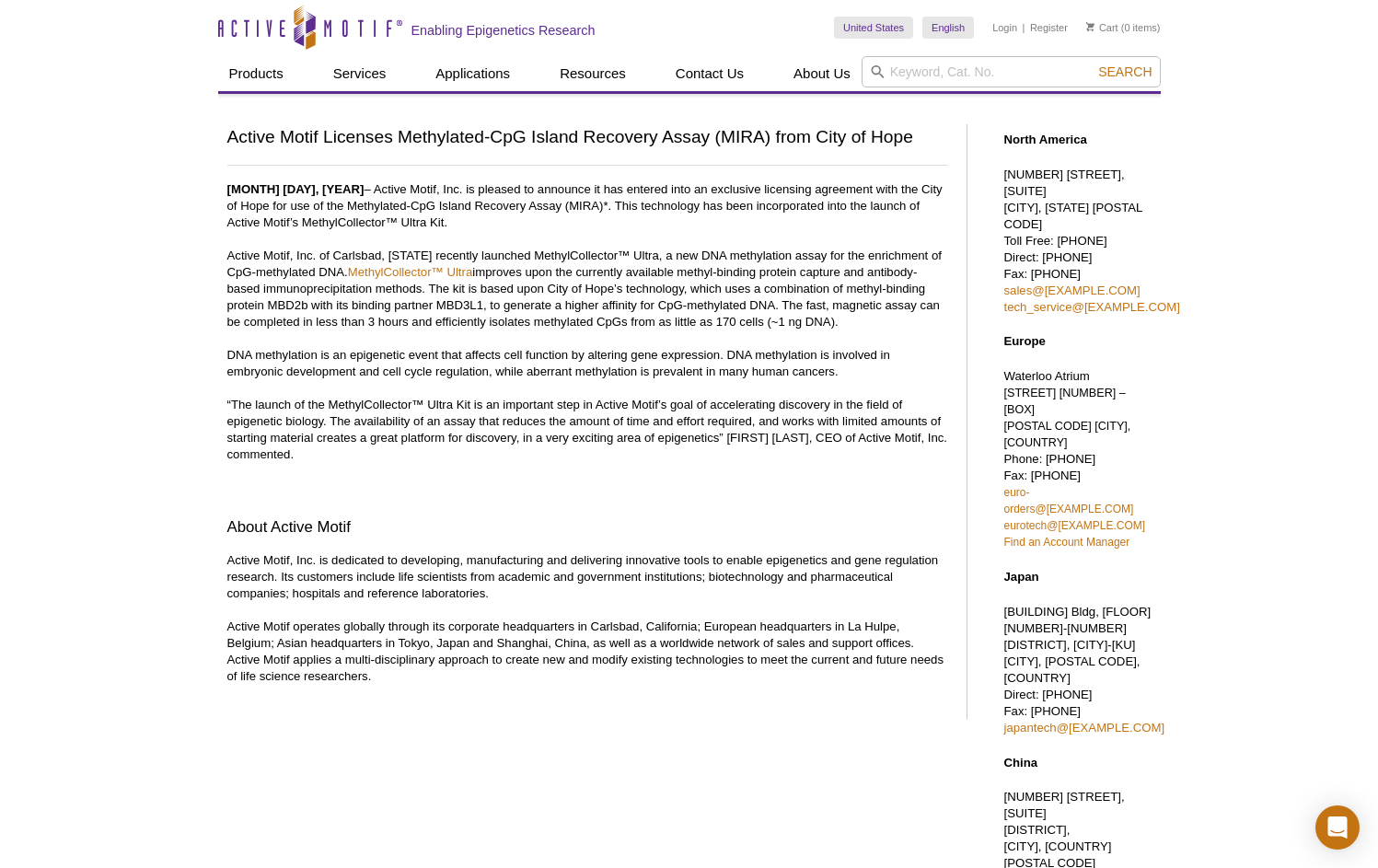 scroll, scrollTop: 0, scrollLeft: 0, axis: both 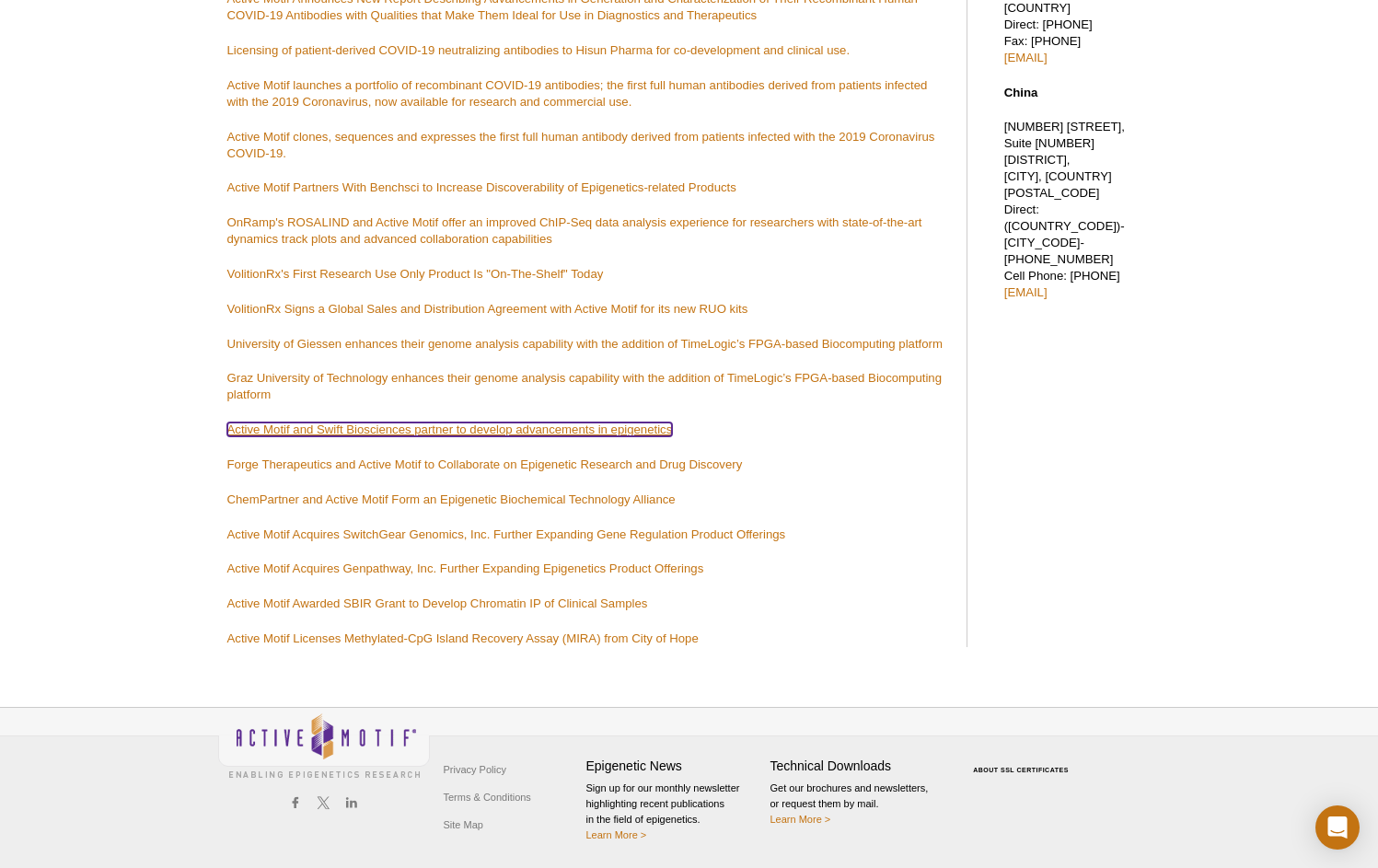 click on "Active Motif and Swift Biosciences partner to develop advancements in epigenetics" at bounding box center (450, 429) 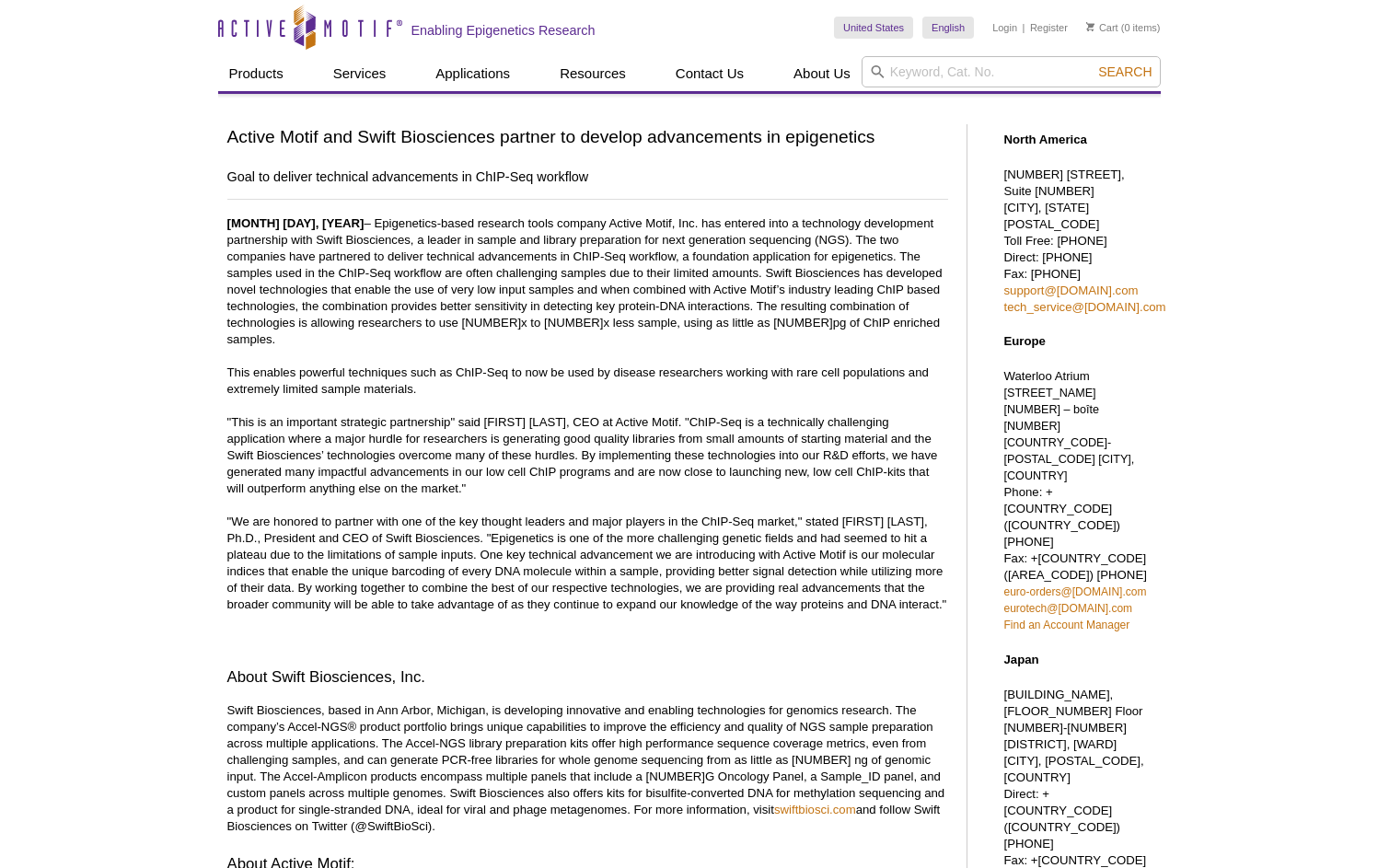 scroll, scrollTop: 0, scrollLeft: 0, axis: both 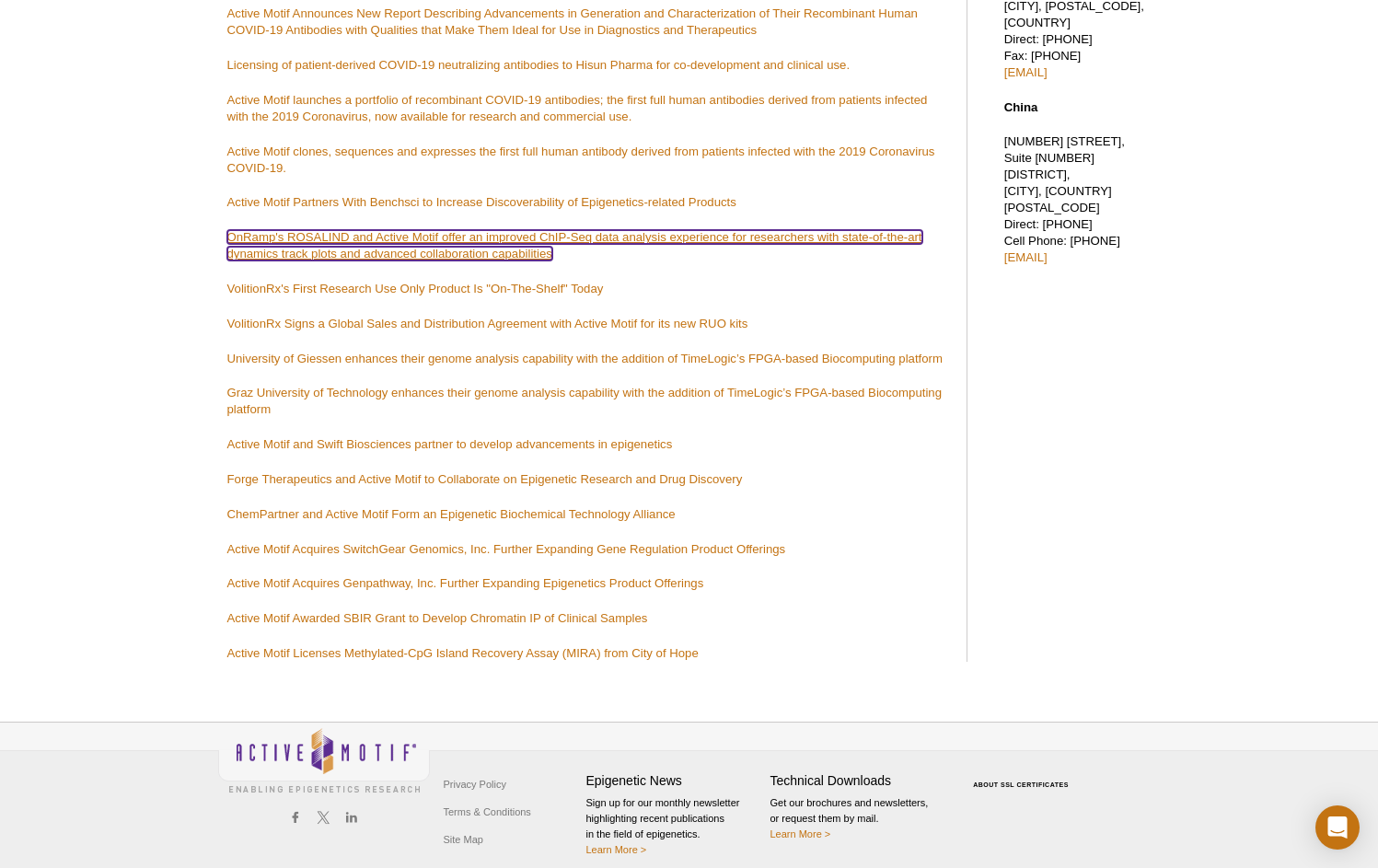 click on "OnRamp's ROSALIND and Active Motif offer an improved ChIP-Seq data analysis experience for researchers with state-of-the-art dynamics track plots and advanced collaboration capabilities" at bounding box center [574, 245] 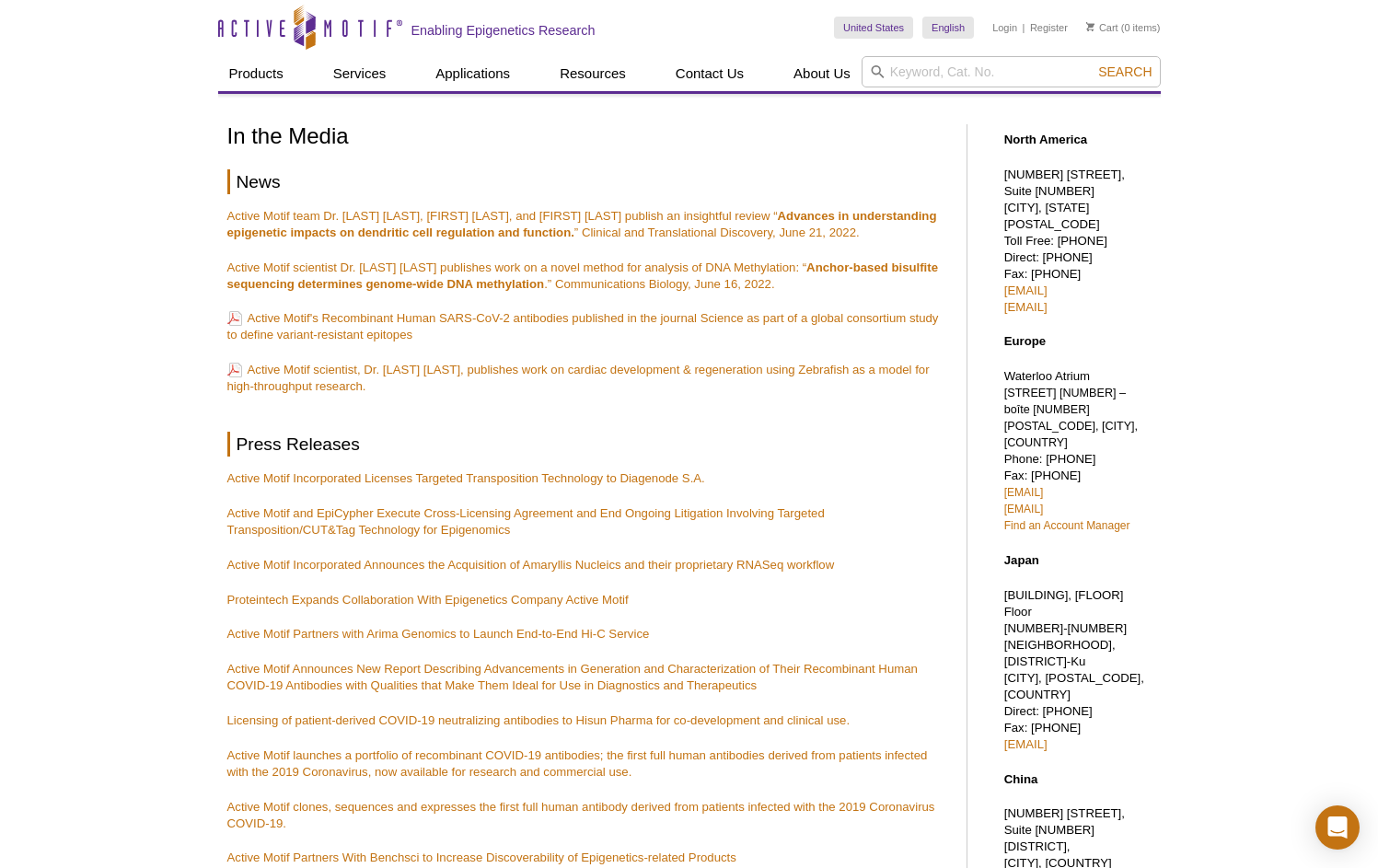 scroll, scrollTop: 656, scrollLeft: 0, axis: vertical 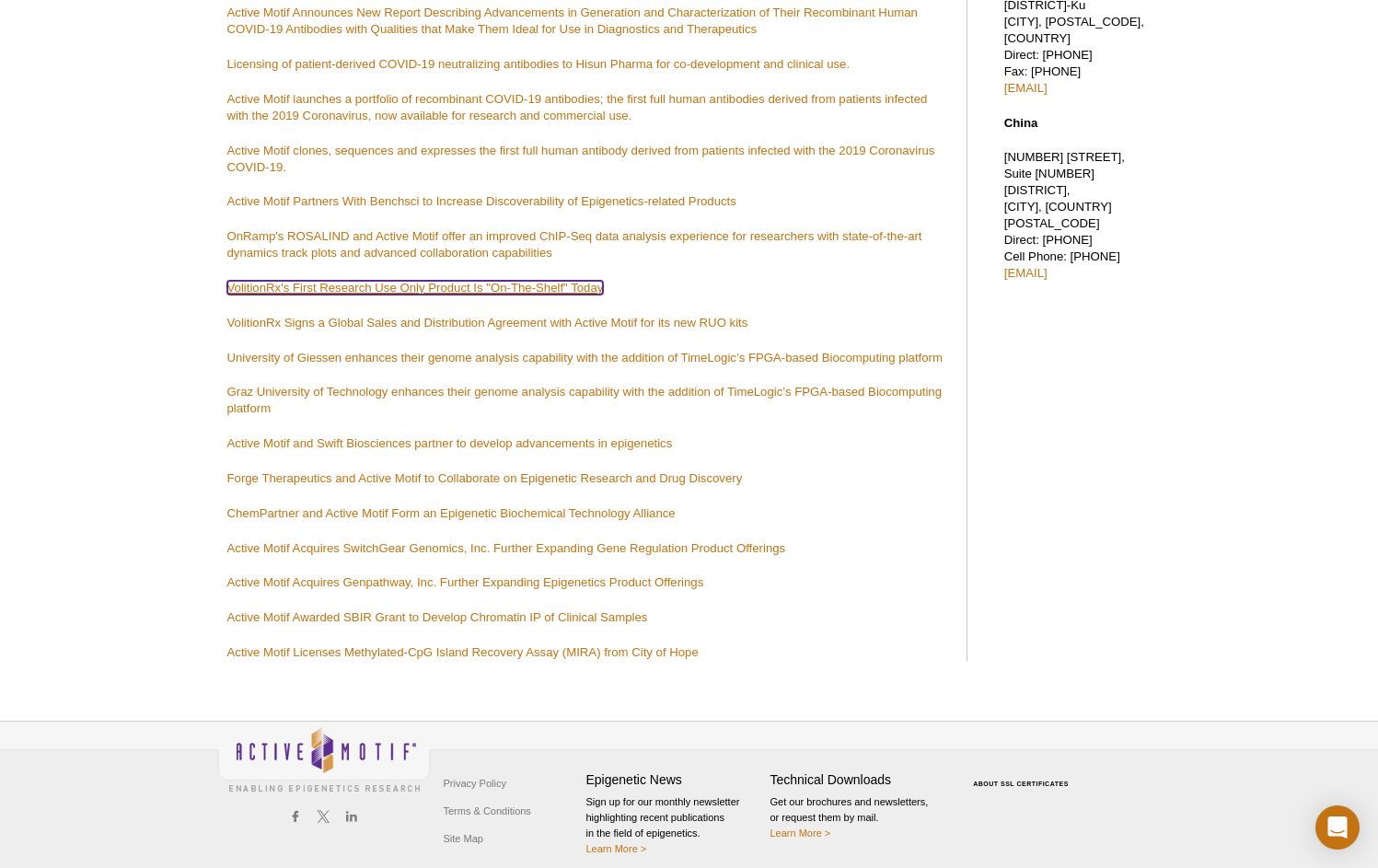 click on "VolitionRx's First Research Use Only Product Is "On-The-Shelf" Today" at bounding box center (415, 287) 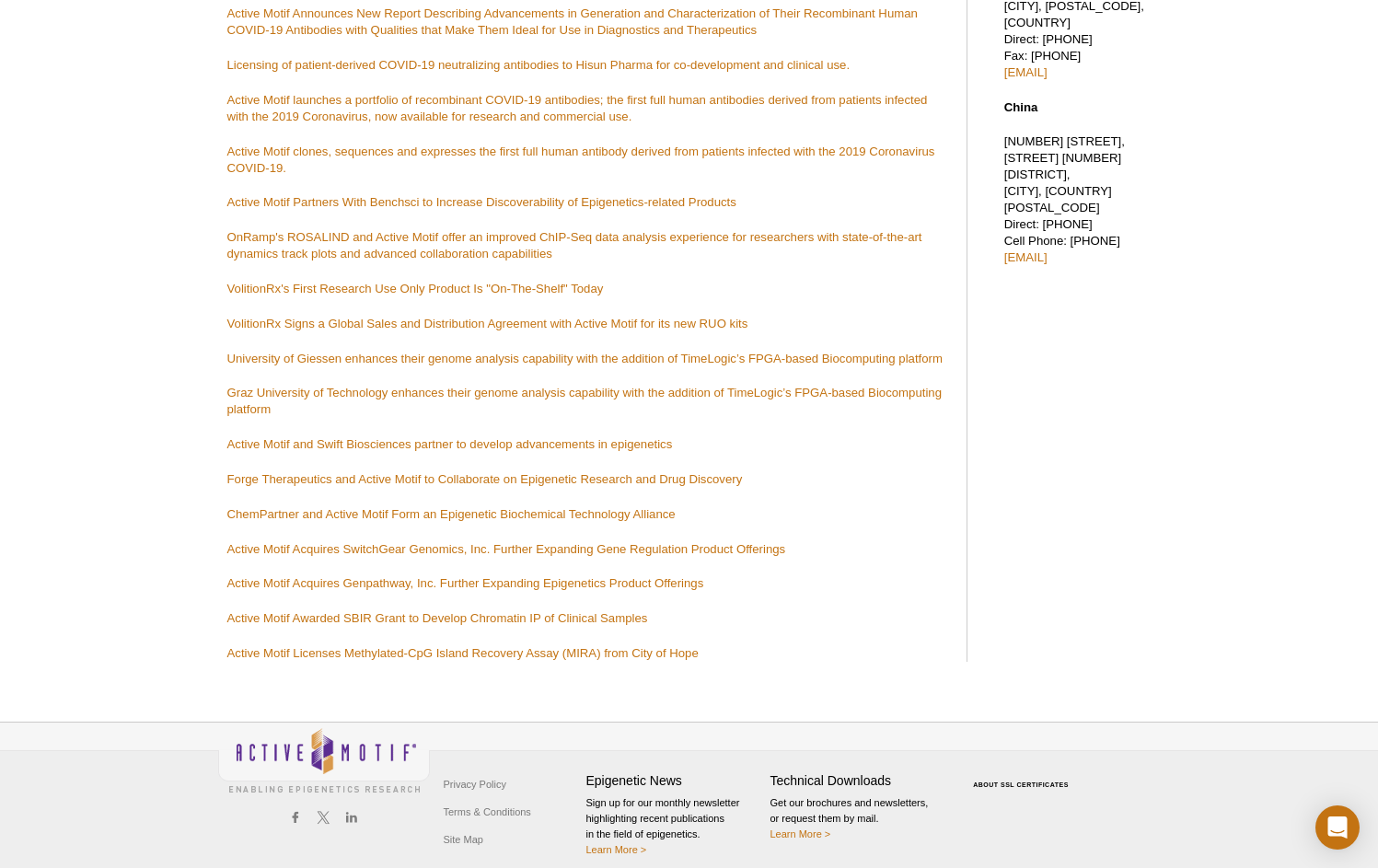 scroll, scrollTop: 656, scrollLeft: 0, axis: vertical 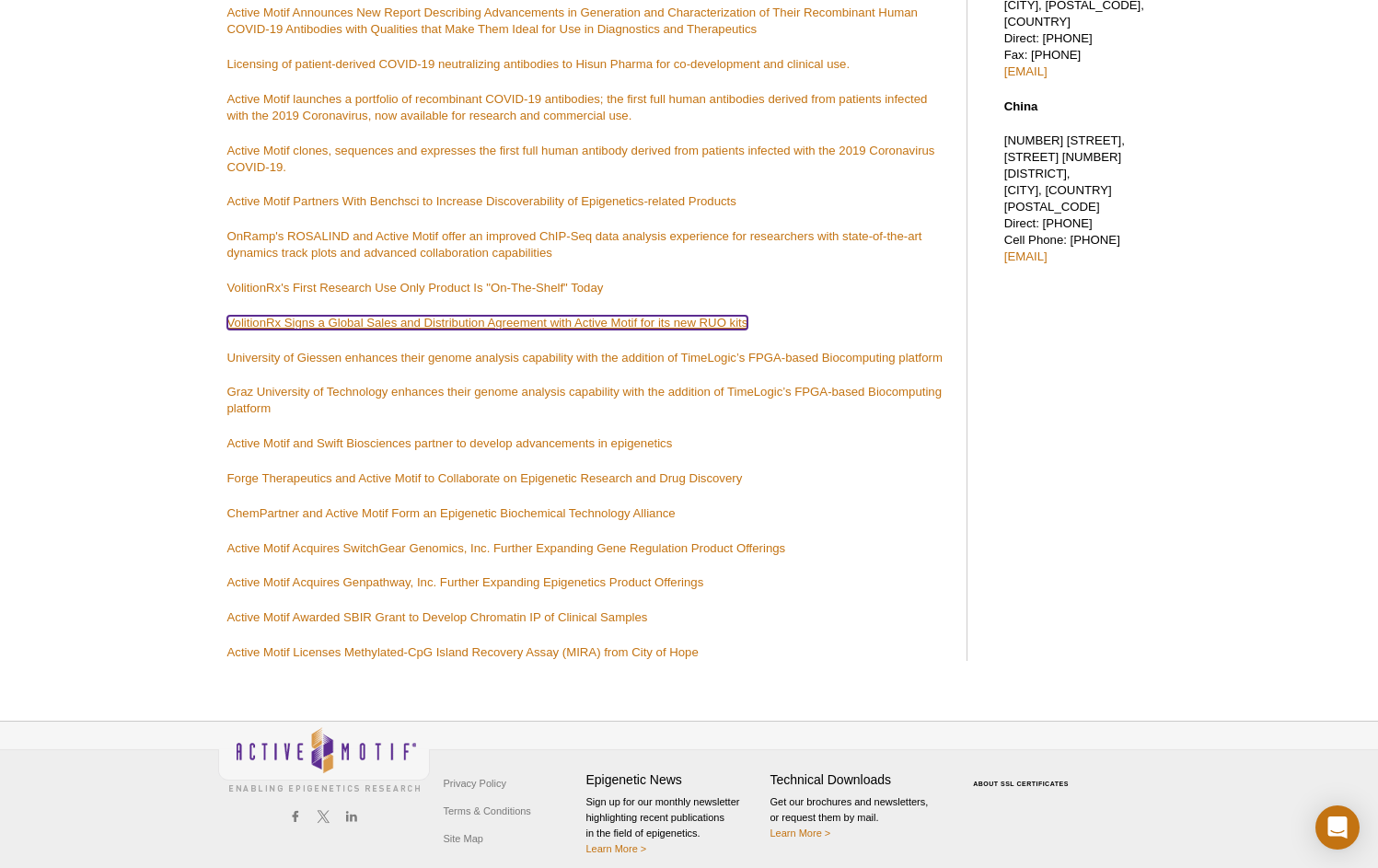 click on "VolitionRx Signs a Global Sales and Distribution Agreement with Active Motif for its new RUO kits" at bounding box center (488, 322) 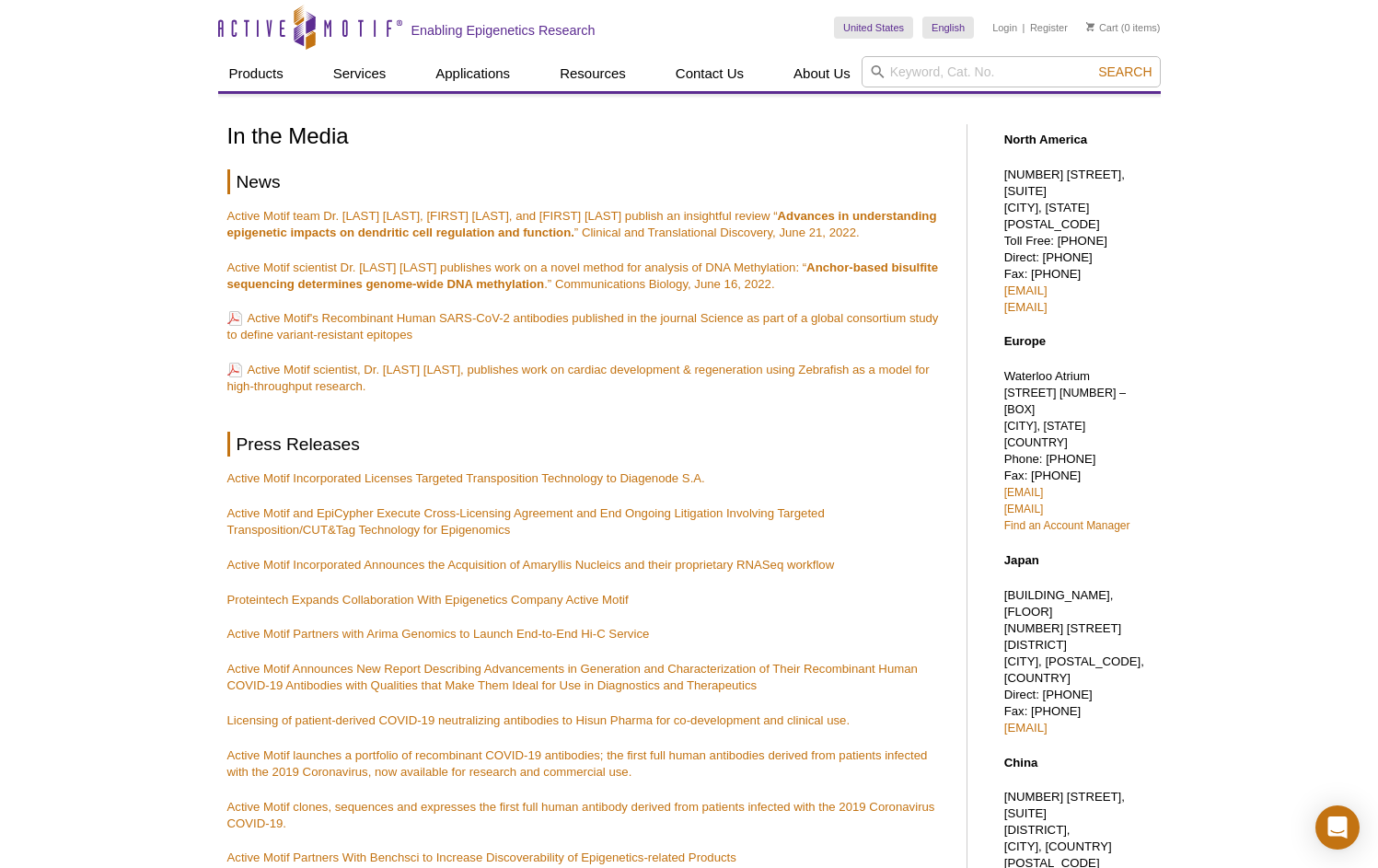 scroll, scrollTop: 656, scrollLeft: 0, axis: vertical 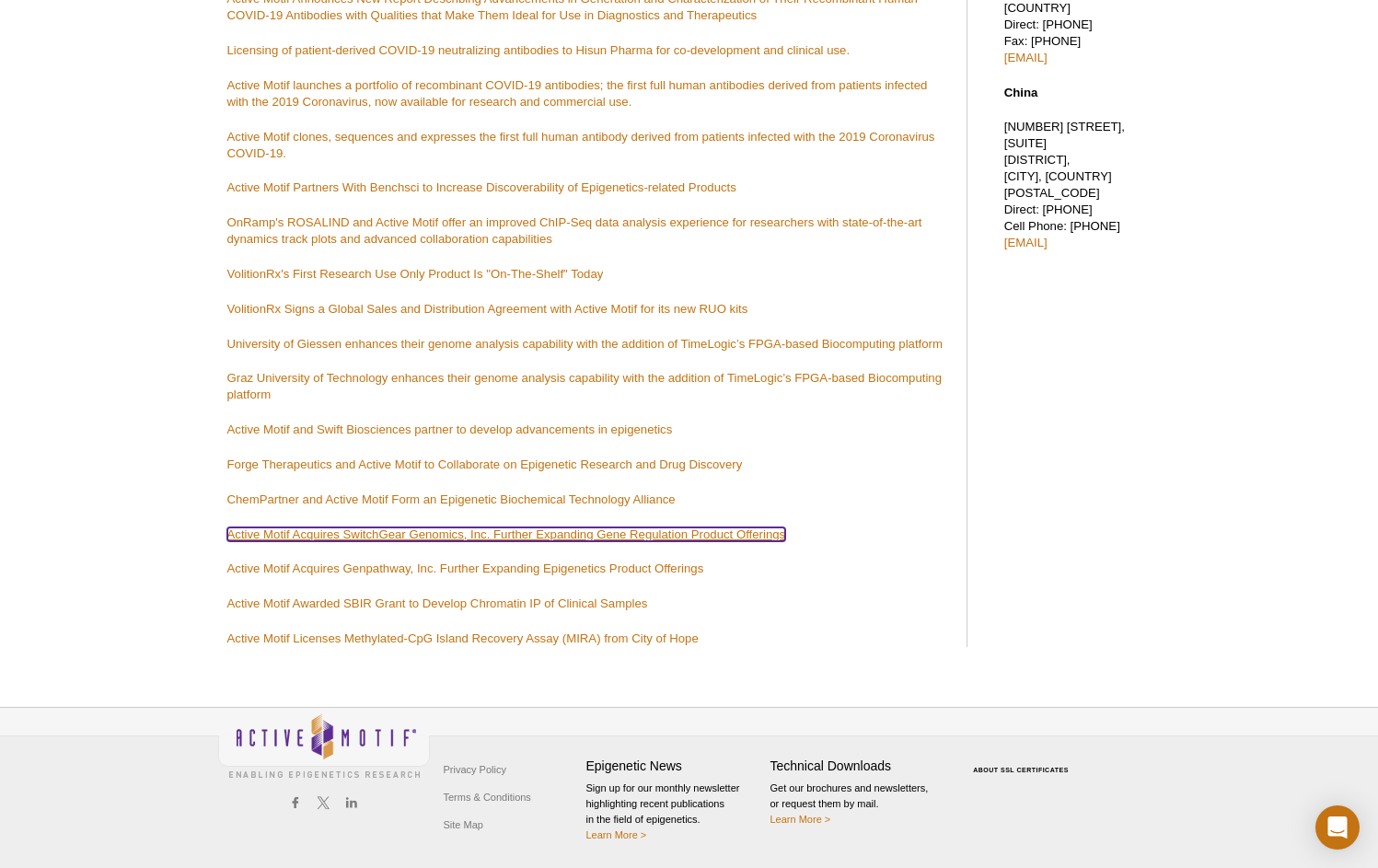 click on "Active Motif Acquires SwitchGear Genomics, Inc. Further Expanding Gene Regulation Product Offerings" at bounding box center (506, 534) 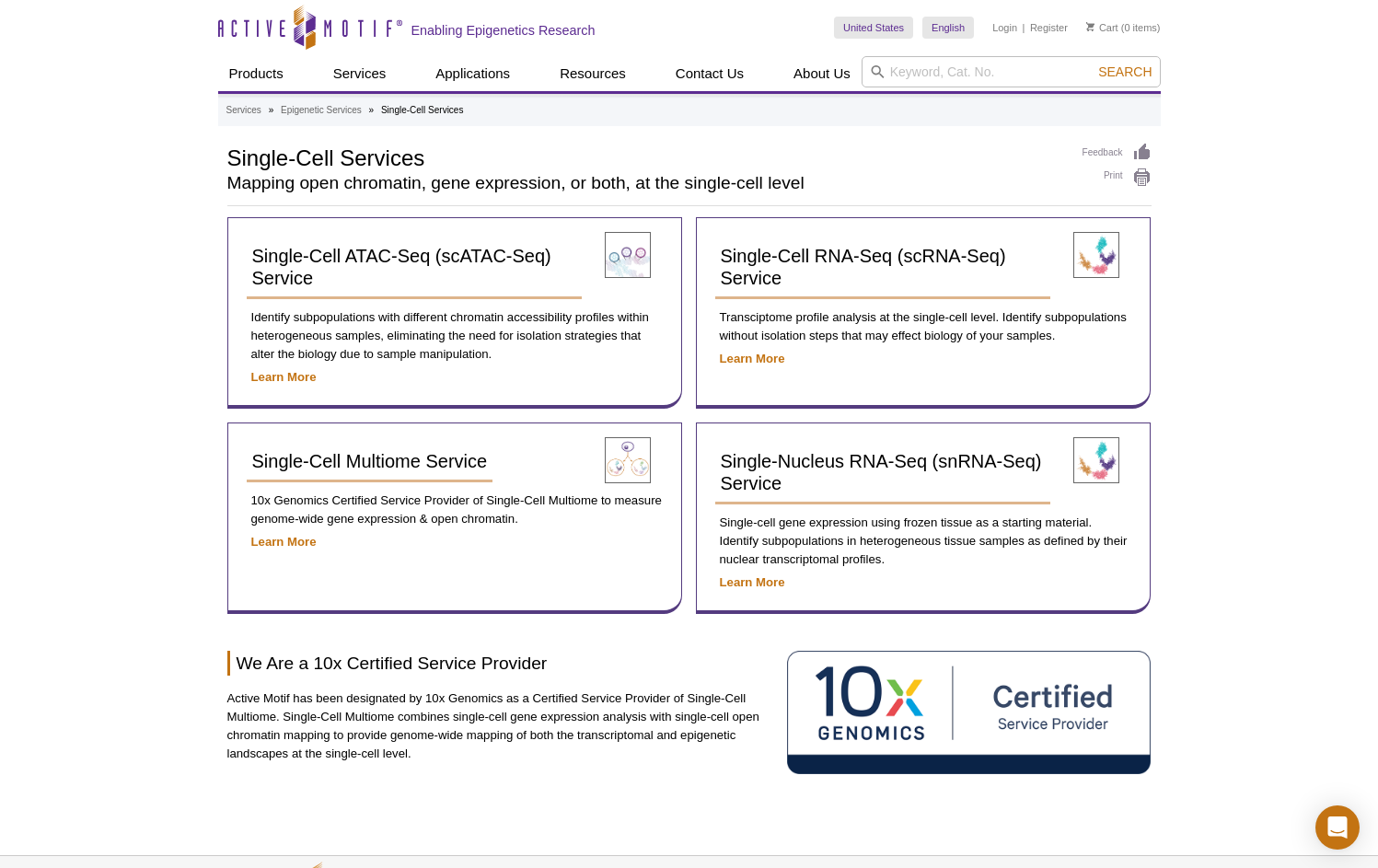 scroll, scrollTop: 0, scrollLeft: 0, axis: both 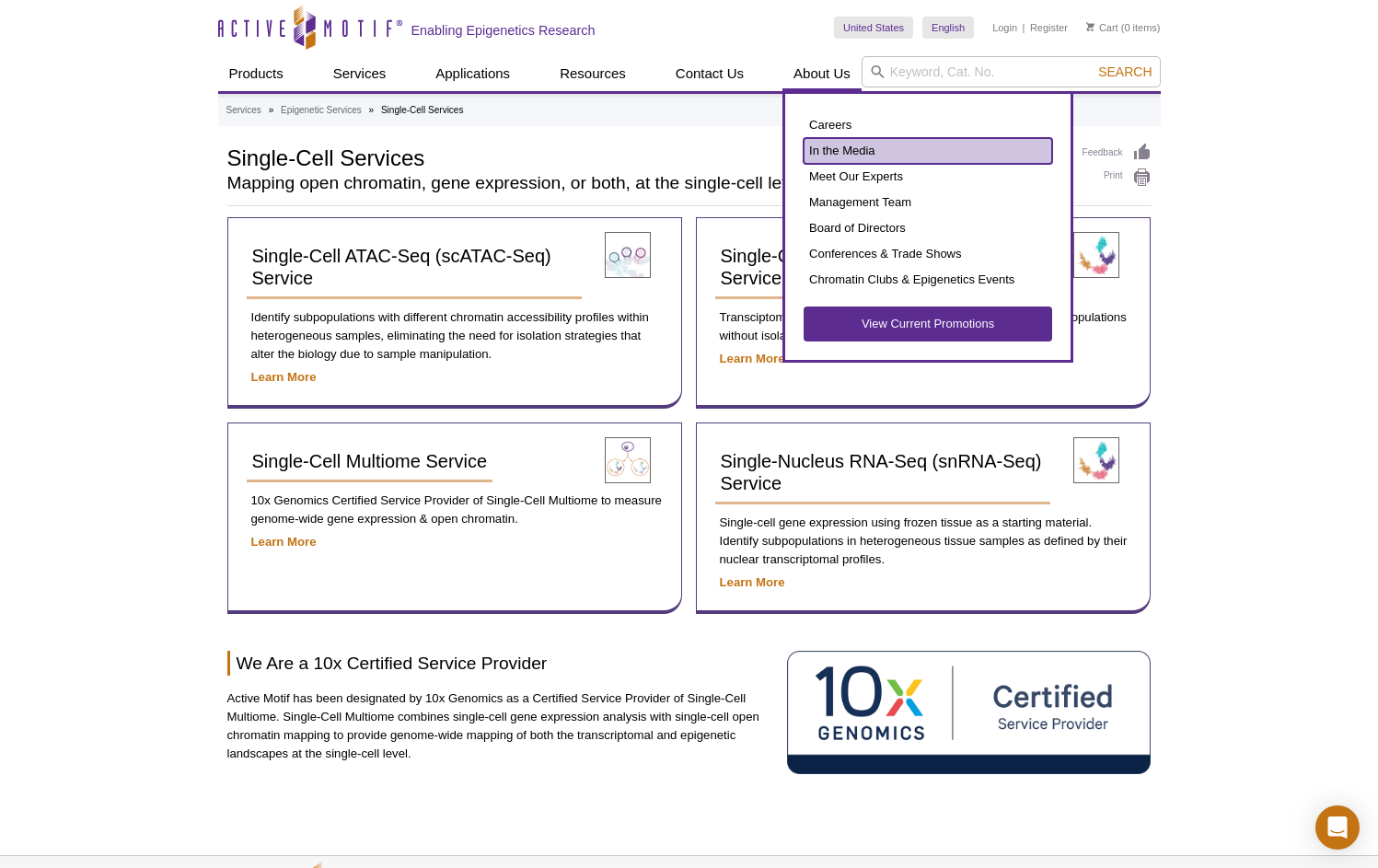 click on "In the Media" at bounding box center (928, 151) 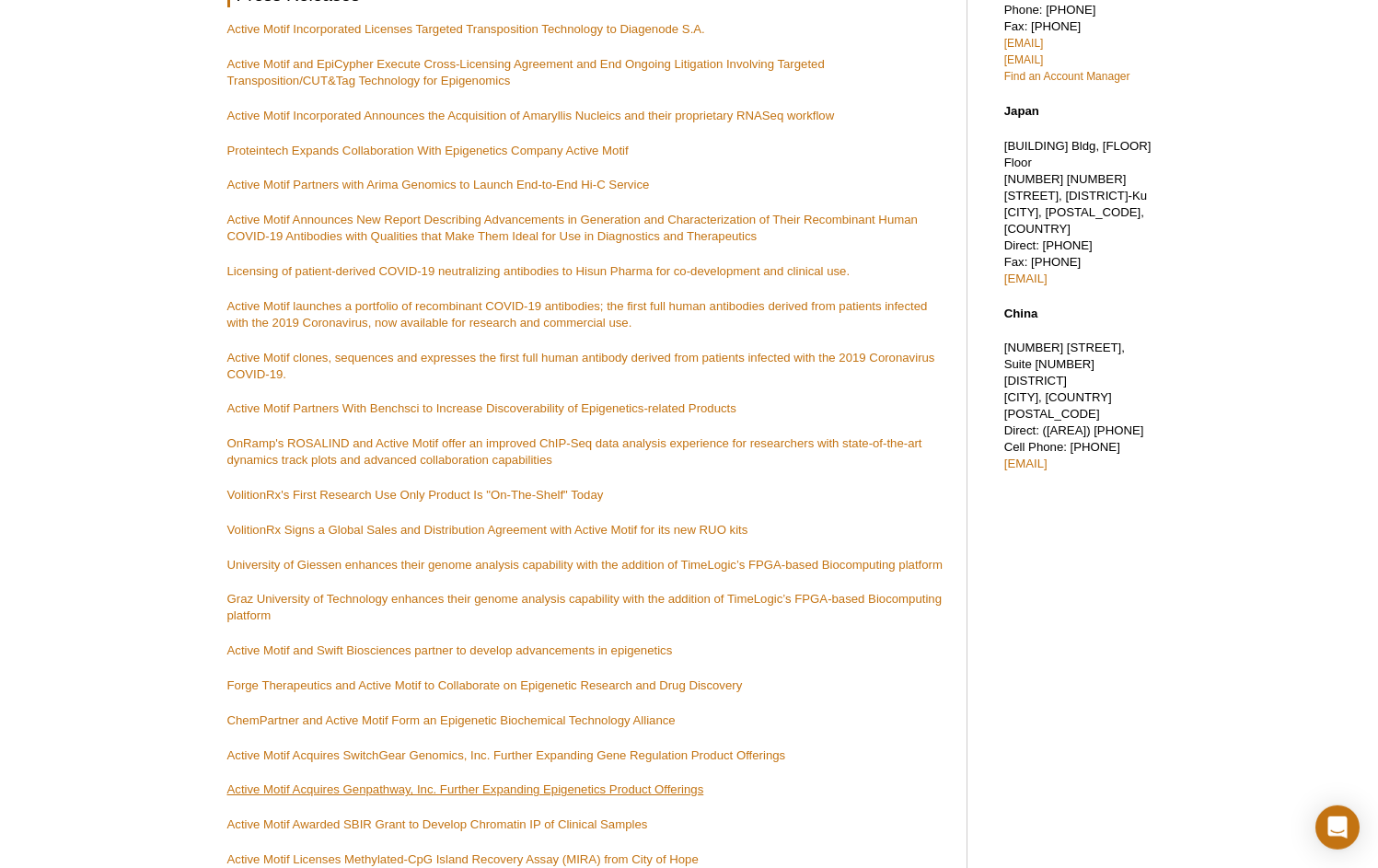 scroll, scrollTop: 449, scrollLeft: 0, axis: vertical 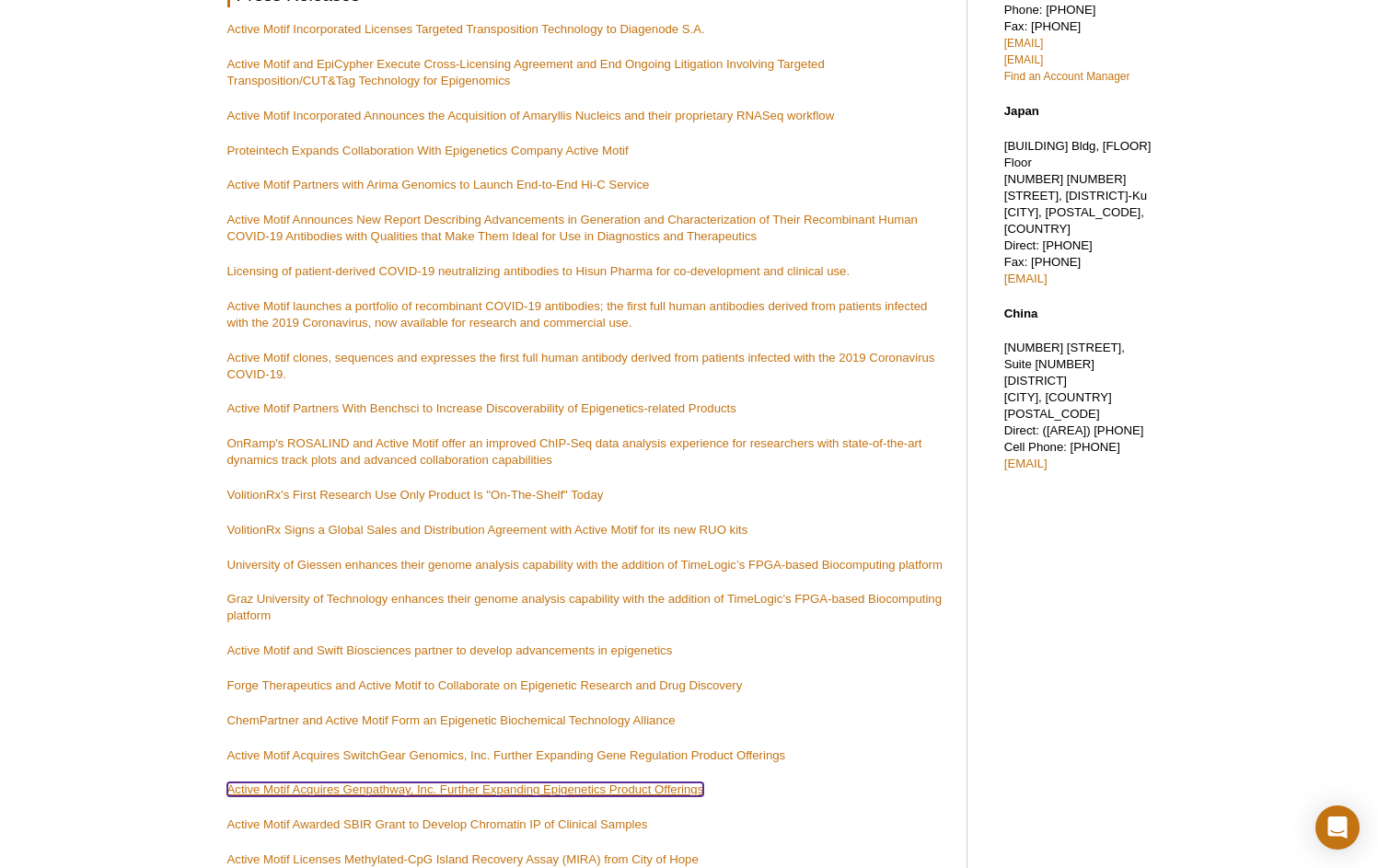 click on "Active Motif Acquires Genpathway, Inc. Further Expanding Epigenetics Product Offerings" at bounding box center [466, 789] 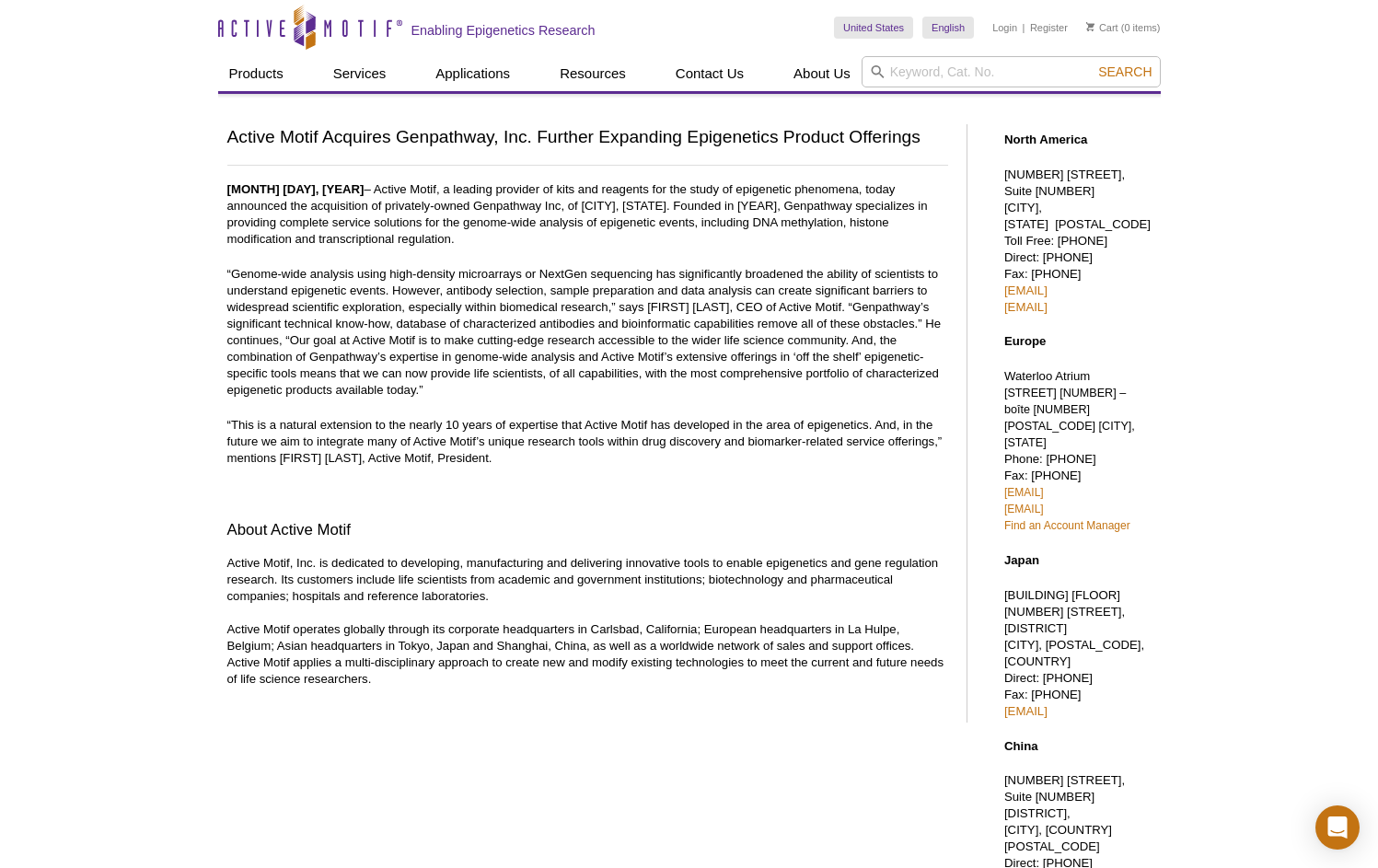 scroll, scrollTop: 0, scrollLeft: 0, axis: both 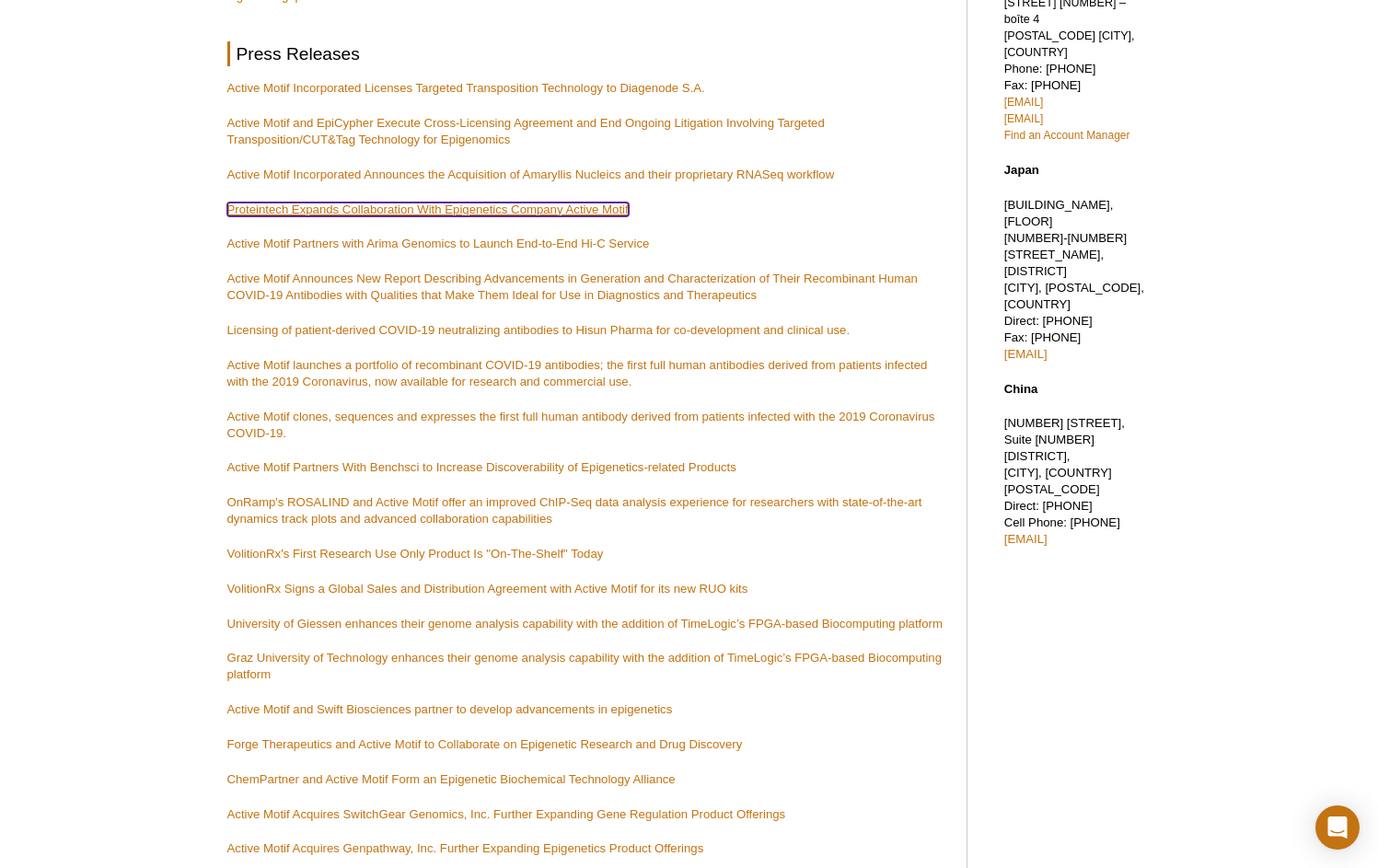 click on "Proteintech Expands Collaboration With Epigenetics Company Active Motif" at bounding box center [428, 209] 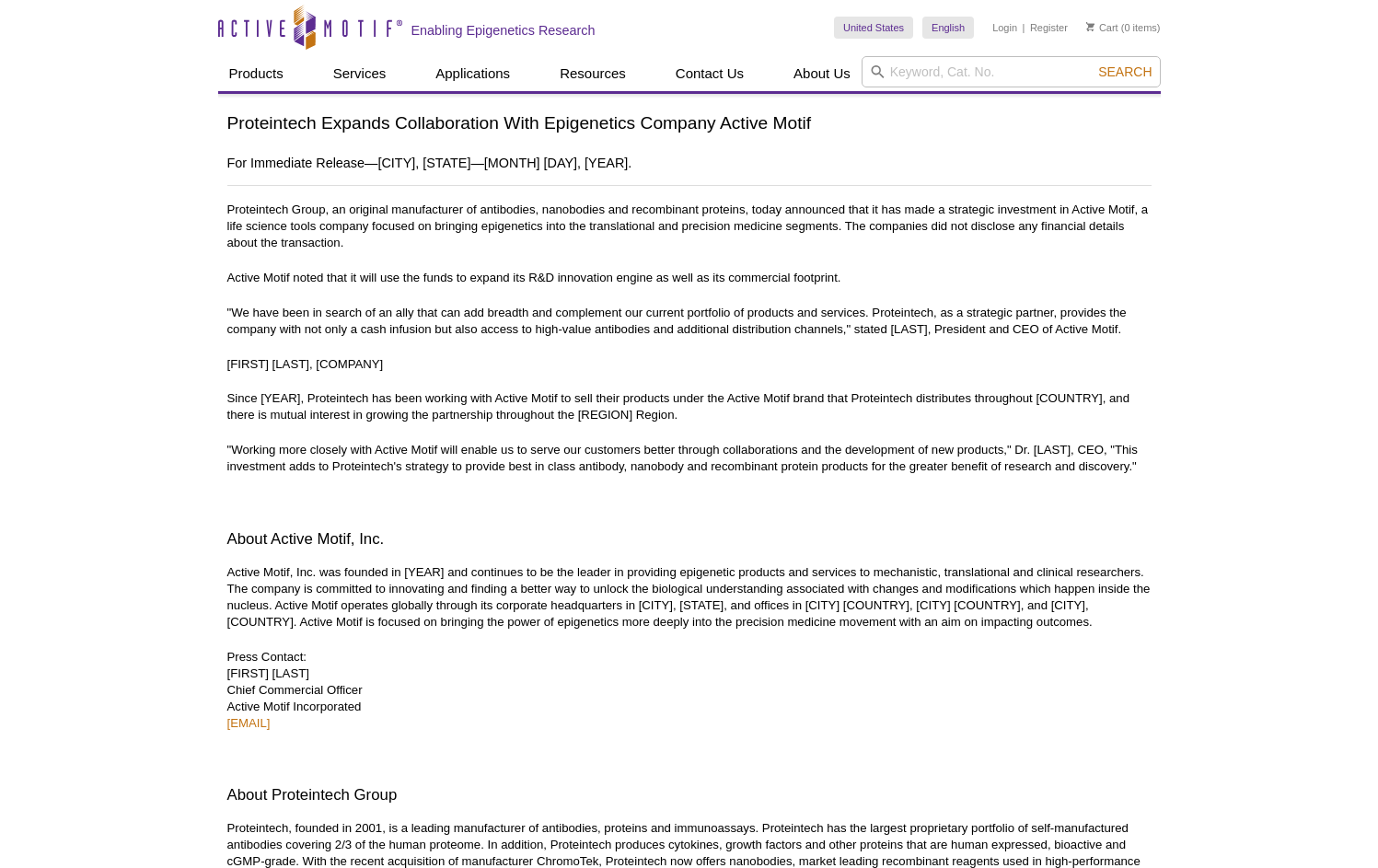 scroll, scrollTop: 0, scrollLeft: 0, axis: both 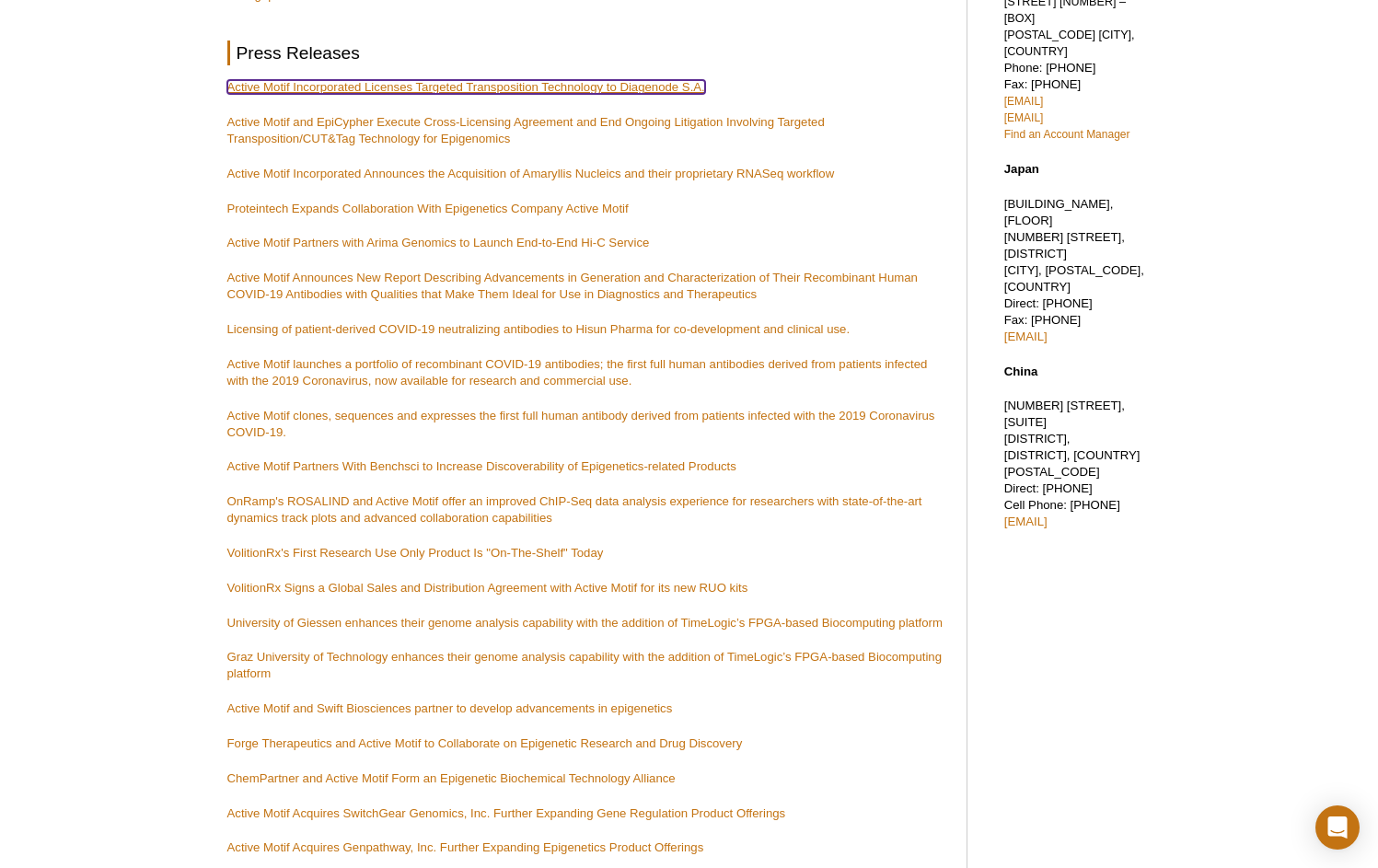 click on "Active Motif Incorporated Licenses Targeted Transposition Technology to Diagenode S.A." at bounding box center [466, 87] 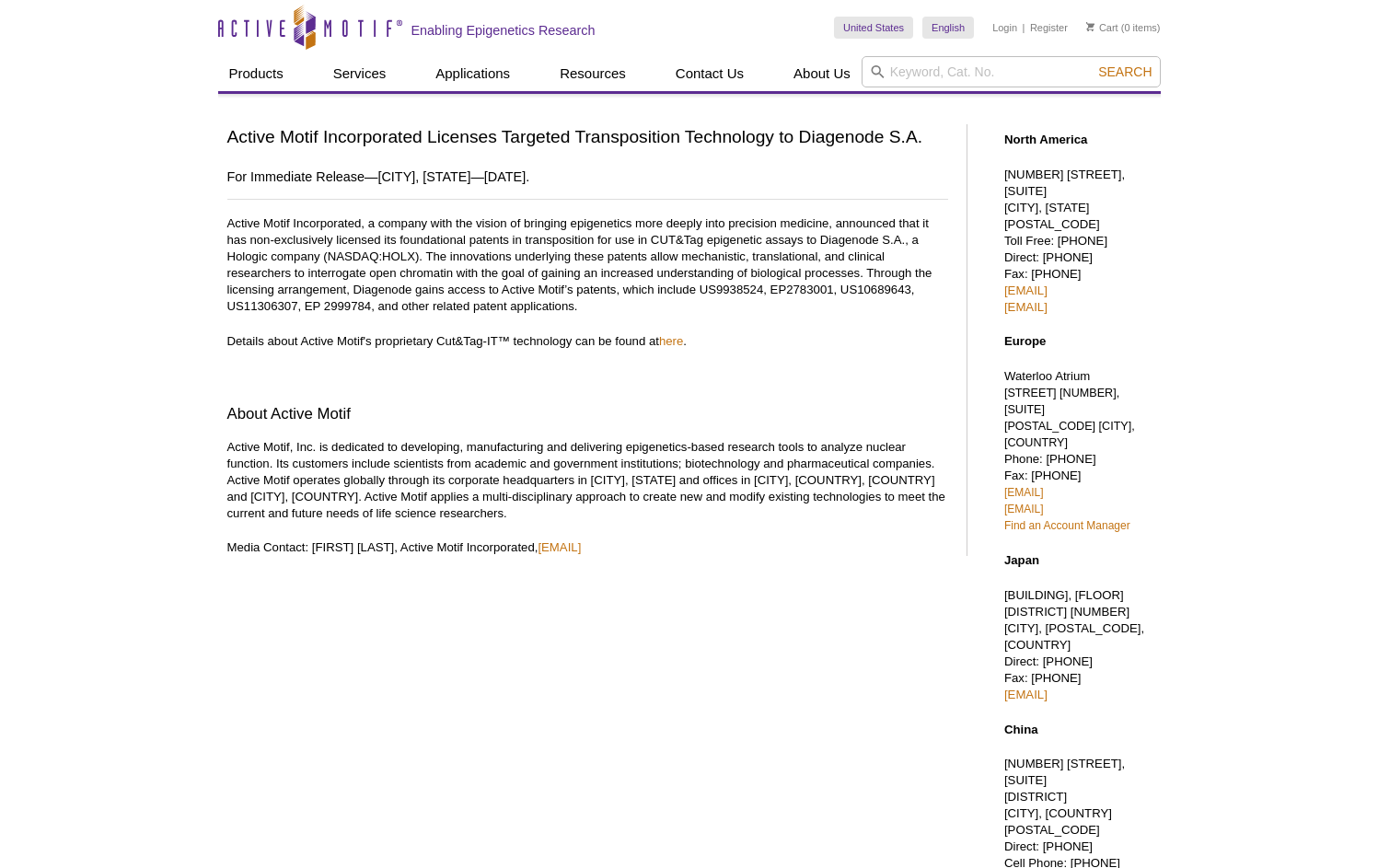 scroll, scrollTop: 0, scrollLeft: 0, axis: both 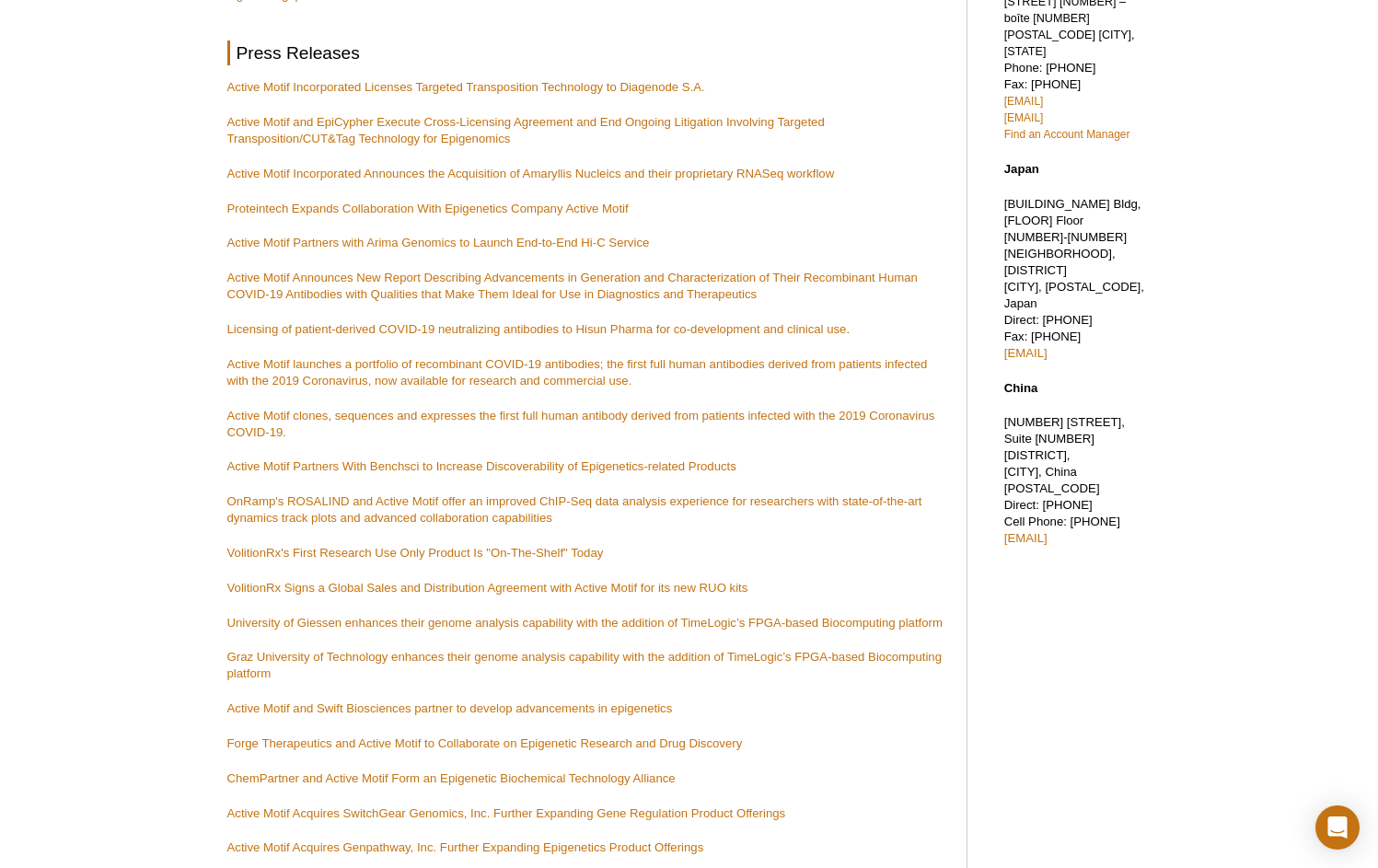 click on "In the Media
News
Active Motif team Dr. Rwik Sen, Zachary Verlander, and Alisa Cummings publish an insightful review “ Advances in understanding epigenetic impacts on dendritic cell regulation and function. ” Clinical and Translational Discovery, June 21, 2022.
Active Motif scientist Dr. Benjamin Delatte publishes work on a novel method for analysis of DNA Methylation: “ Anchor-based bisulfite sequencing determines genome-wide DNA methylation .” Communications Biology, June 16, 2022.
Active Motif's Recombinant Human SARS-CoV-2 antibodies published in the journal Science as part of a global consortium study to define variant-resistant epitopes
Active Motif scientist, Dr. Rwik Sen, publishes work on cardiac development & regeneration using Zebrafish as a model for high-throughput research.
Press Releases
Active Motif Incorporated Licenses Targeted Transposition Technology to Diagenode S.A.
Proteintech Expands Collaboration With Epigenetics Company Active Motif" at bounding box center (587, 330) 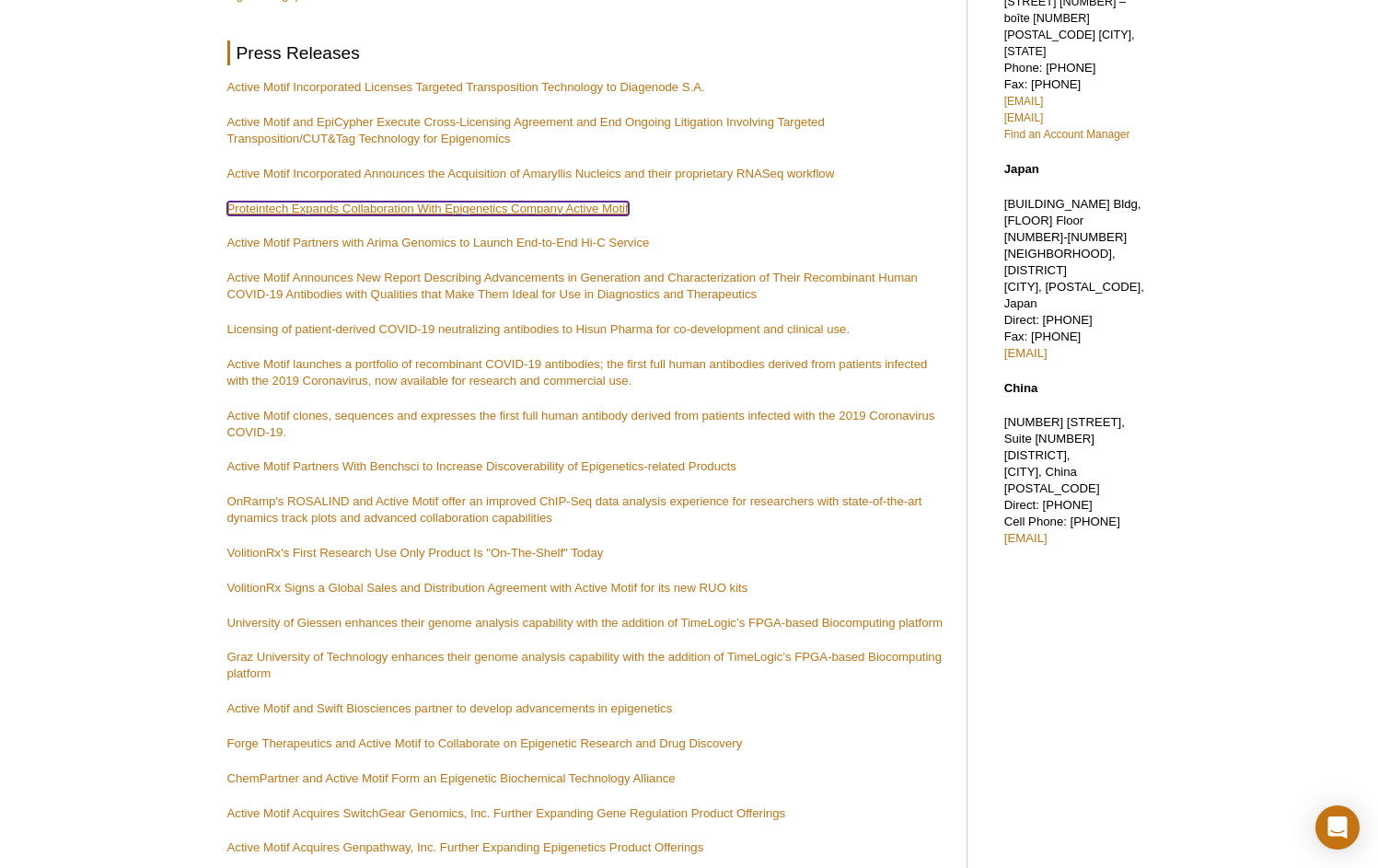 click on "Proteintech Expands Collaboration With Epigenetics Company Active Motif" at bounding box center [428, 208] 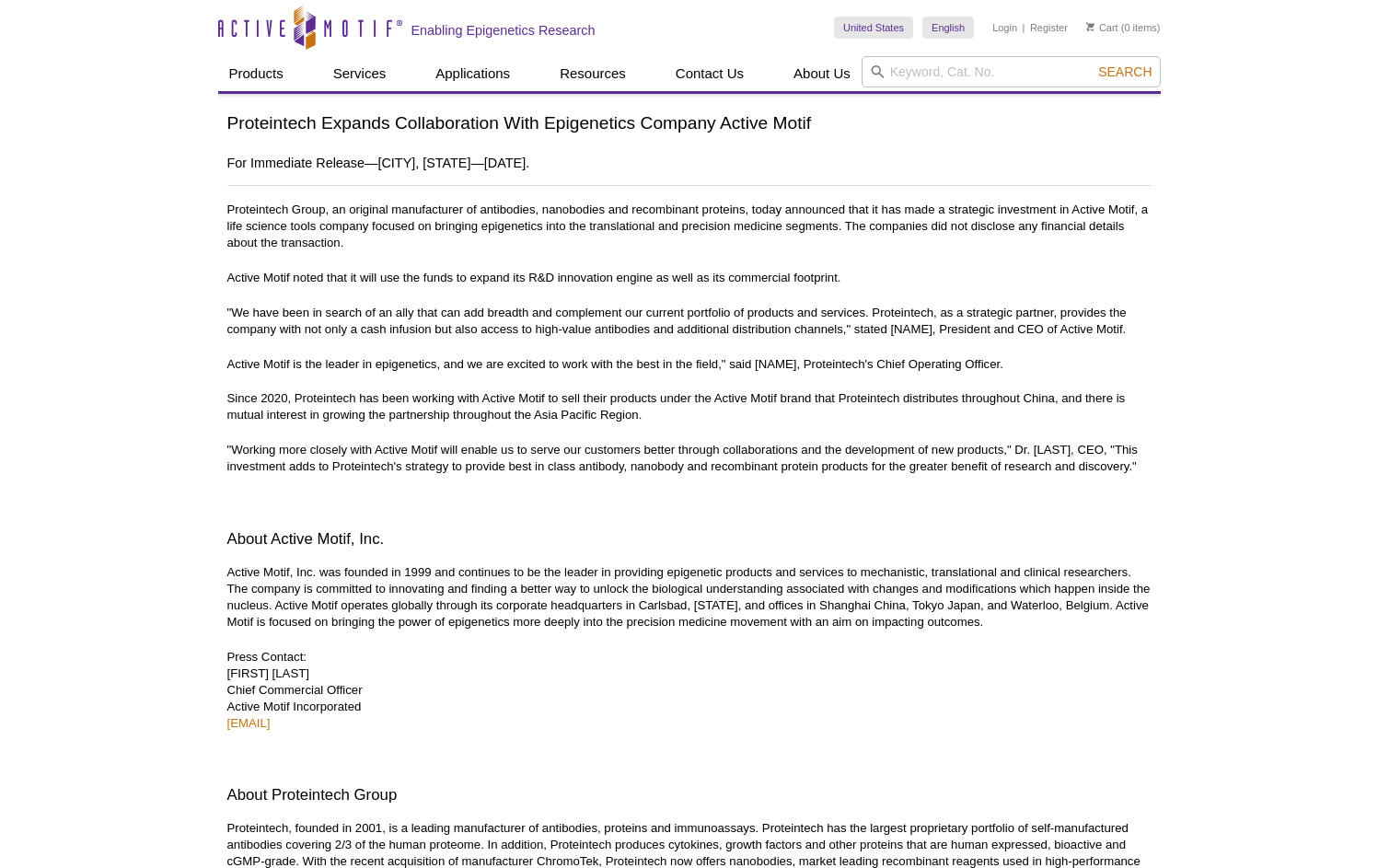 scroll, scrollTop: 0, scrollLeft: 0, axis: both 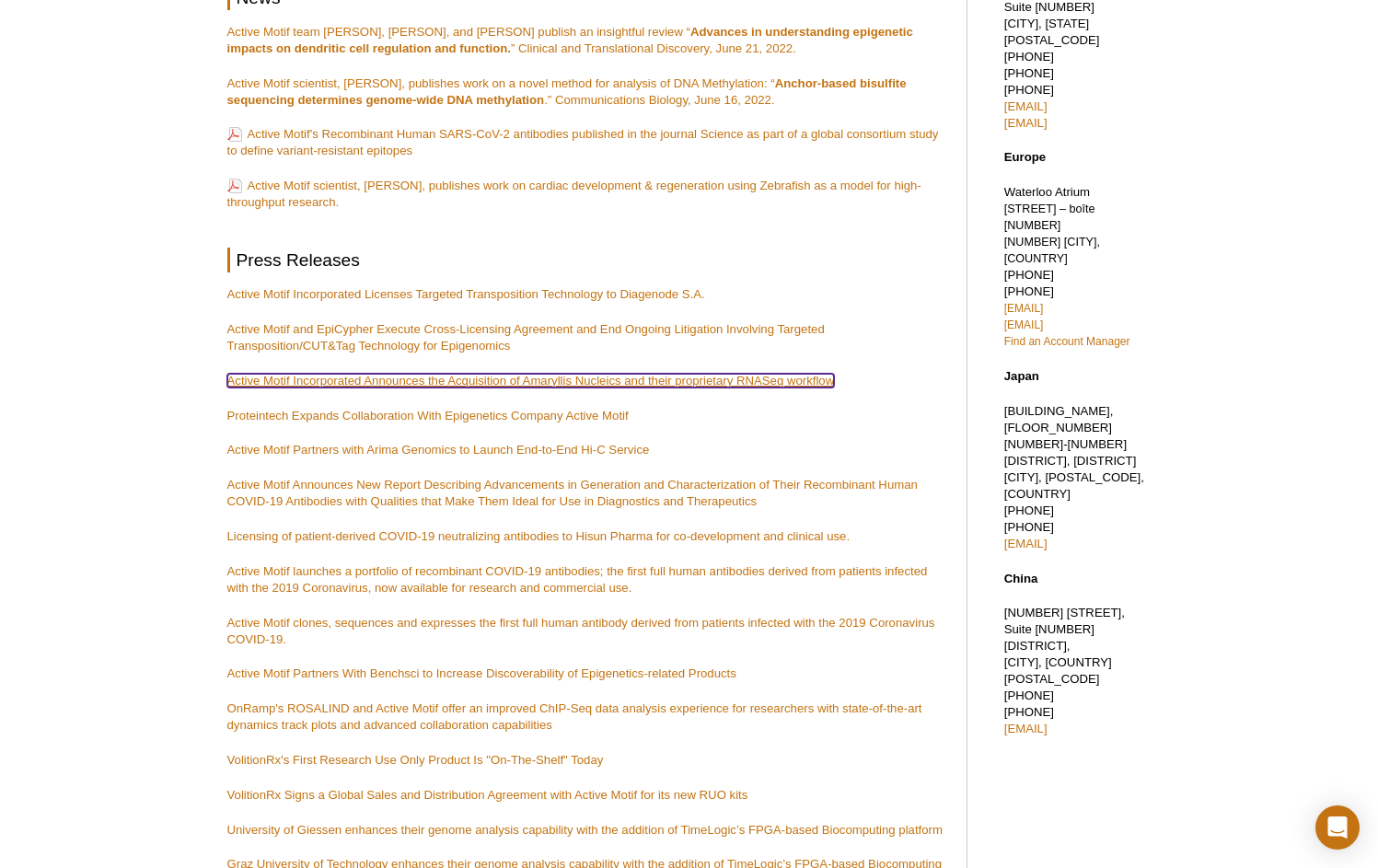 click on "Active Motif Incorporated Announces the Acquisition of Amaryllis Nucleics and their proprietary RNASeq workflow" at bounding box center [531, 380] 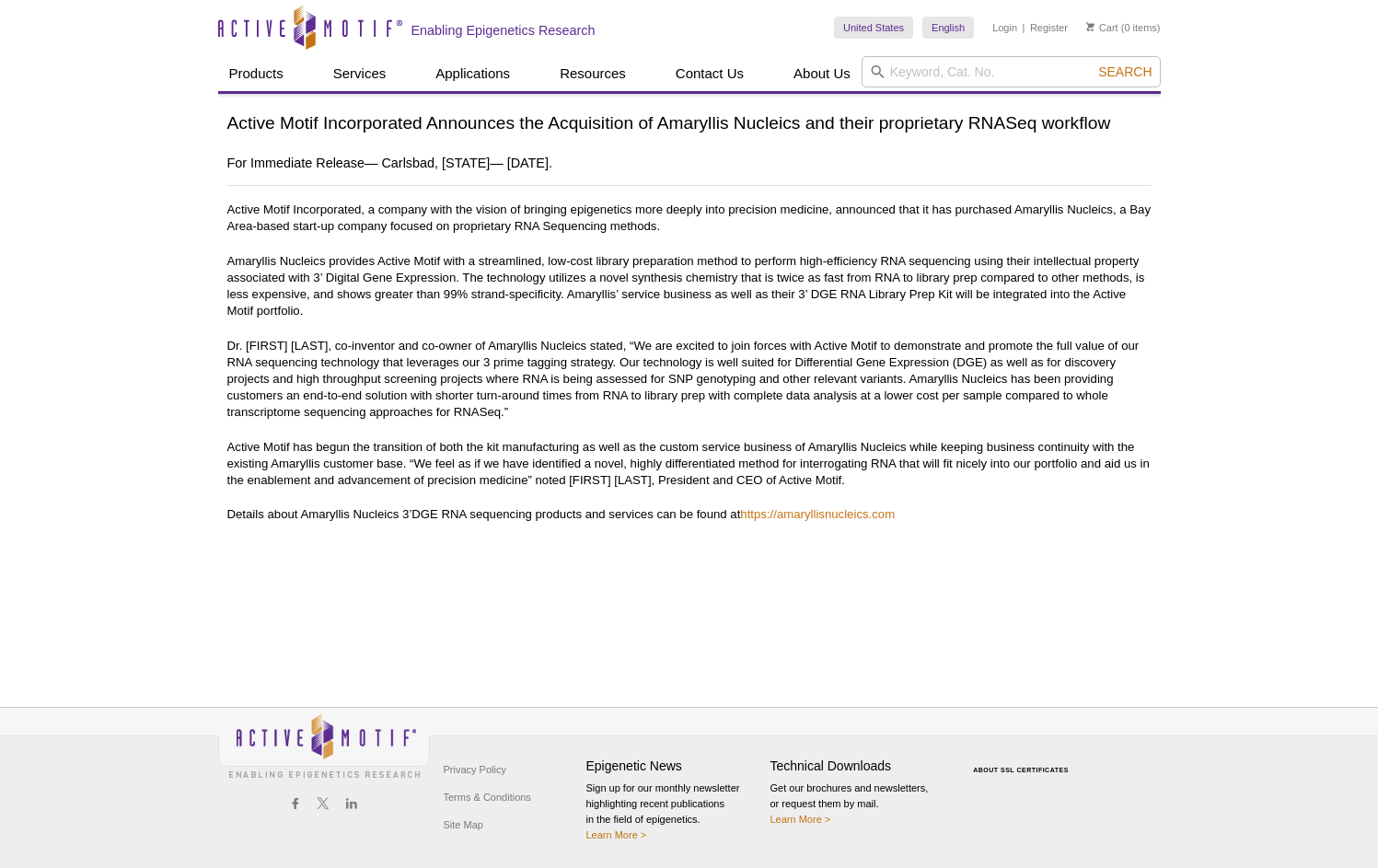 scroll, scrollTop: 0, scrollLeft: 0, axis: both 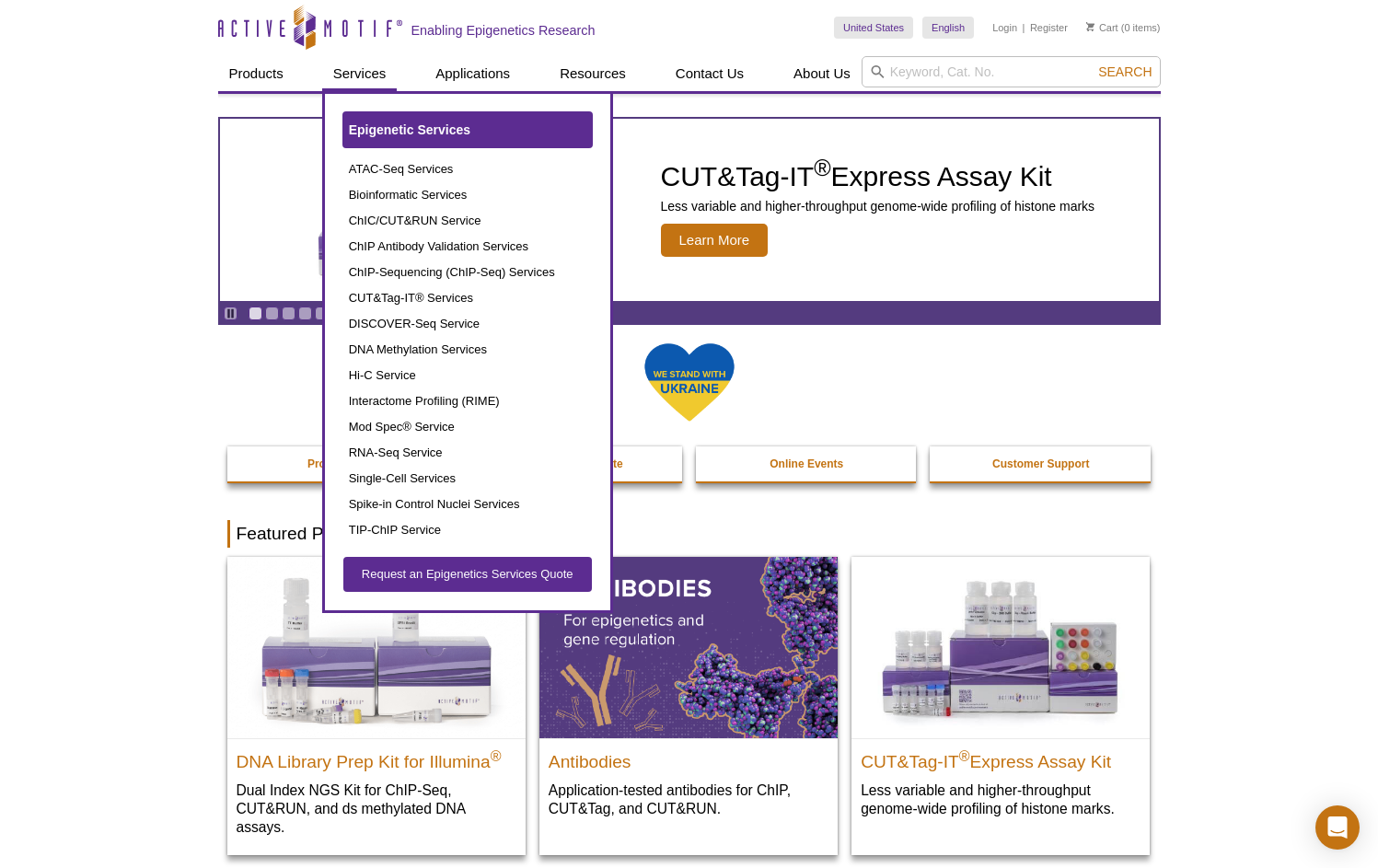 click on "Epigenetic Services" at bounding box center [410, 130] 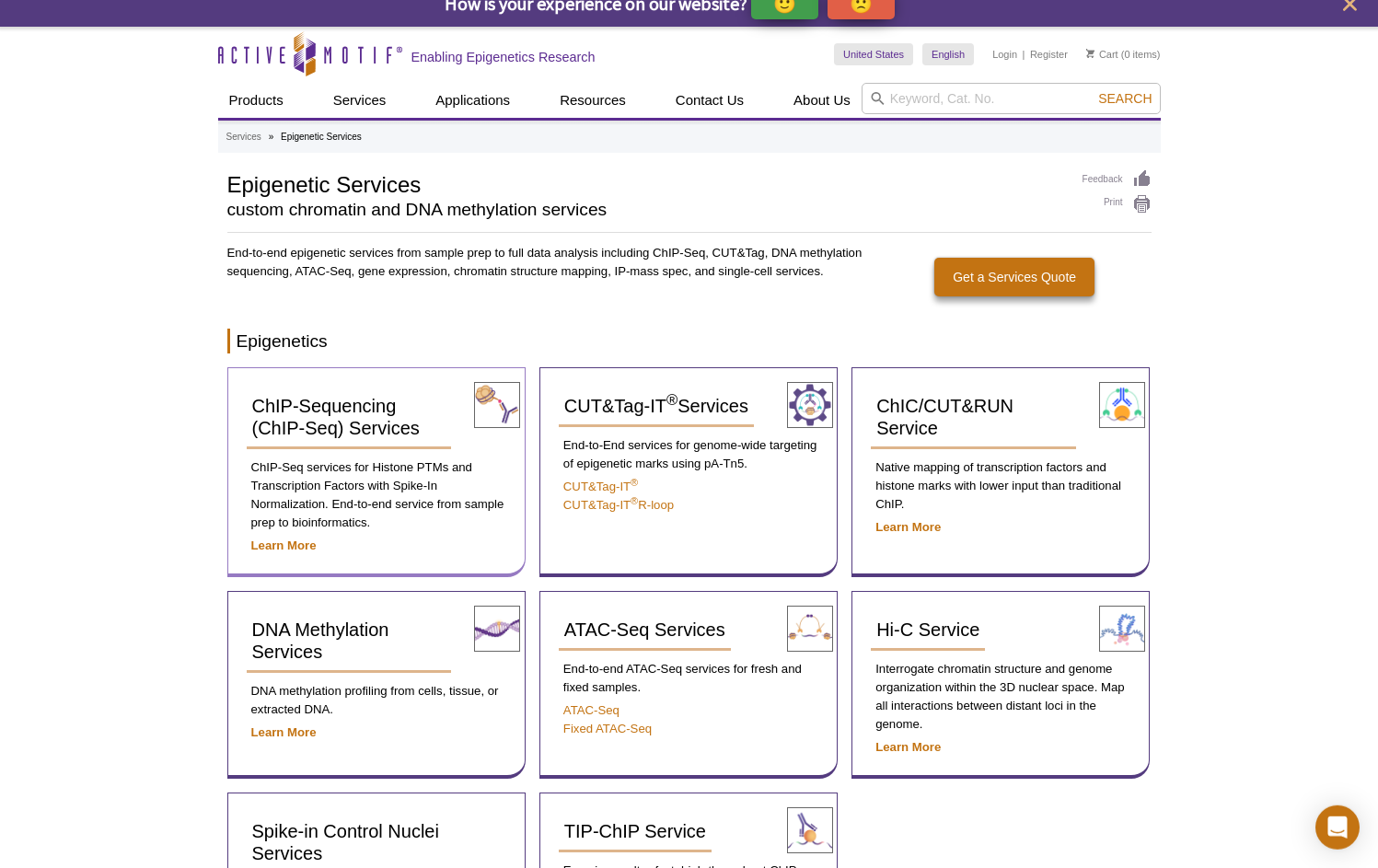 scroll, scrollTop: 162, scrollLeft: 0, axis: vertical 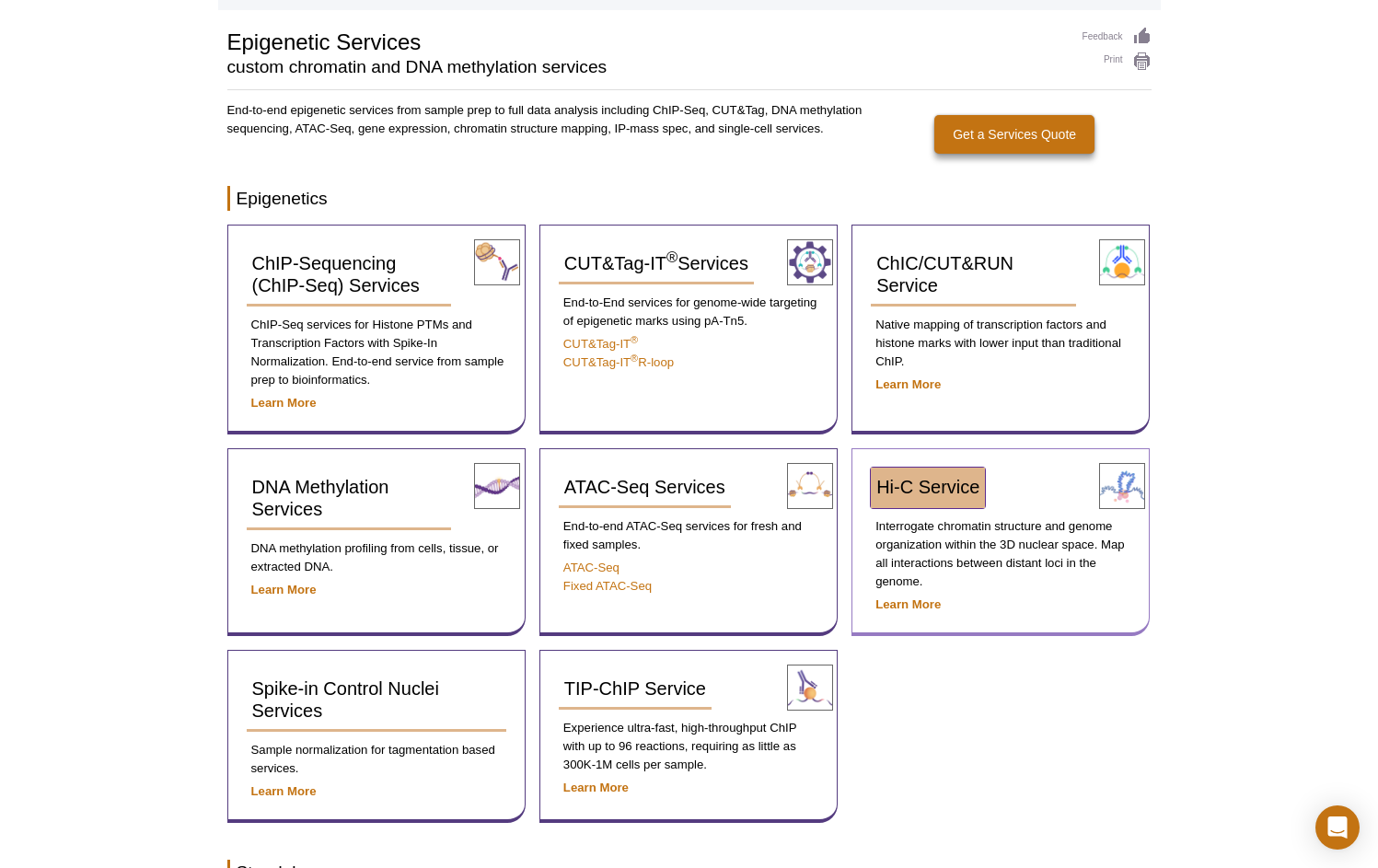 click on "Hi-C Service" at bounding box center [928, 487] 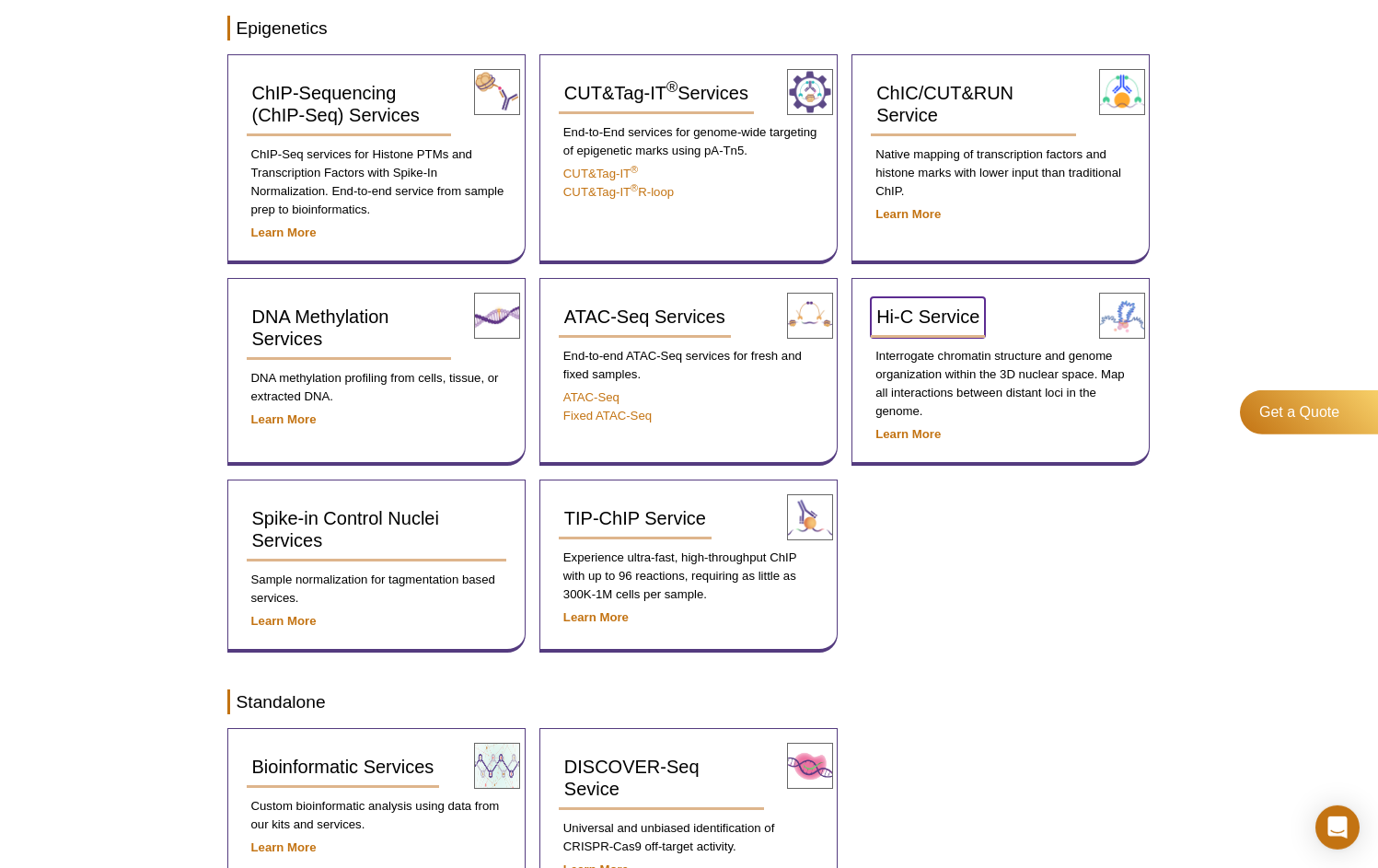 scroll, scrollTop: 545, scrollLeft: 0, axis: vertical 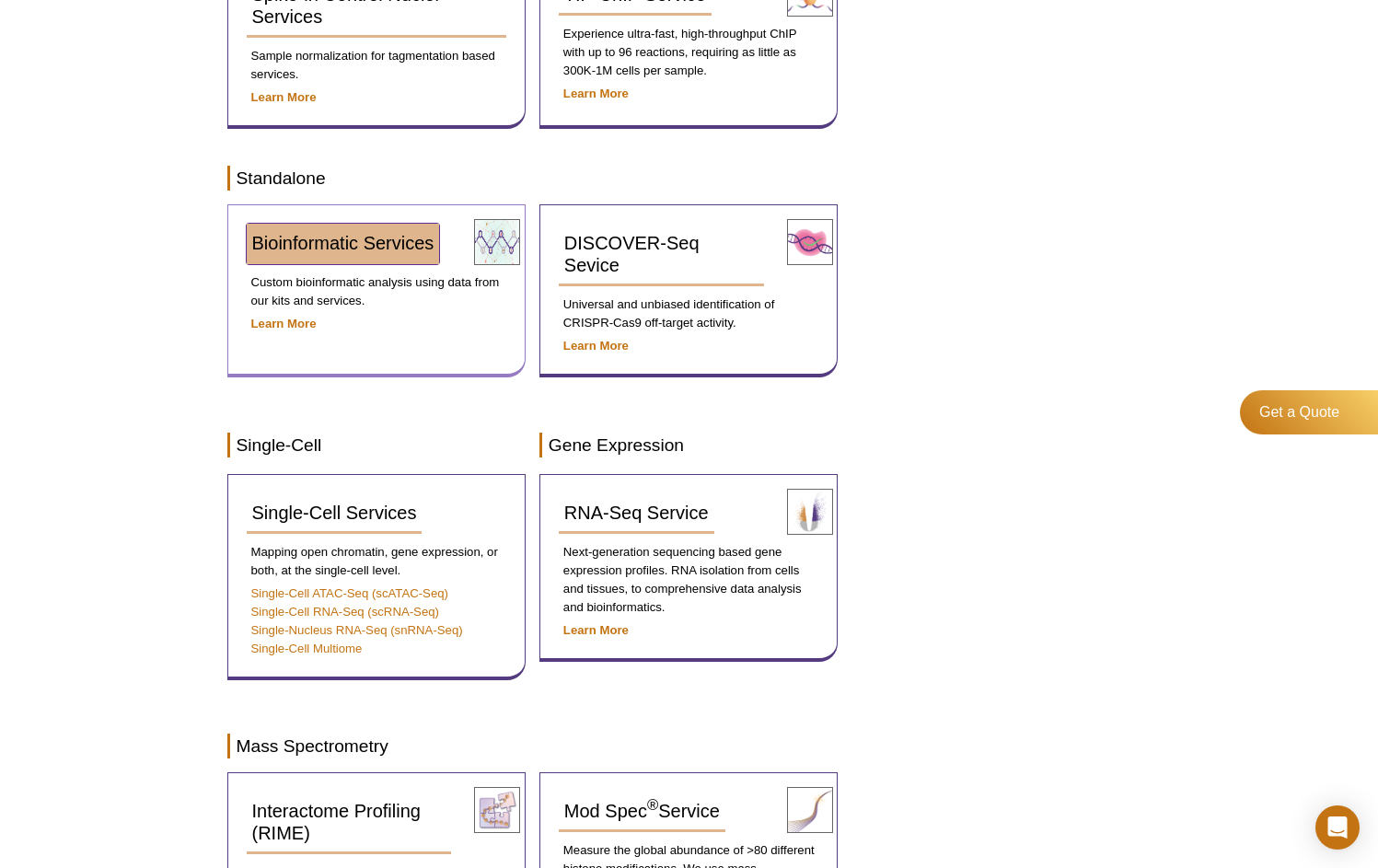 click on "Bioinformatic Services" at bounding box center [343, 243] 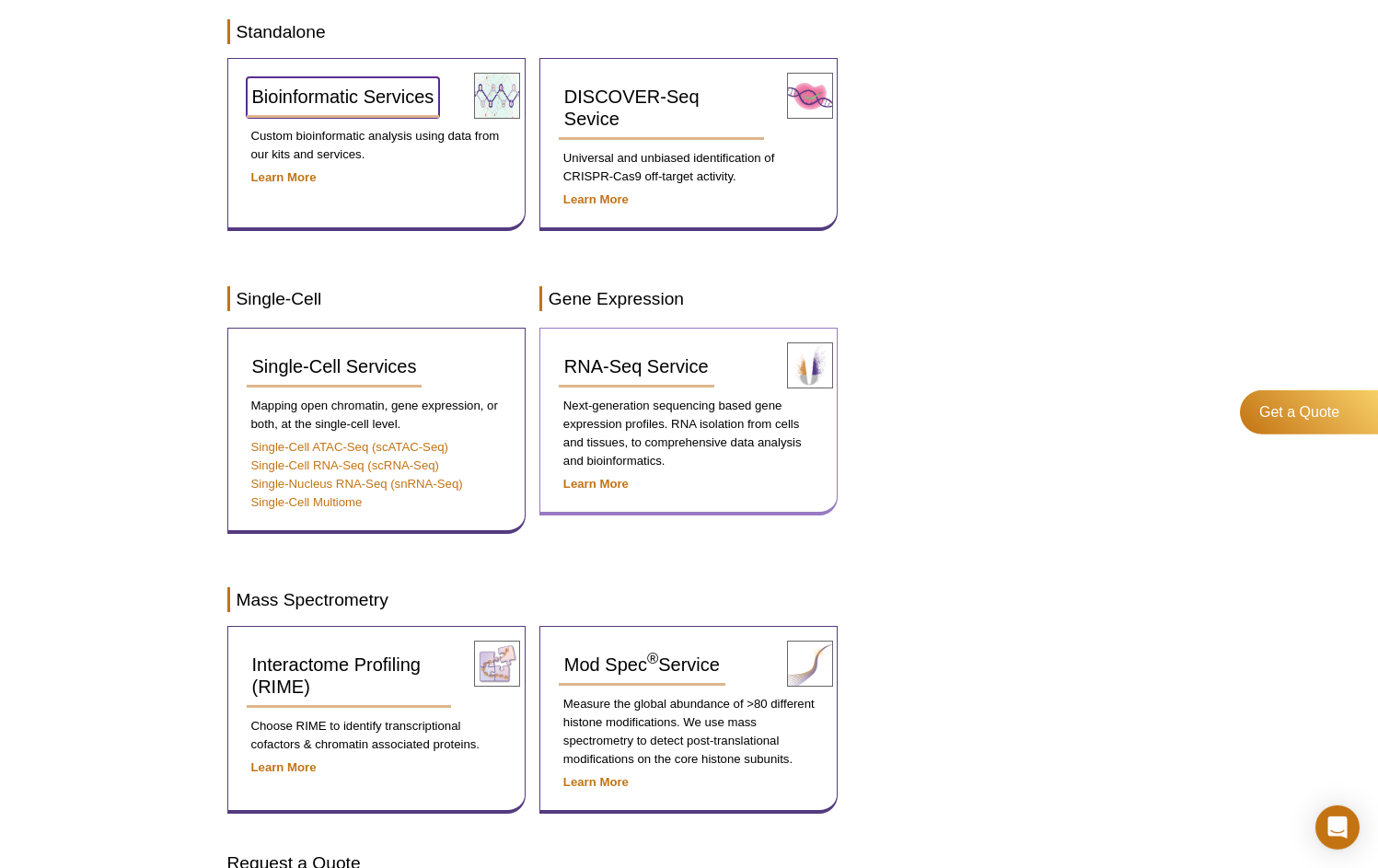 scroll, scrollTop: 1016, scrollLeft: 0, axis: vertical 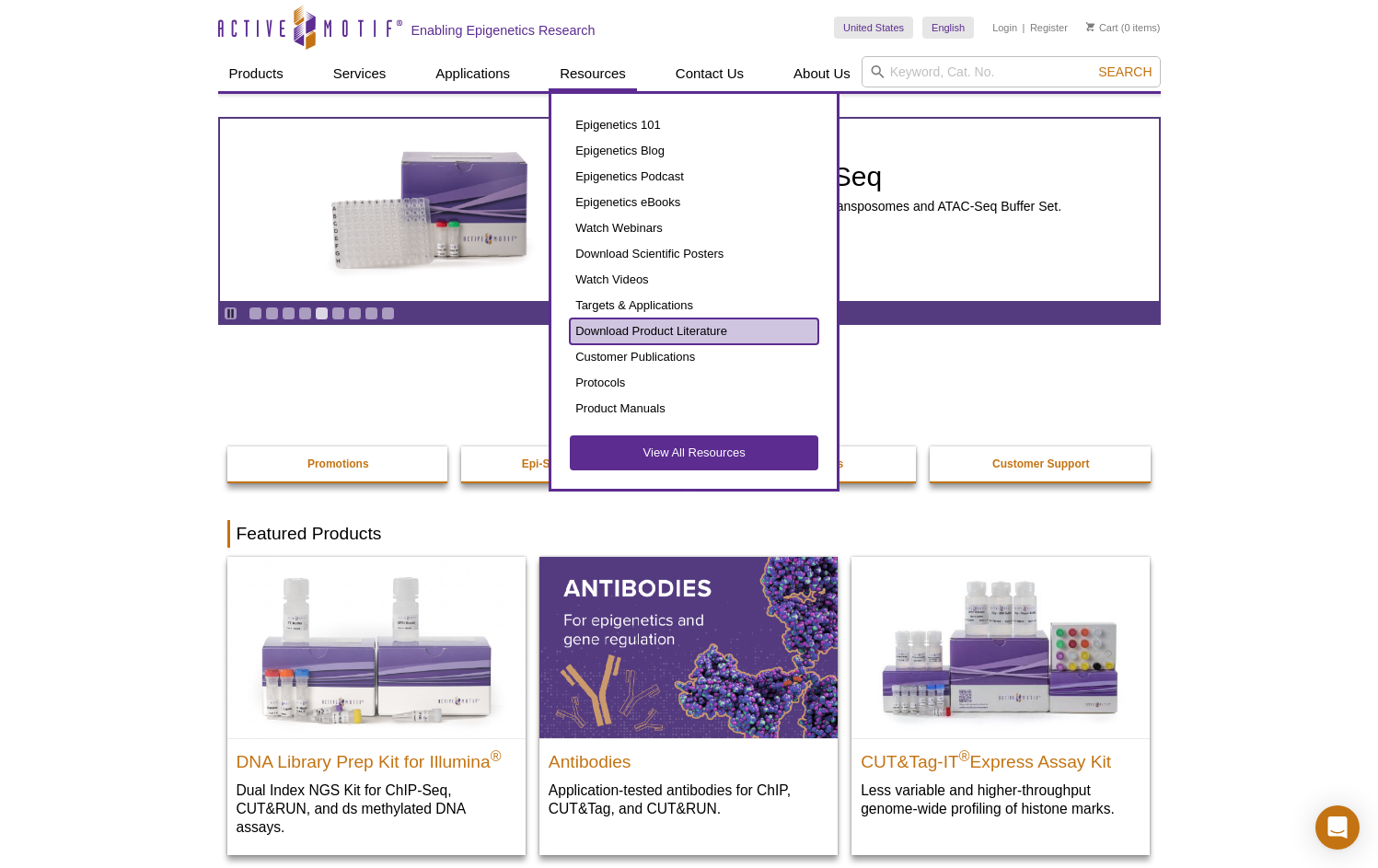 click on "Download Product Literature" at bounding box center [694, 331] 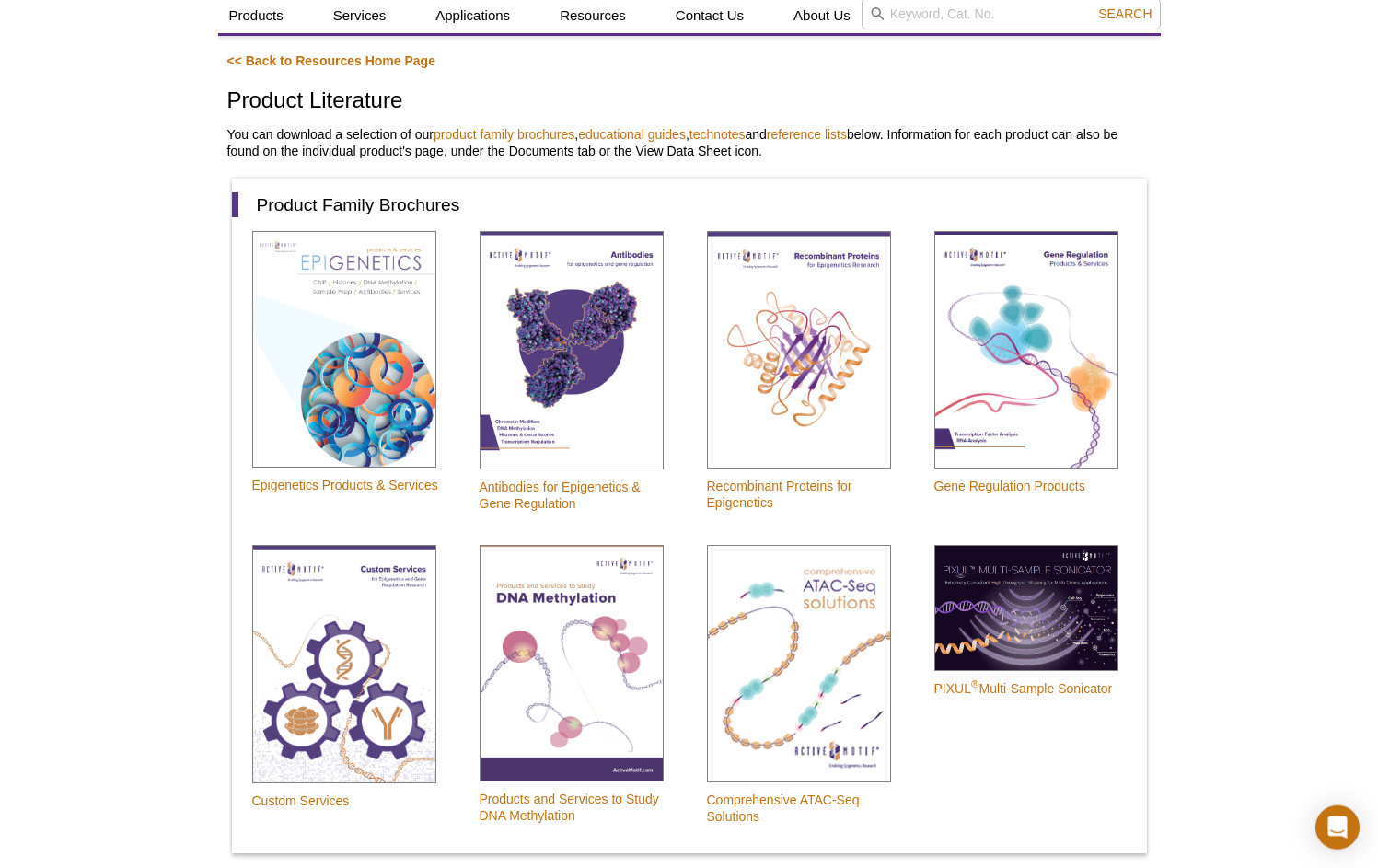 scroll, scrollTop: 0, scrollLeft: 0, axis: both 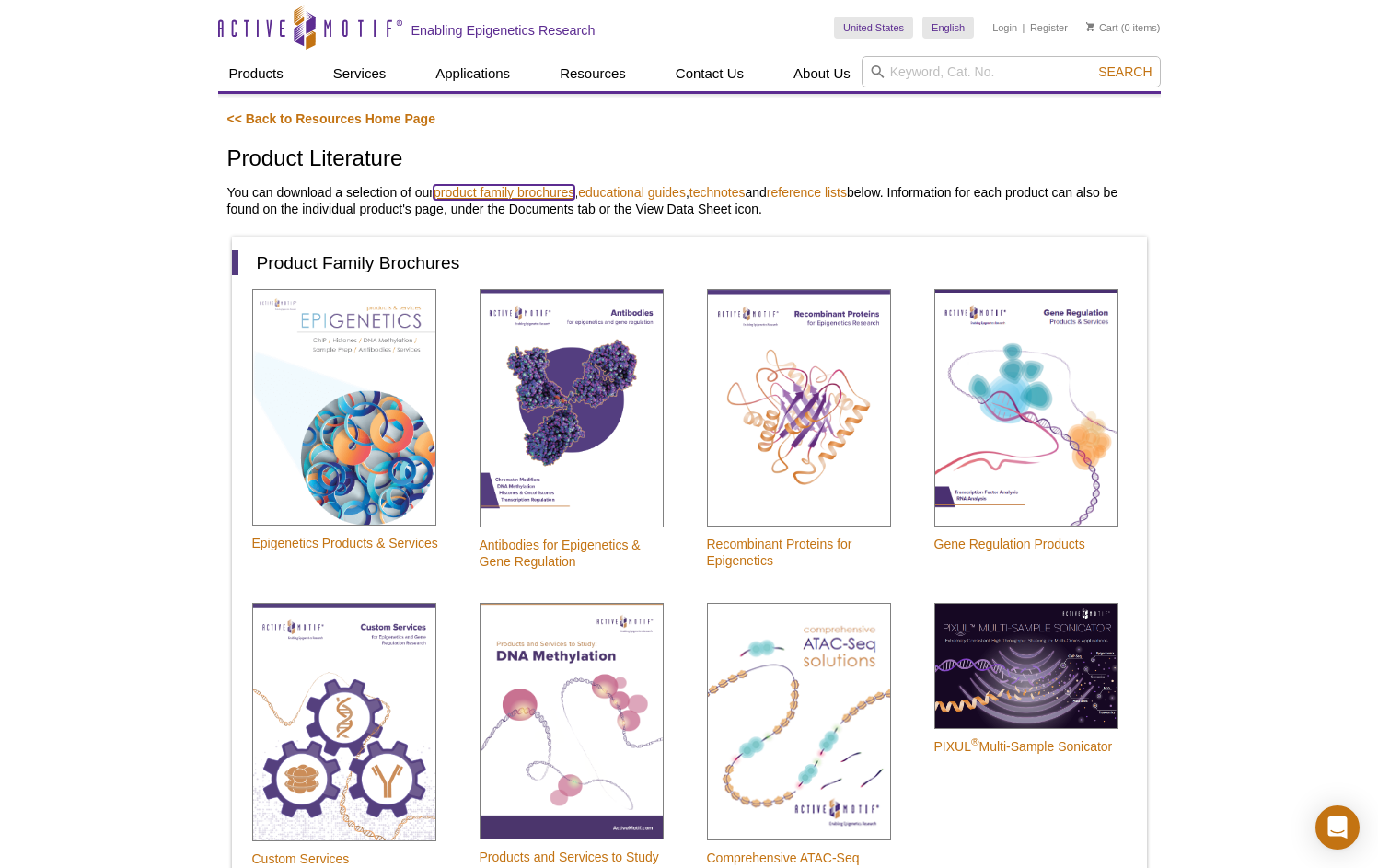 click on "product family brochures" at bounding box center [504, 192] 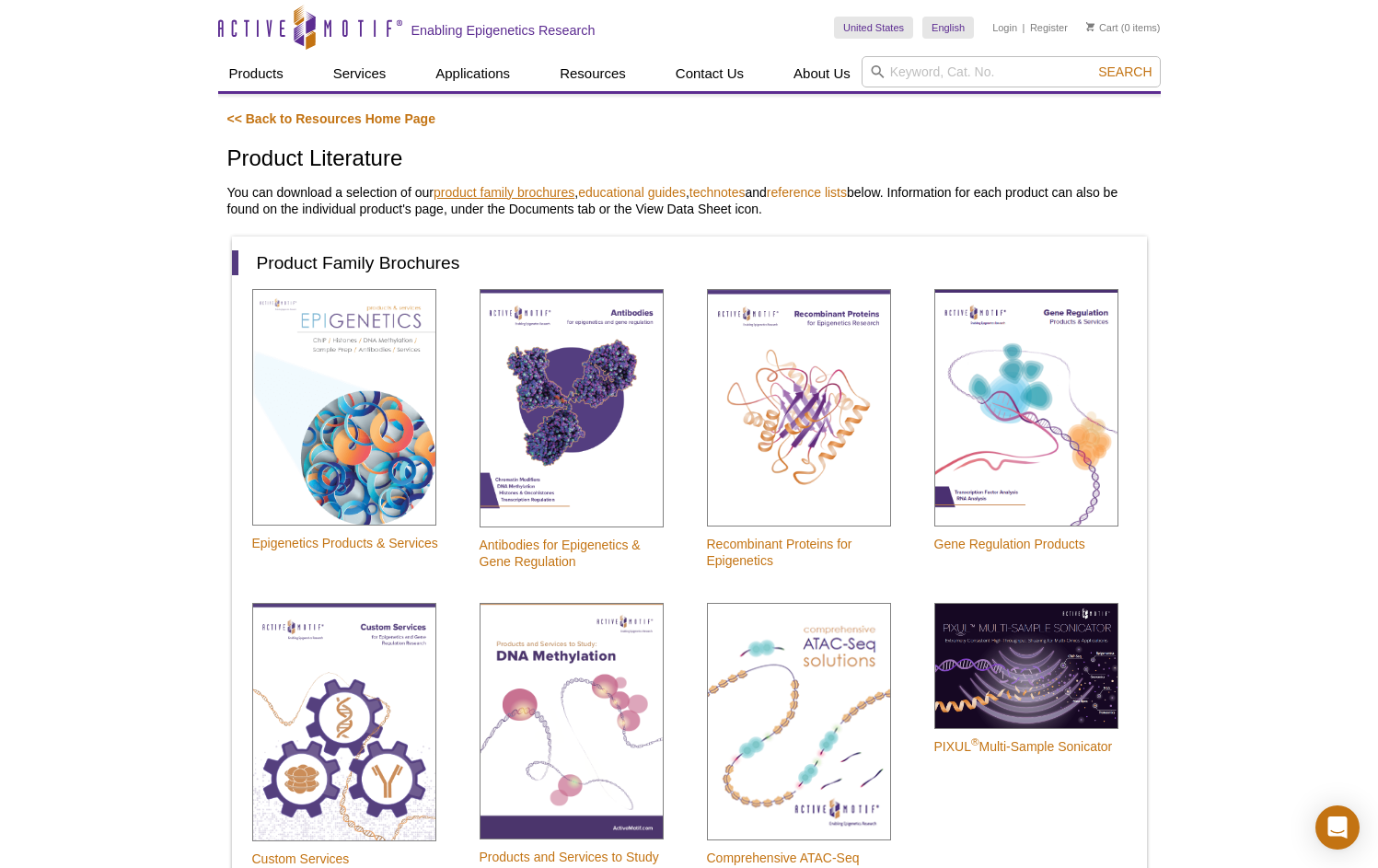 scroll, scrollTop: 237, scrollLeft: 0, axis: vertical 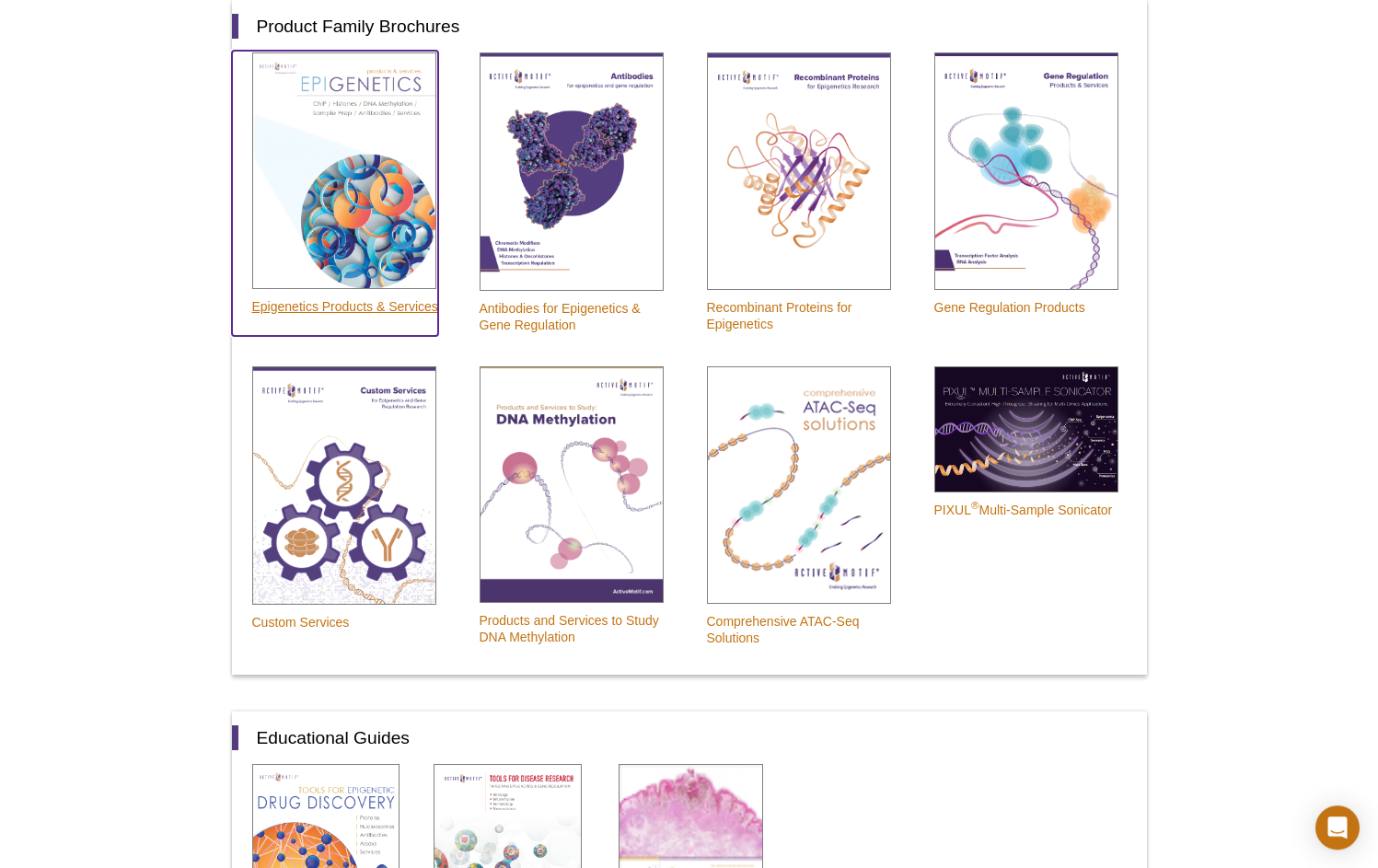 click on "Epigenetics Products & Services" at bounding box center [345, 307] 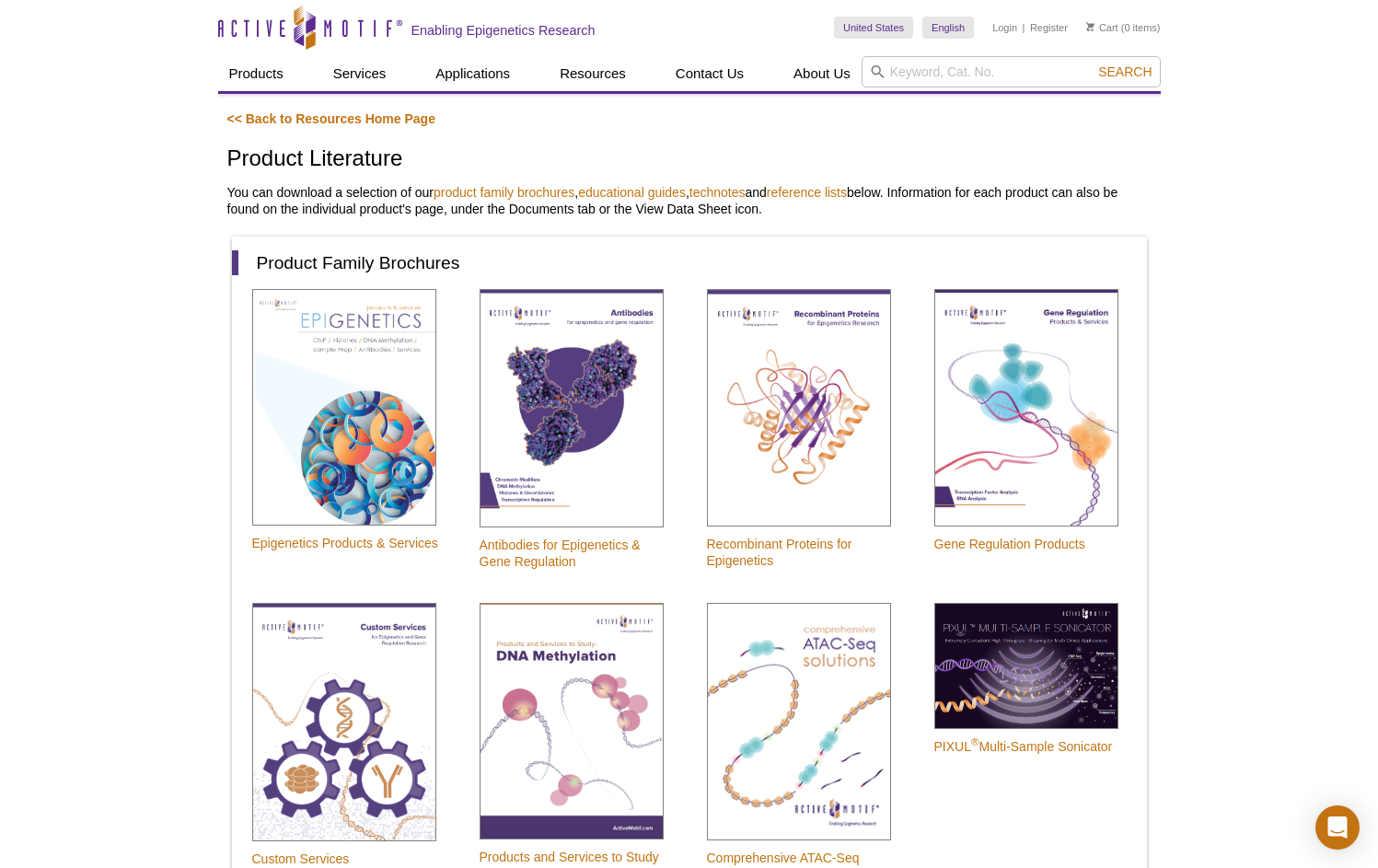 scroll, scrollTop: 0, scrollLeft: 0, axis: both 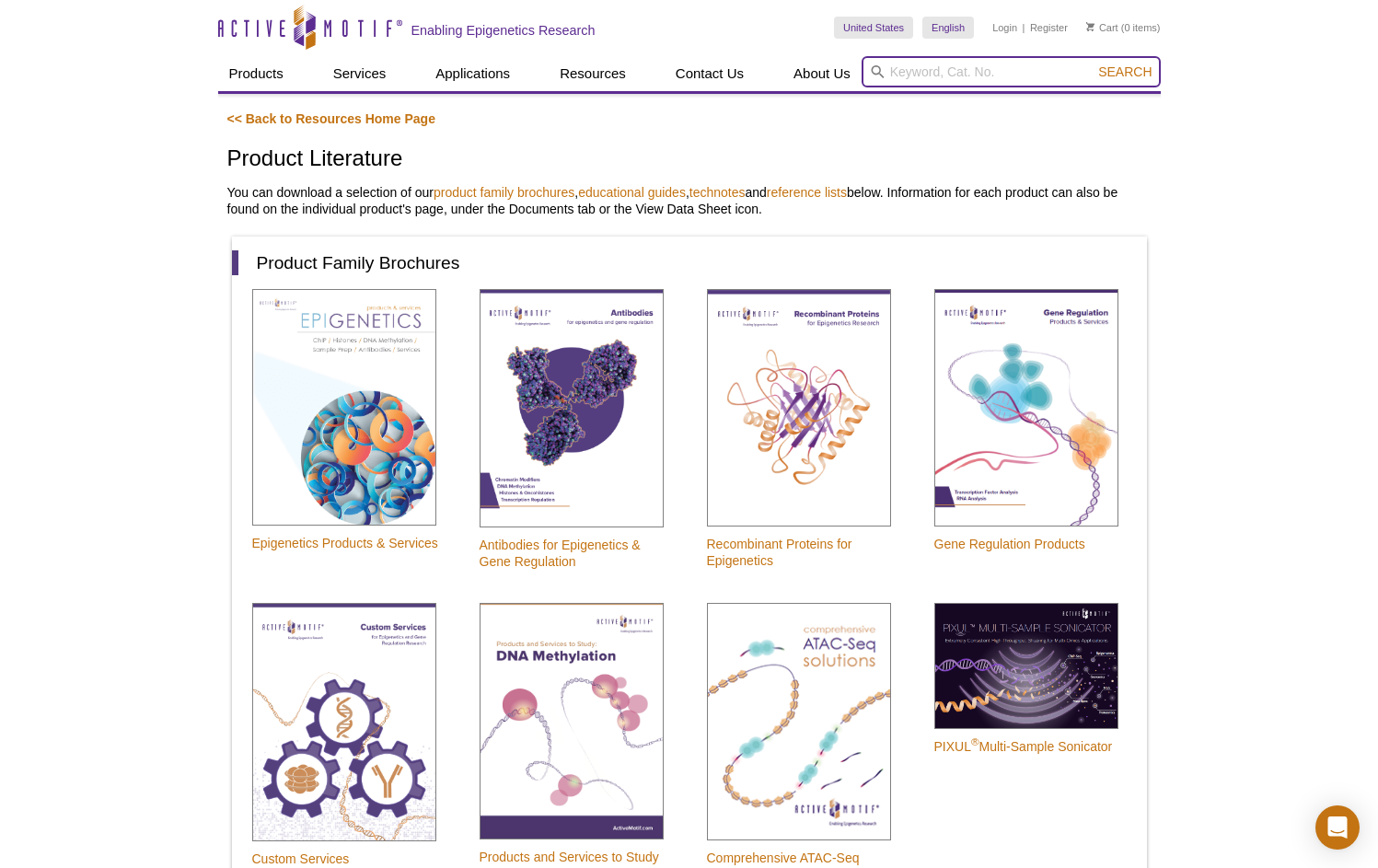click at bounding box center [1011, 72] 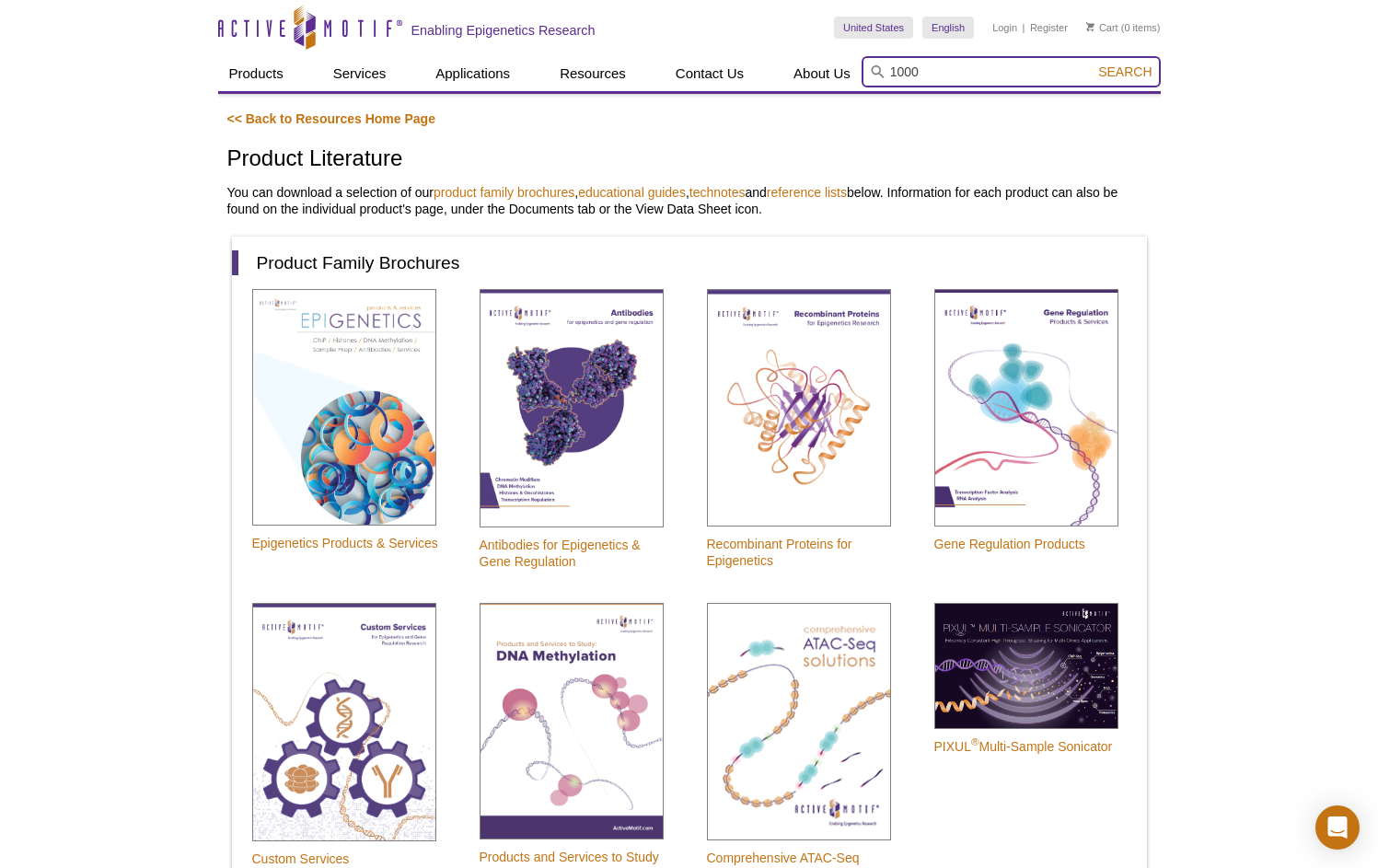 type on "1000" 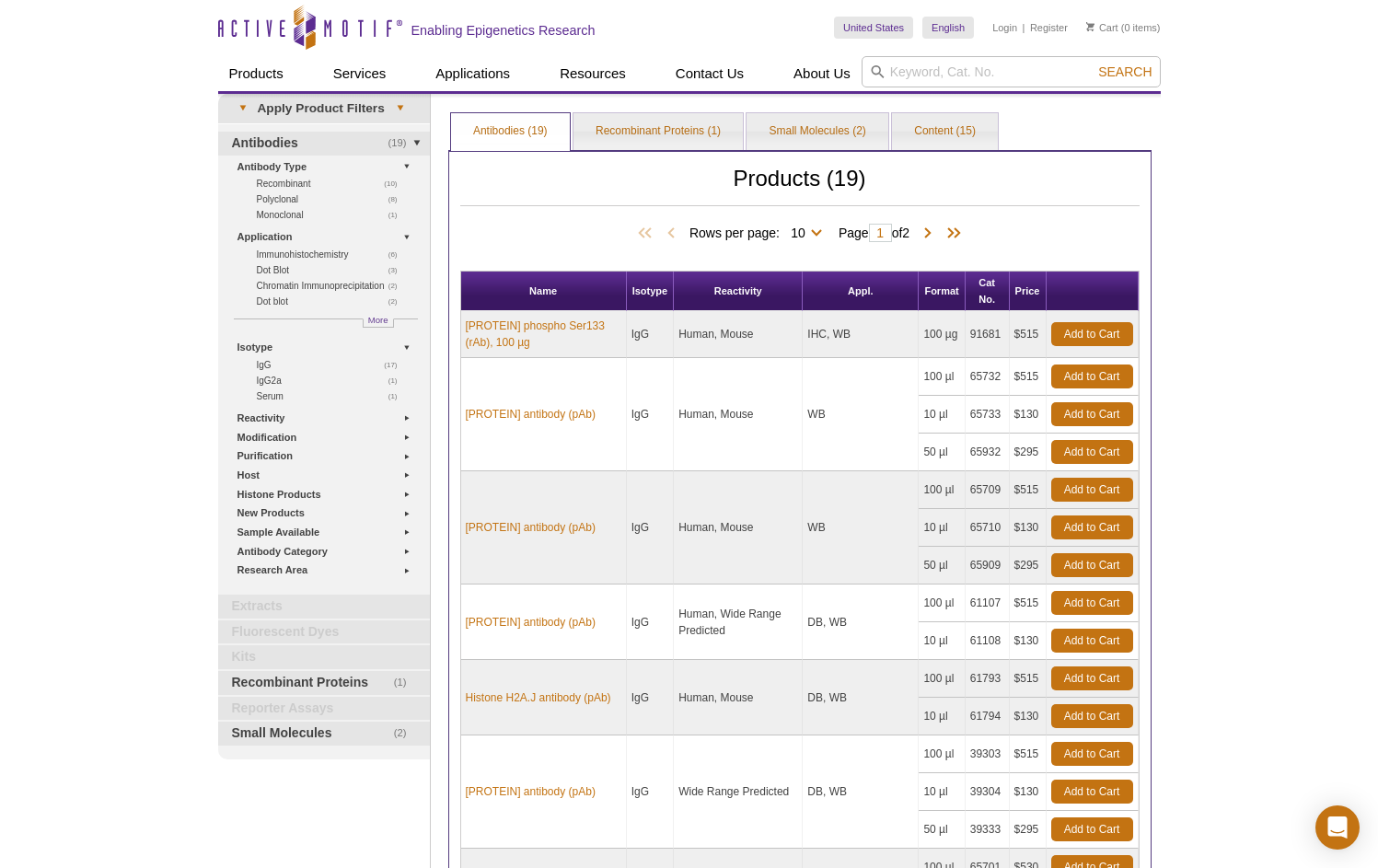 scroll, scrollTop: 0, scrollLeft: 0, axis: both 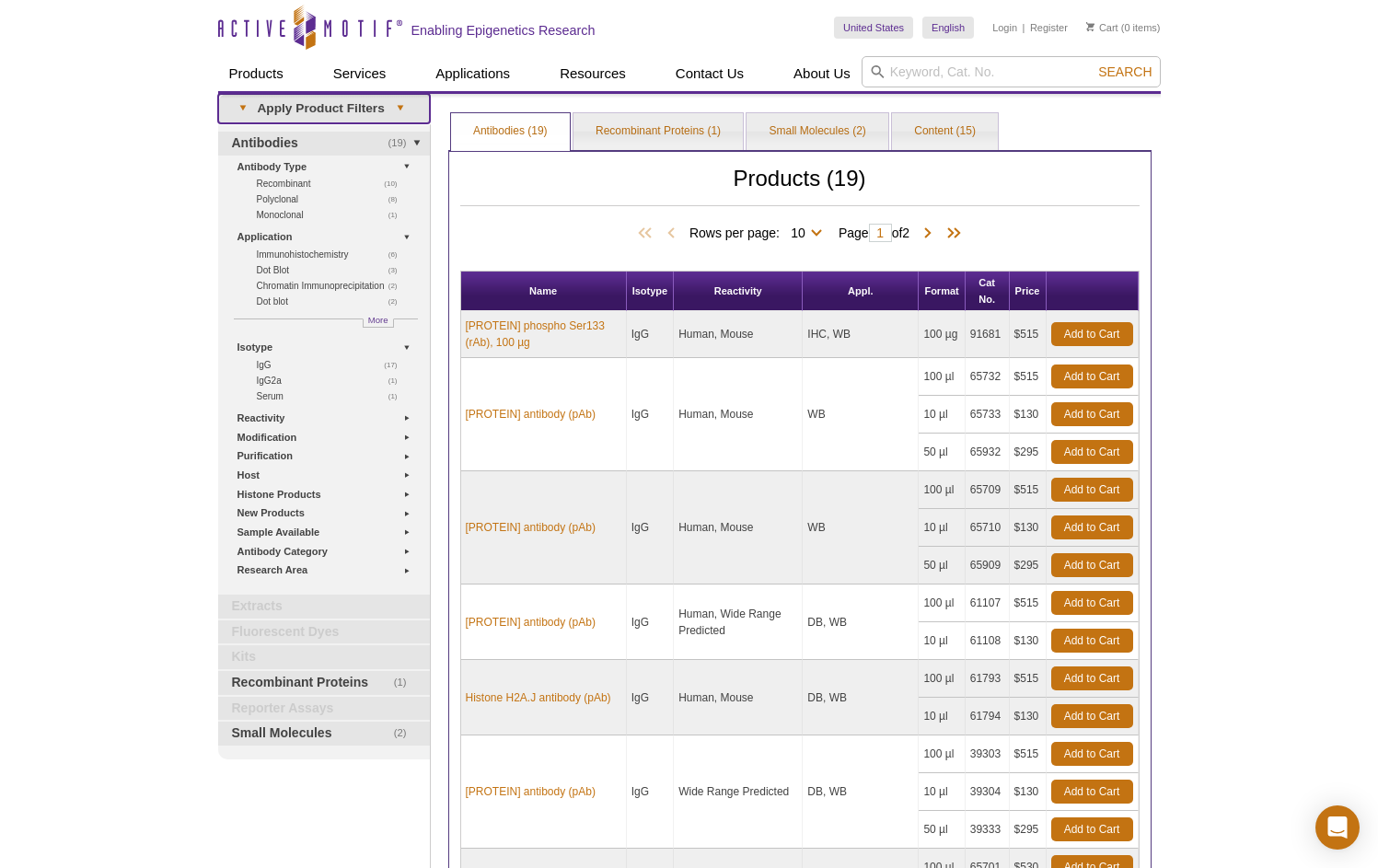 click on "▾ Apply Product Filters ▾" at bounding box center (324, 109) 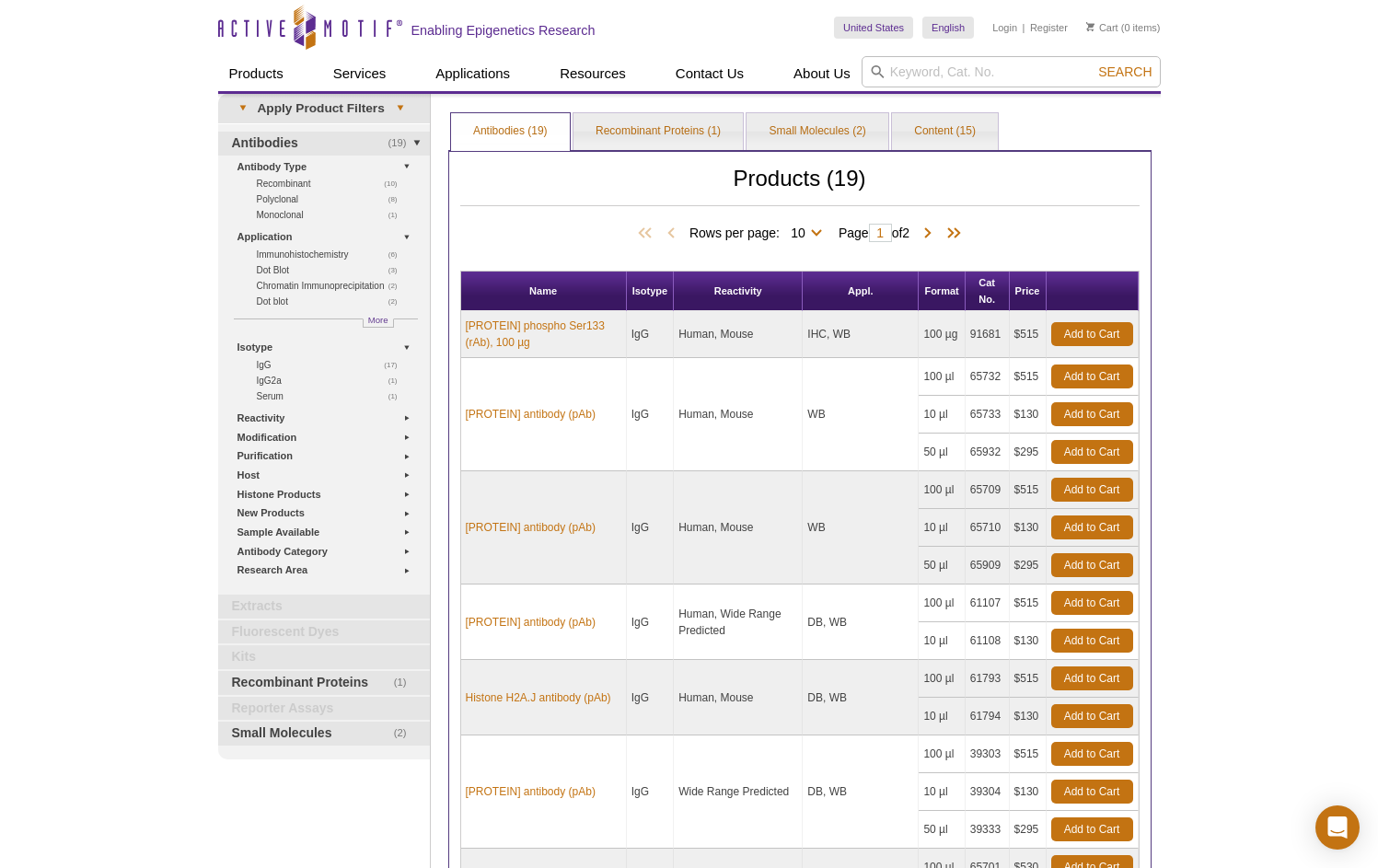 drag, startPoint x: 1217, startPoint y: 212, endPoint x: 1209, endPoint y: 205, distance: 10.630146 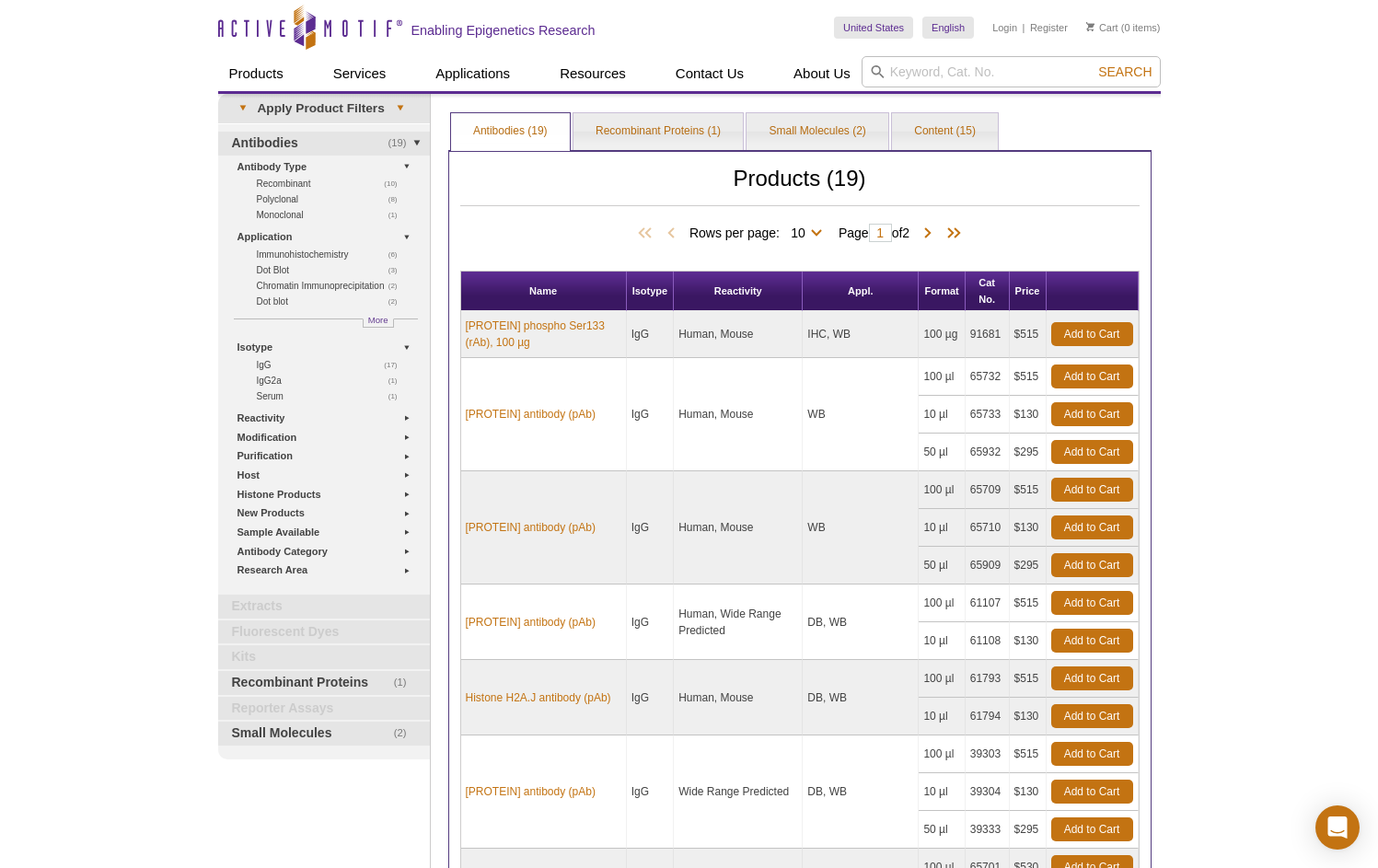 click on "Active Motif Logo
Enabling Epigenetics Research
0
Search
Skip to content
Active Motif Logo
Enabling Epigenetics Research
United States
Australia
Austria
Belgium
Brazil
Canada
China Czech Republic India" at bounding box center [689, 742] 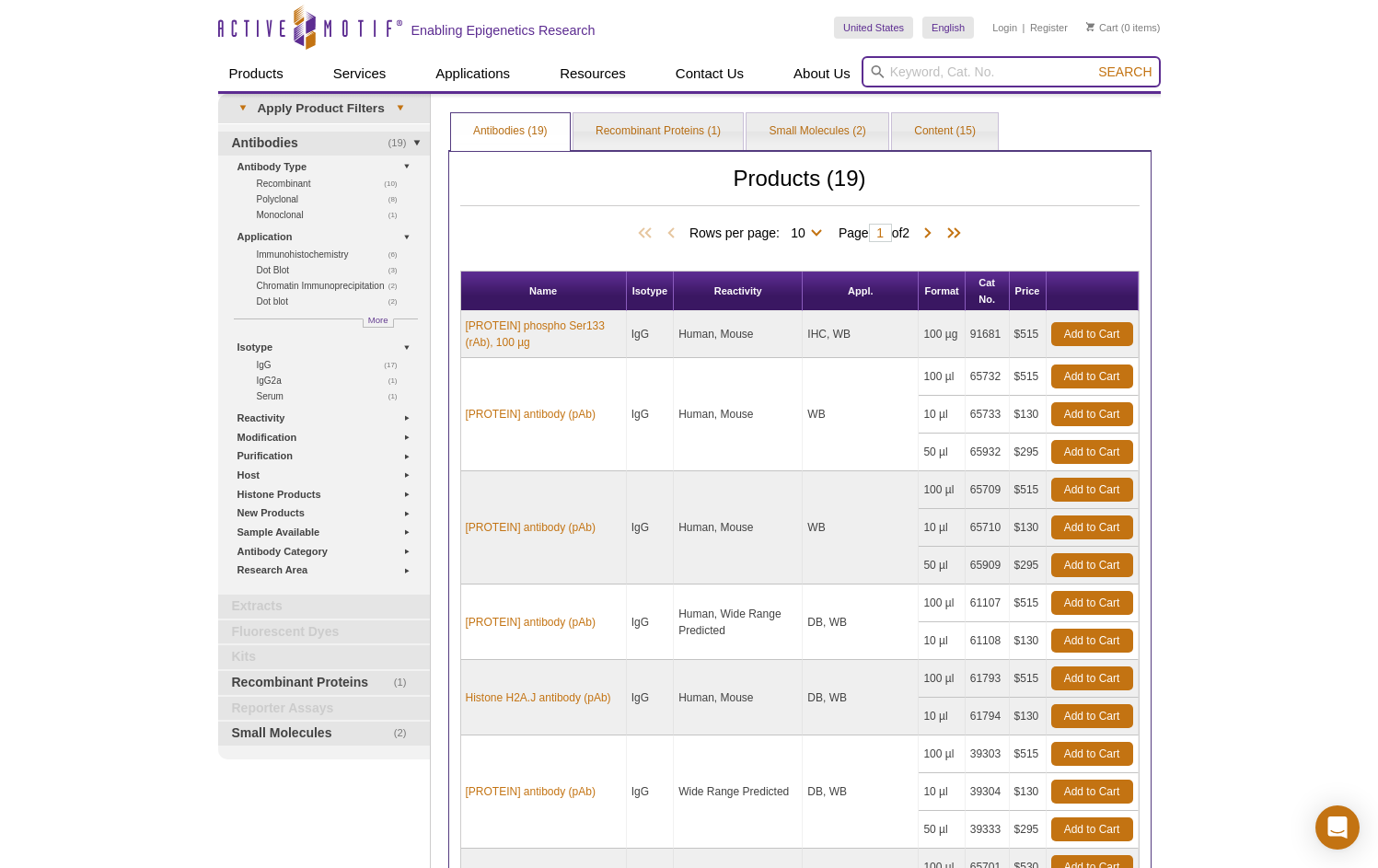 click at bounding box center [1011, 72] 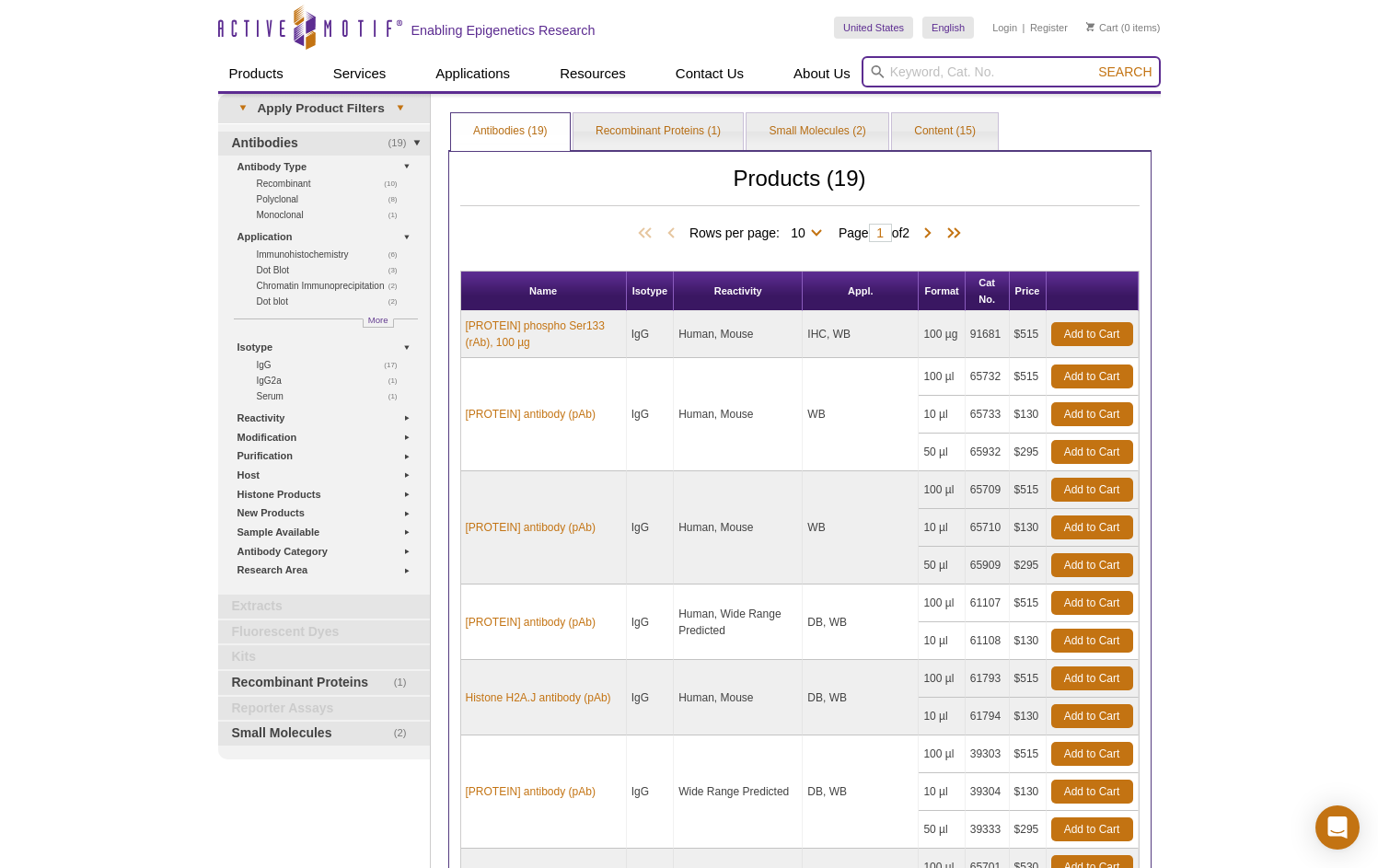 click on "Search" at bounding box center [1125, 72] 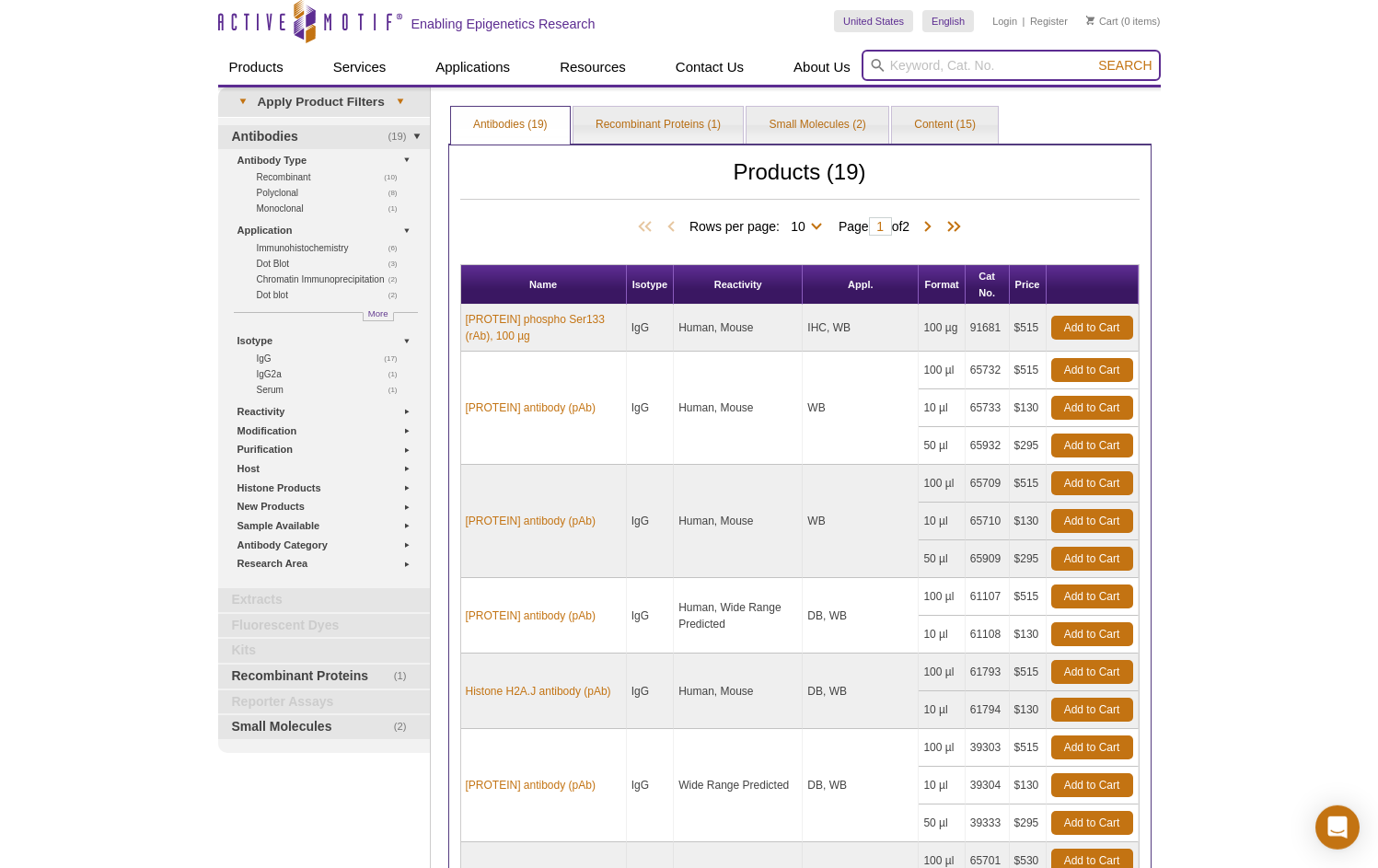 scroll, scrollTop: 0, scrollLeft: 0, axis: both 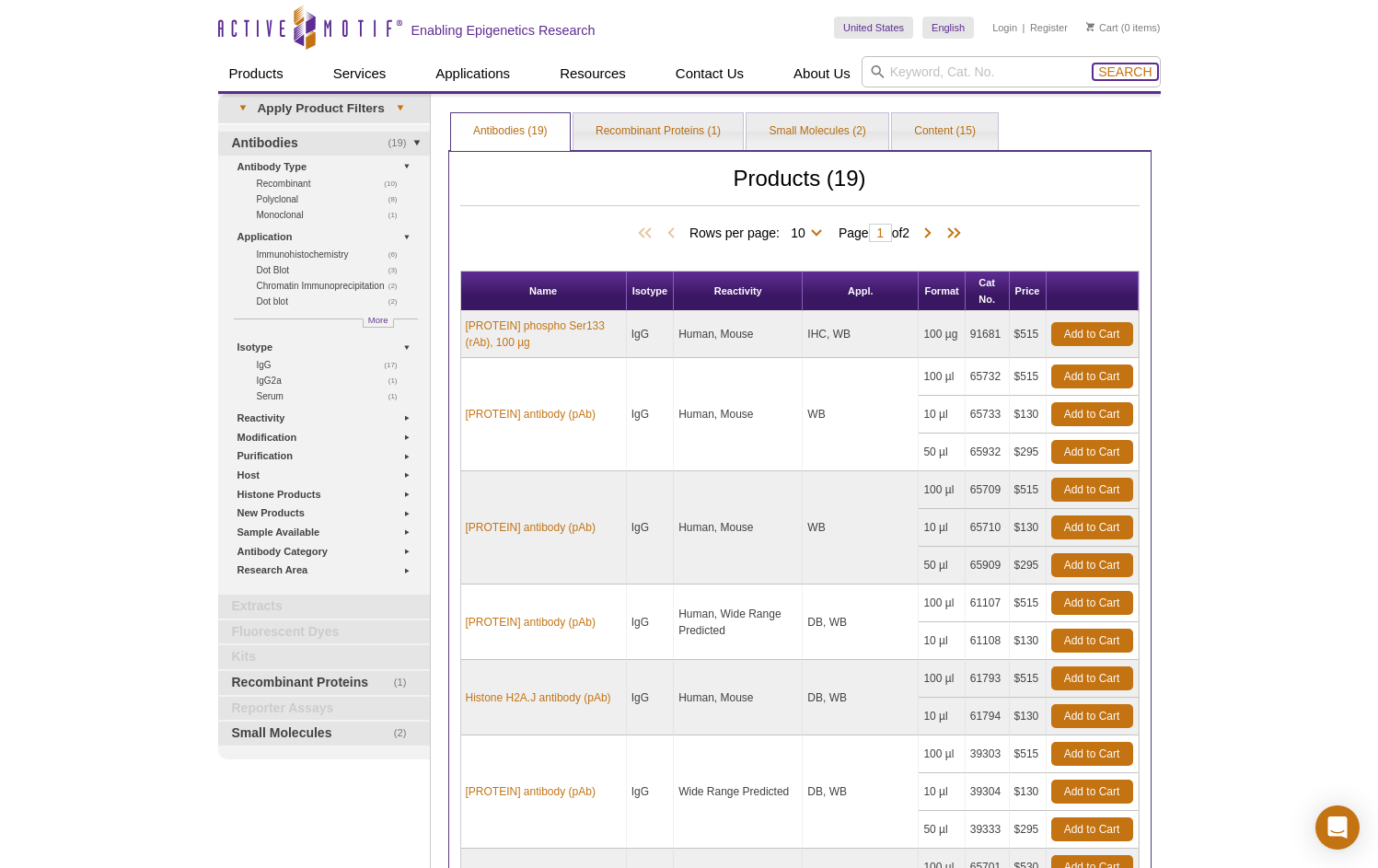 click on "Search" at bounding box center [1125, 72] 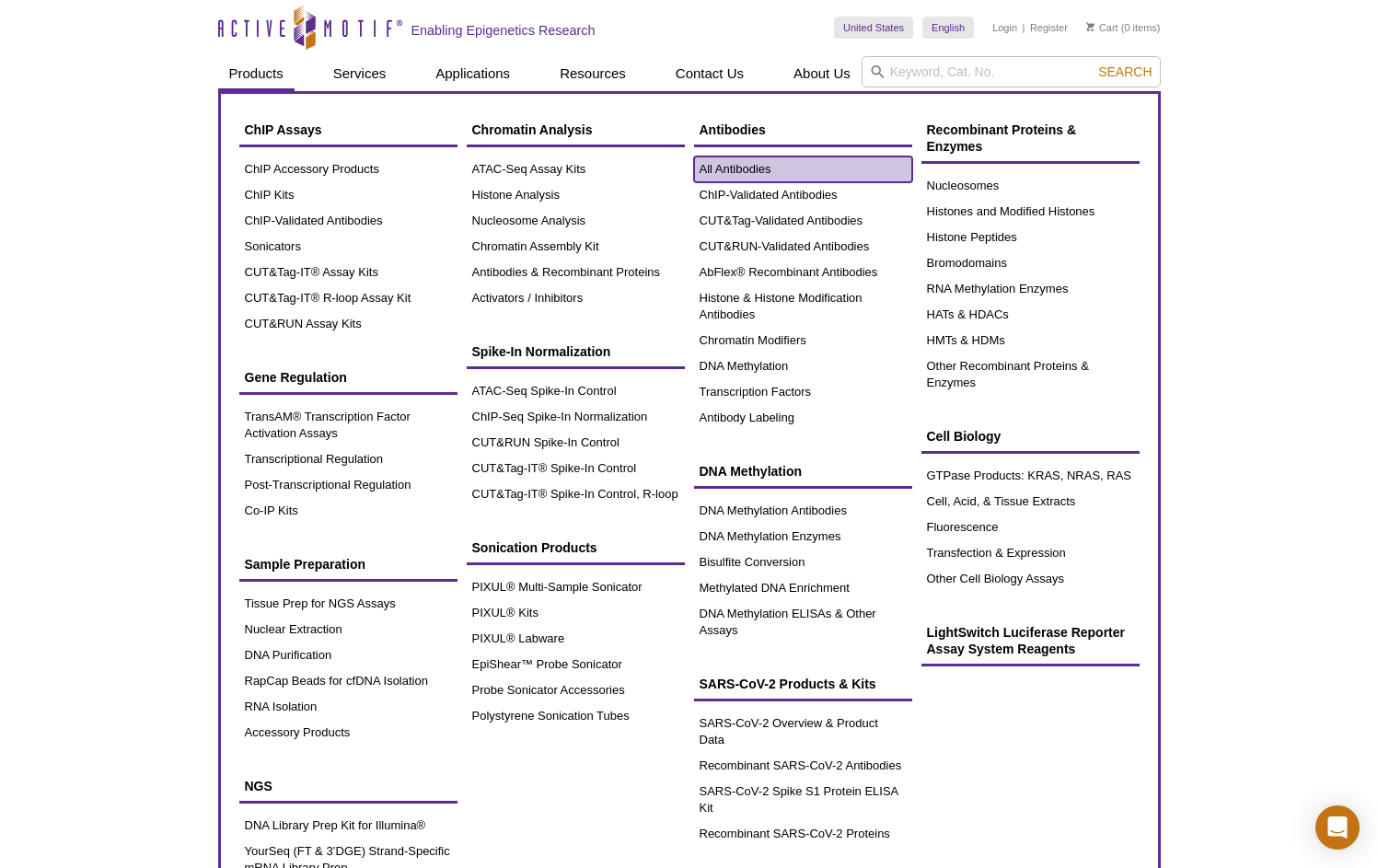 click on "All Antibodies" at bounding box center [803, 169] 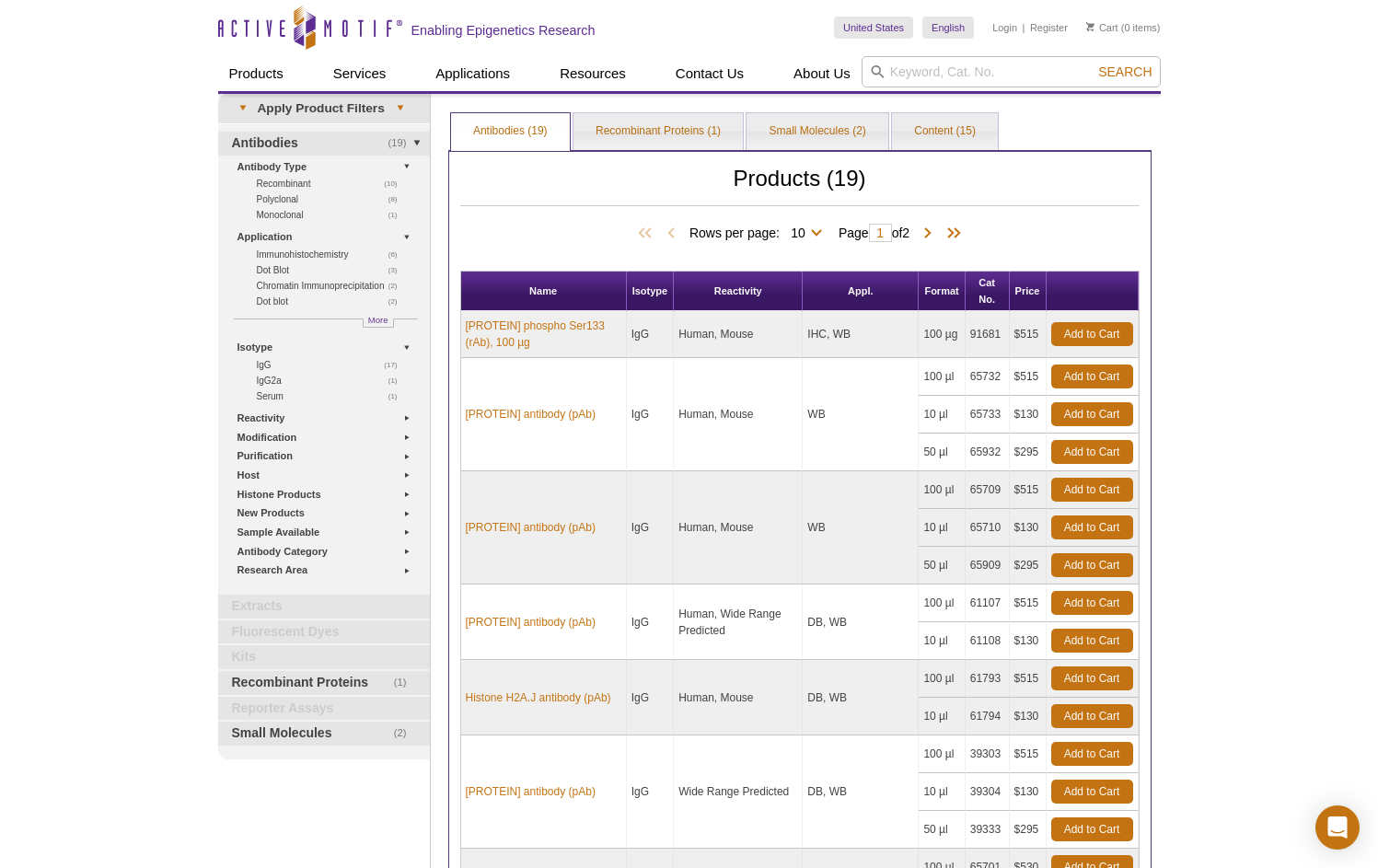 drag, startPoint x: 150, startPoint y: 180, endPoint x: 209, endPoint y: 151, distance: 65.74192 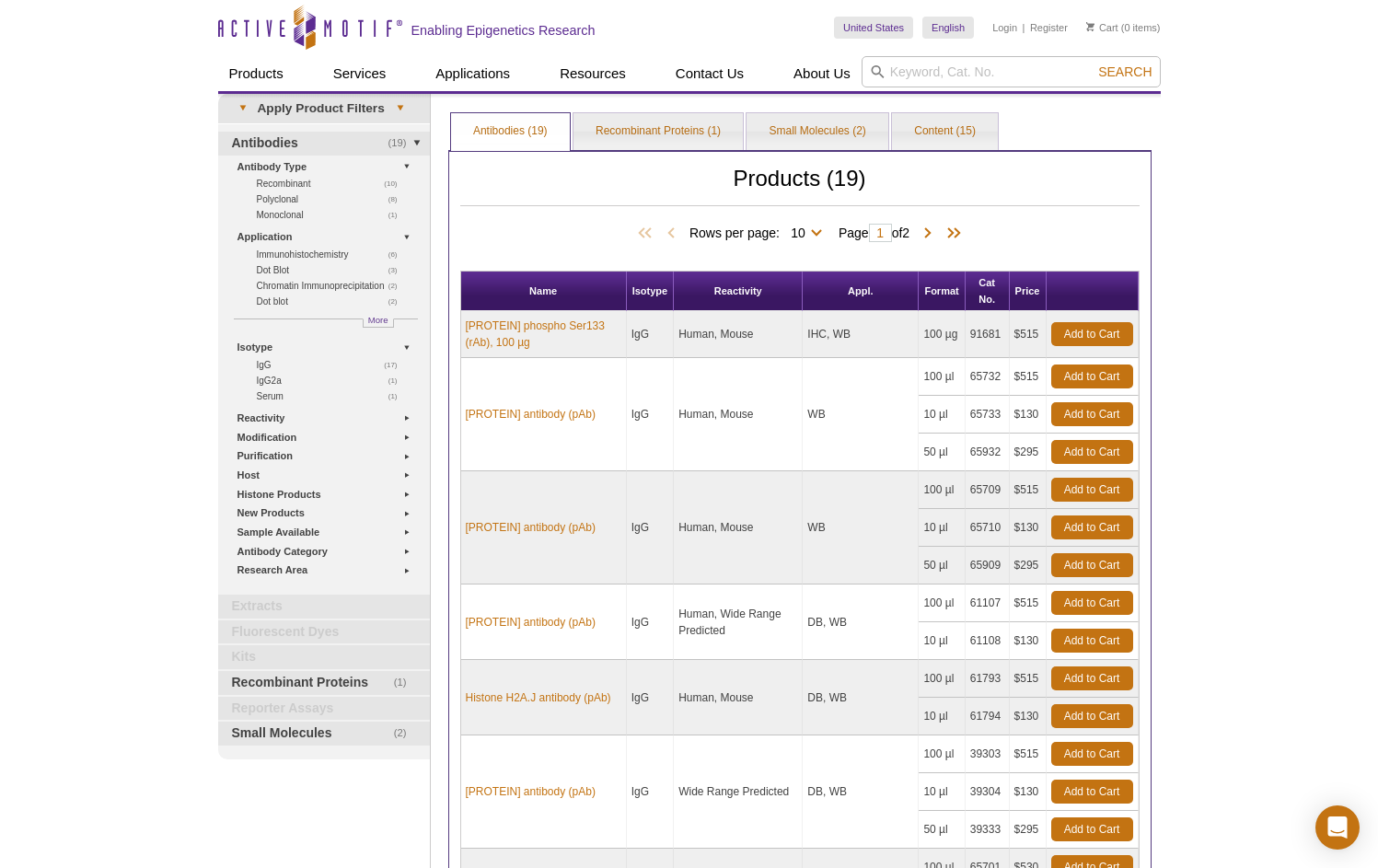click on "Active Motif Logo
Enabling Epigenetics Research
0
Search
Skip to content
Active Motif Logo
Enabling Epigenetics Research
United States
Australia
Austria
Belgium
Brazil
Canada
China Czech Republic India" at bounding box center [689, 742] 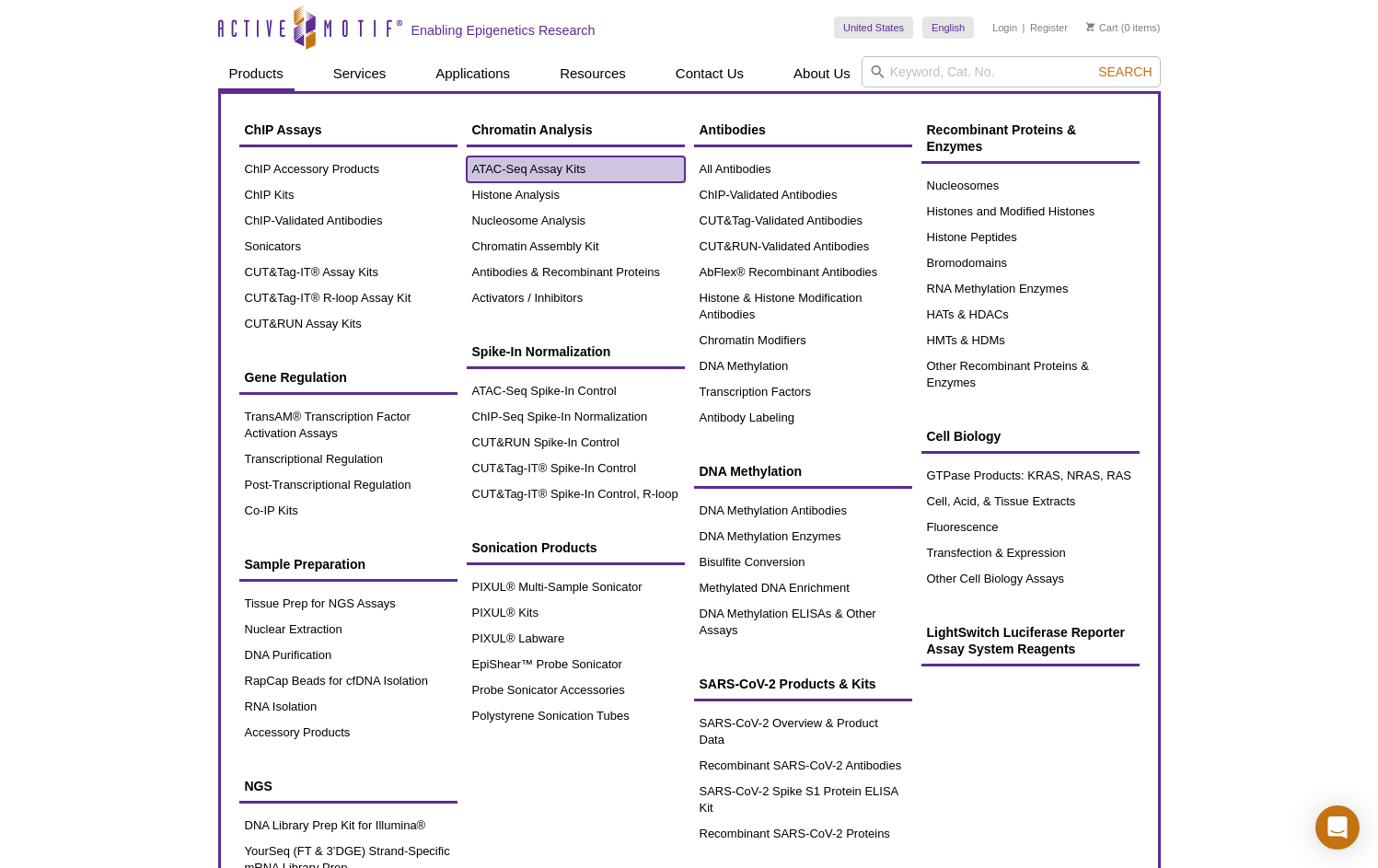 click on "ATAC-Seq Assay Kits" at bounding box center (575, 169) 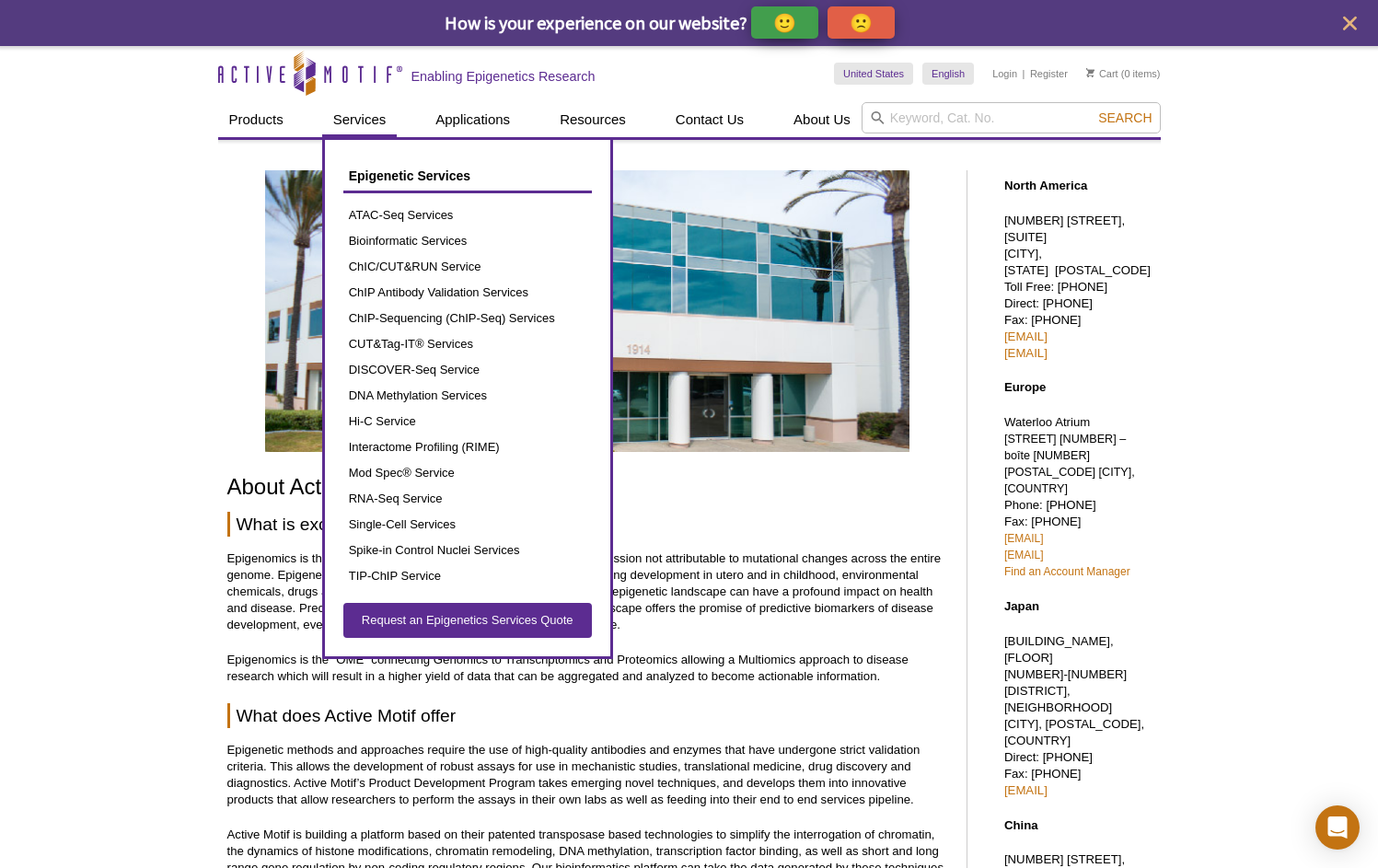 scroll, scrollTop: 0, scrollLeft: 0, axis: both 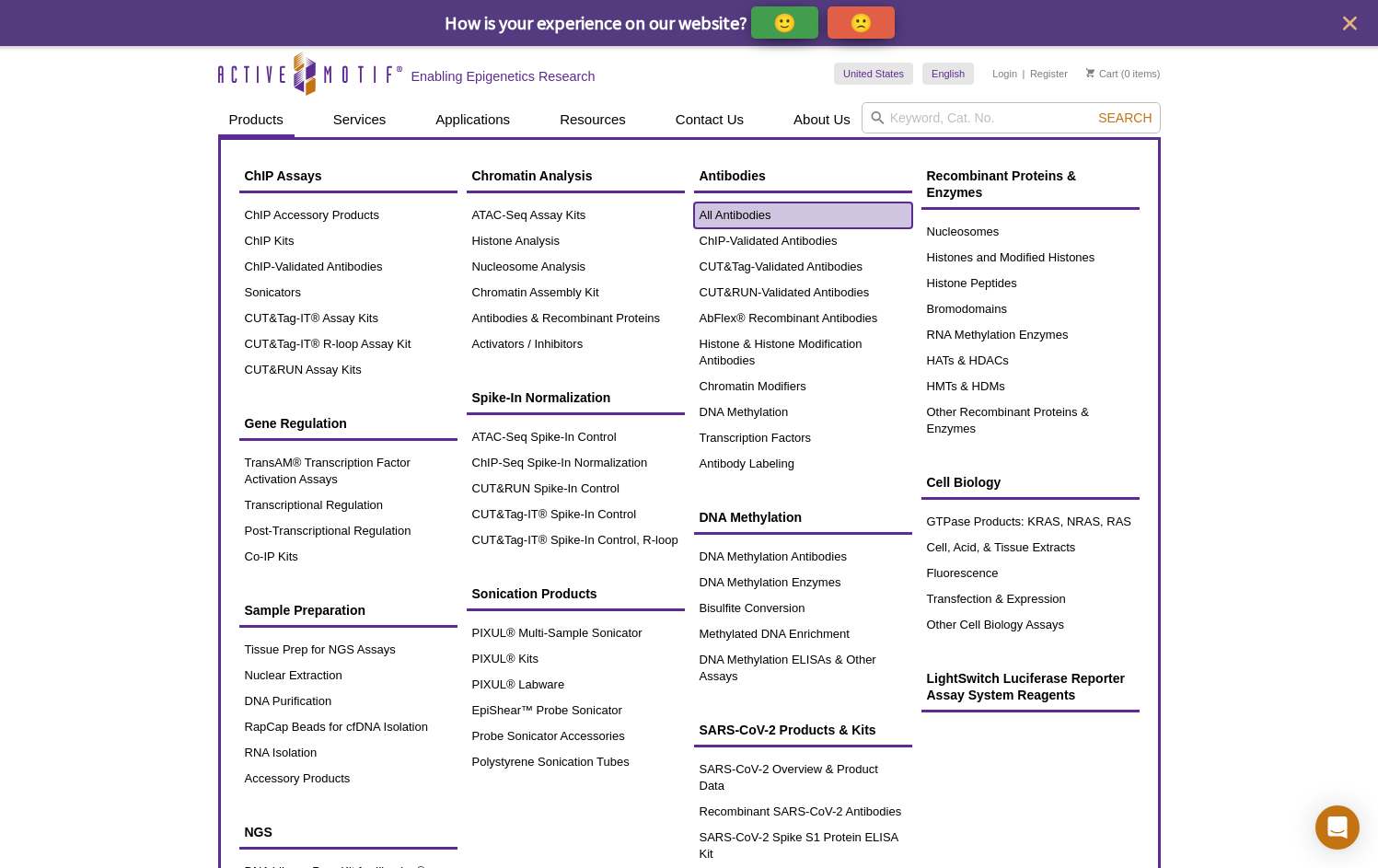 click on "All Antibodies" at bounding box center [803, 215] 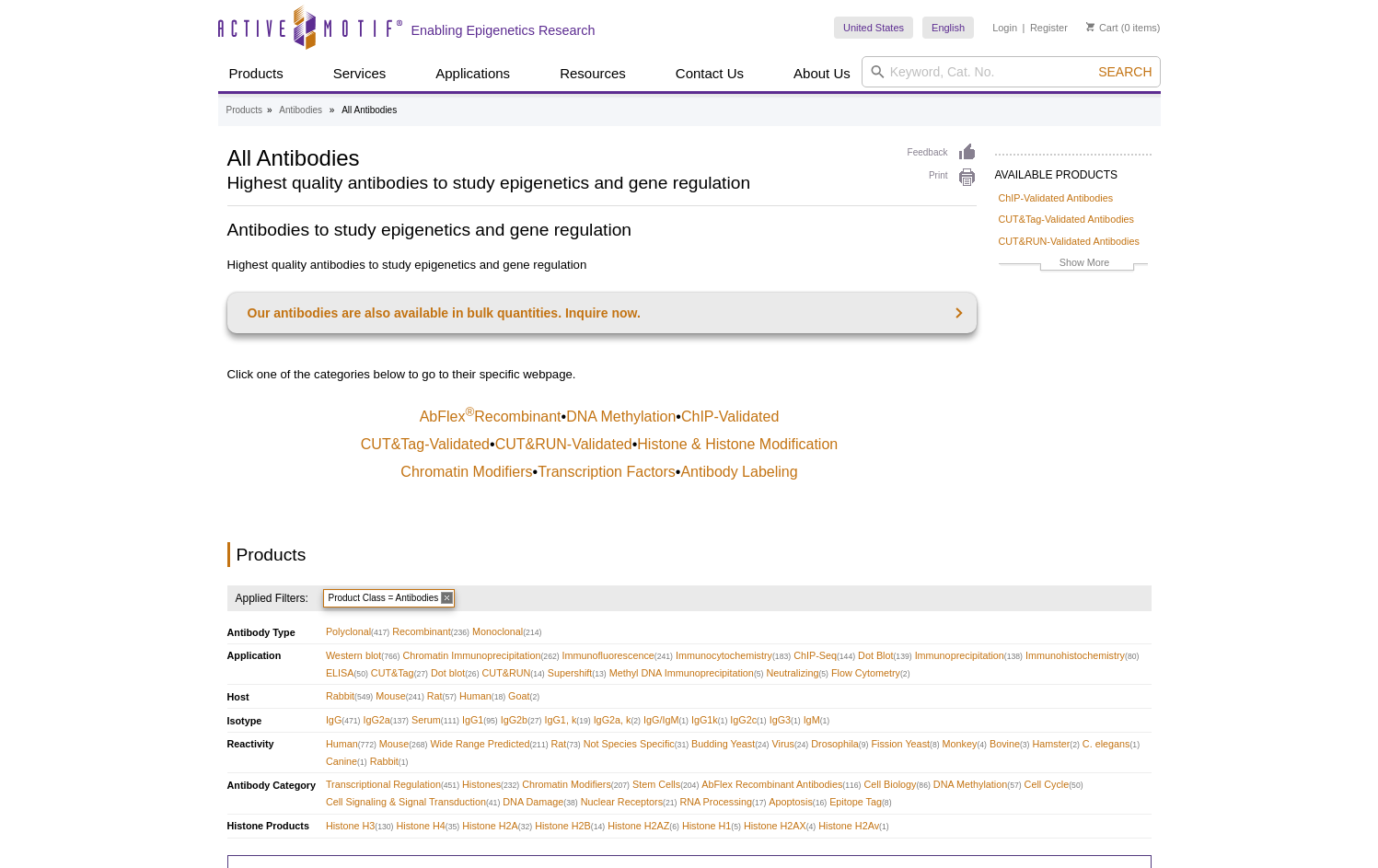 scroll, scrollTop: 0, scrollLeft: 0, axis: both 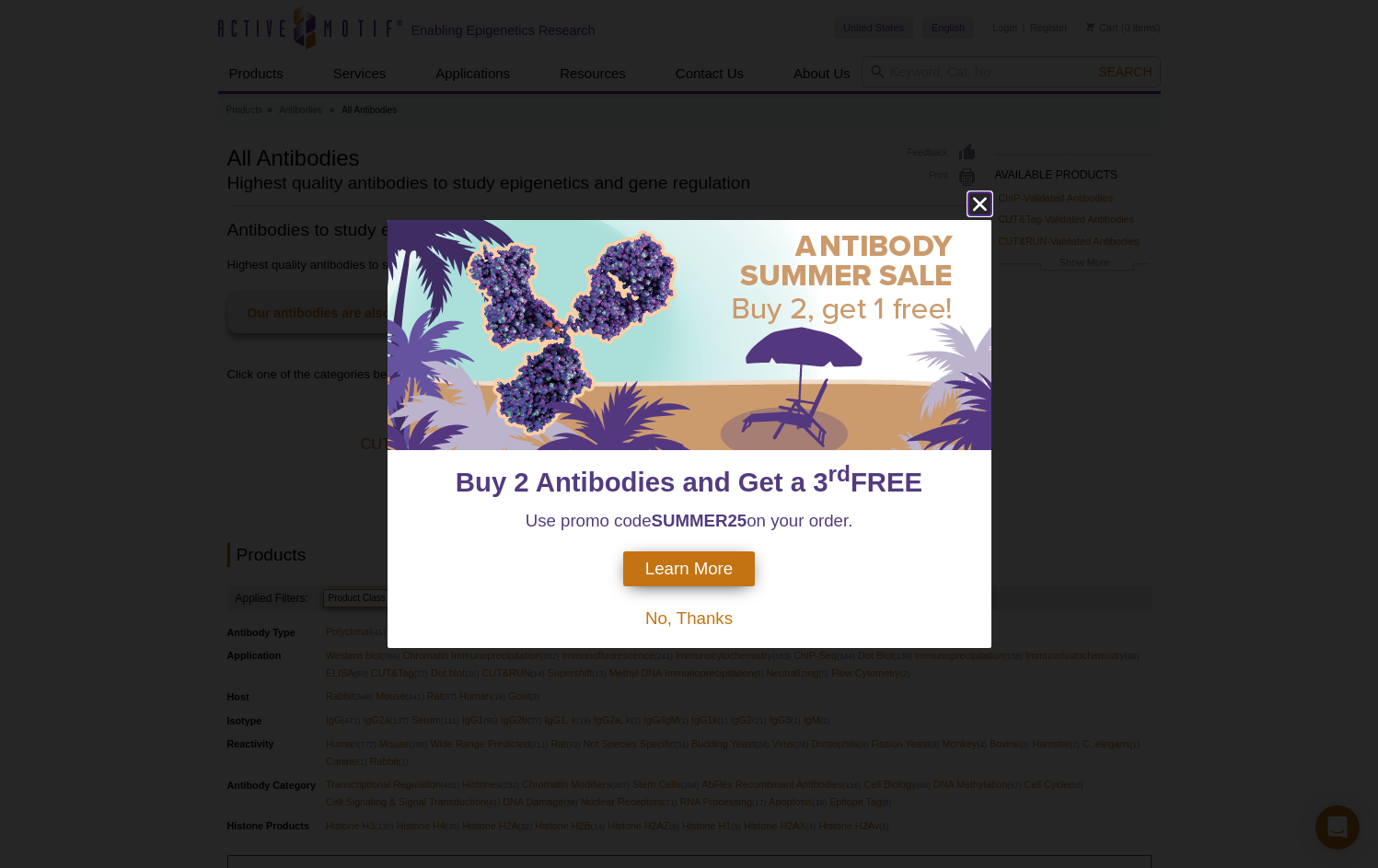 click 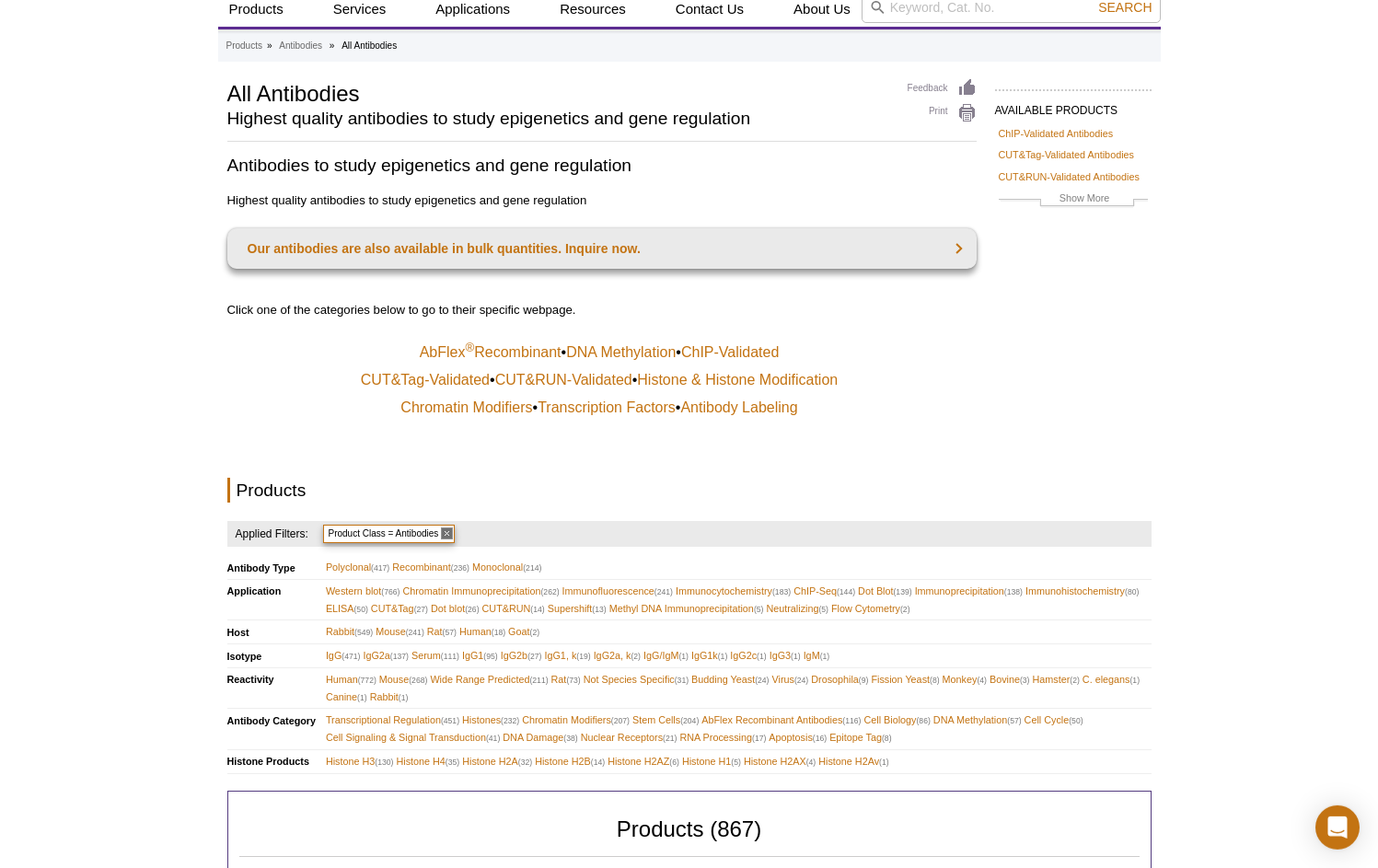 scroll, scrollTop: 0, scrollLeft: 0, axis: both 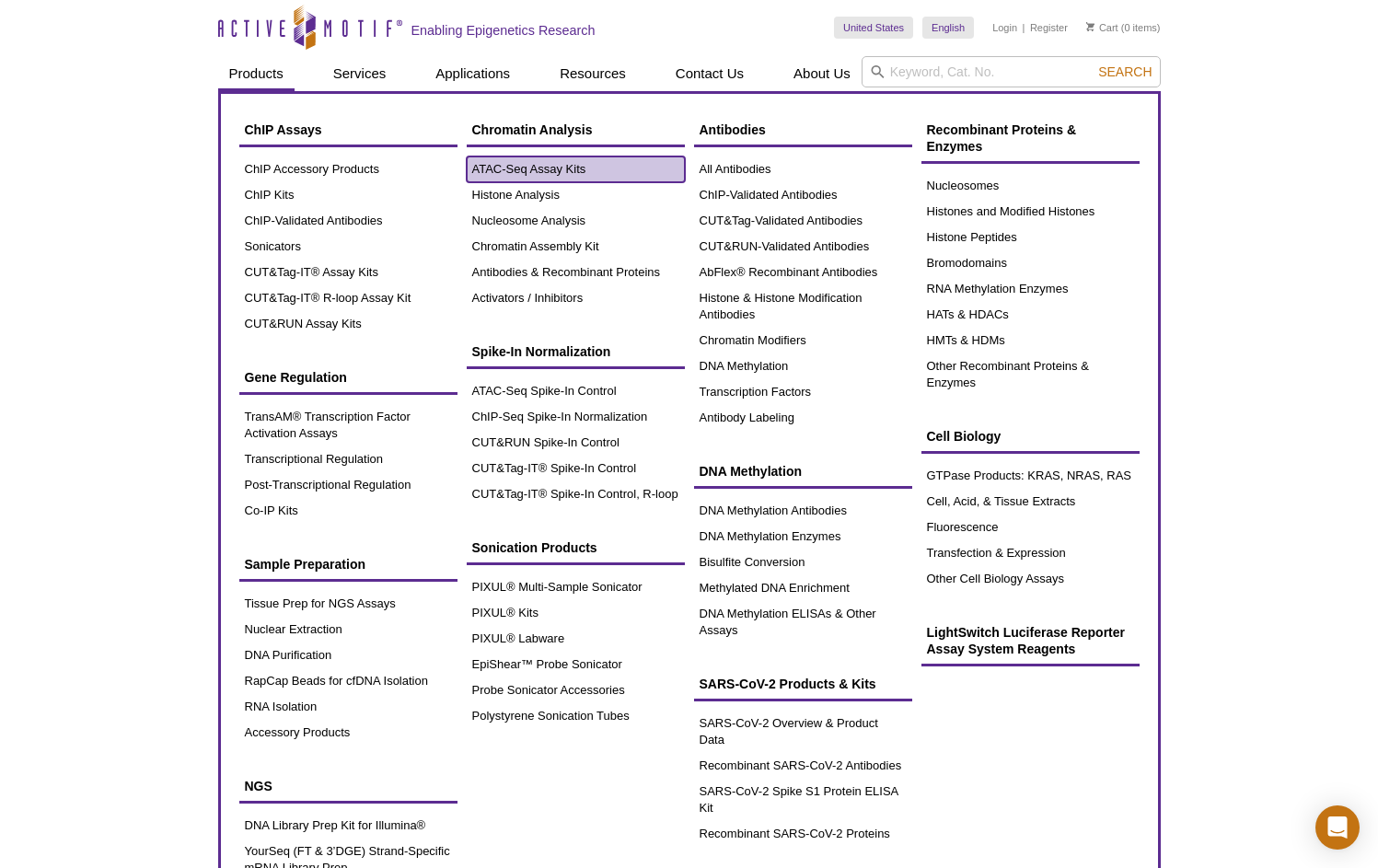 click on "ATAC-Seq Assay Kits" at bounding box center [575, 169] 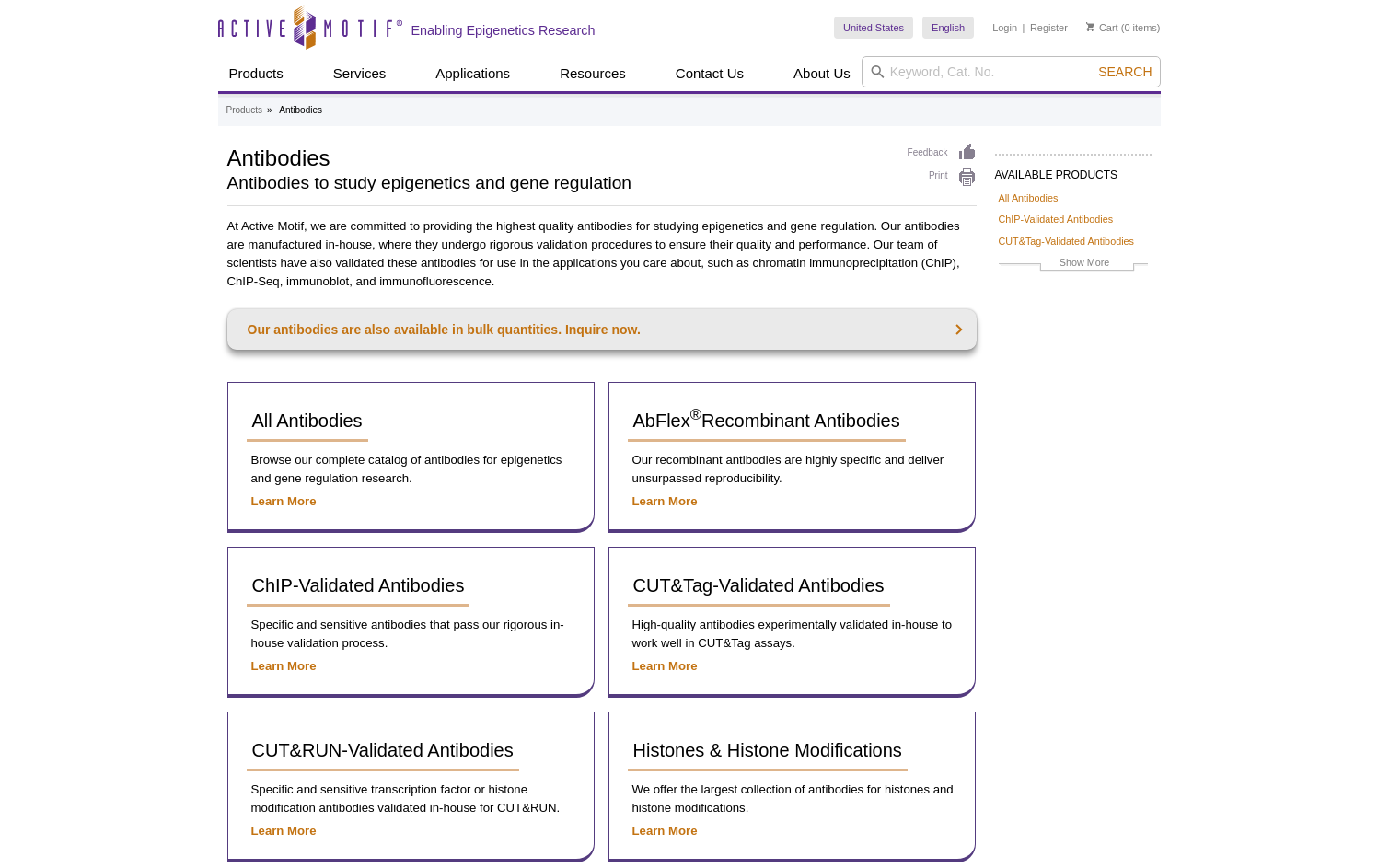 scroll, scrollTop: 0, scrollLeft: 0, axis: both 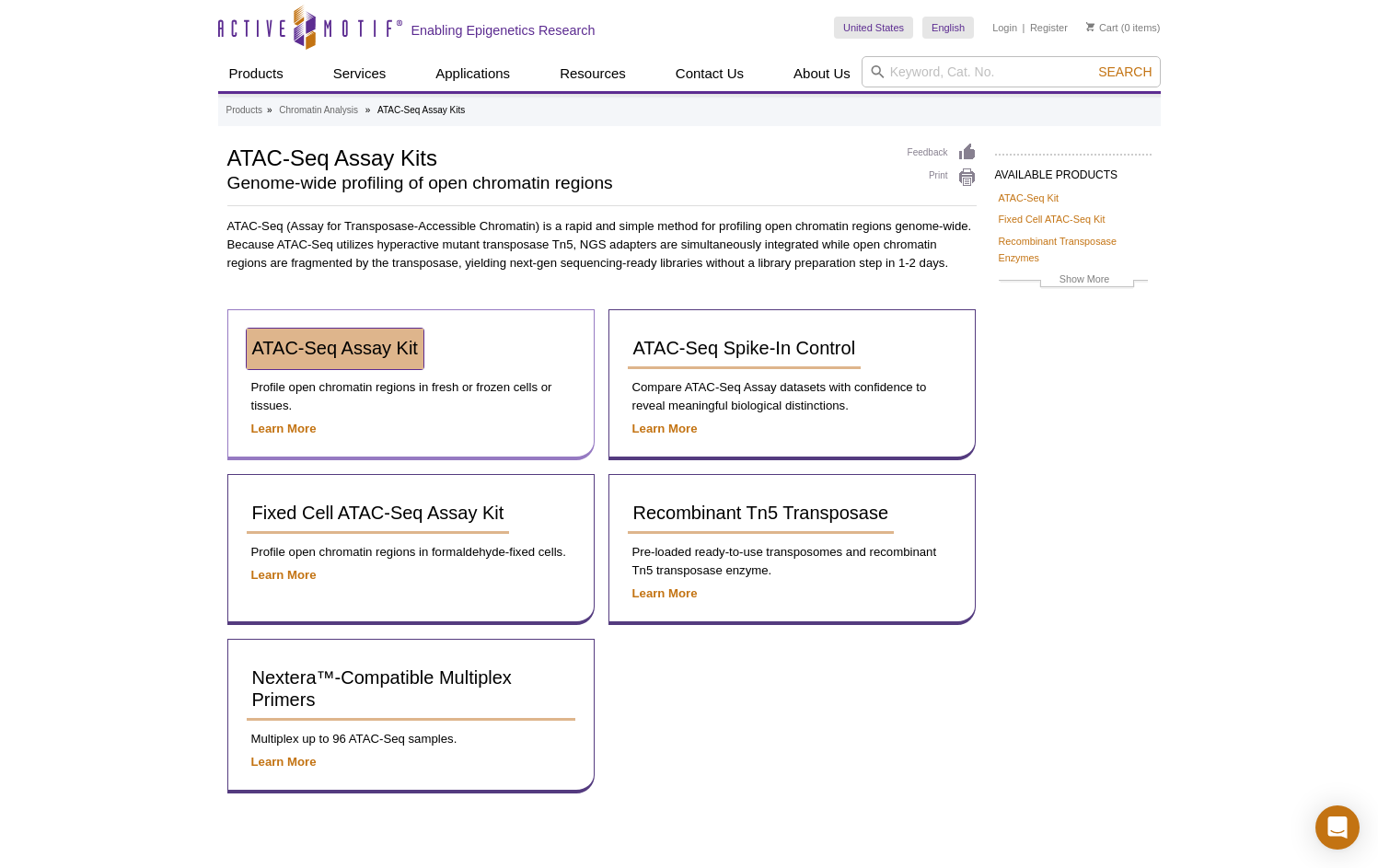 click on "ATAC-Seq Assay Kit" at bounding box center (335, 348) 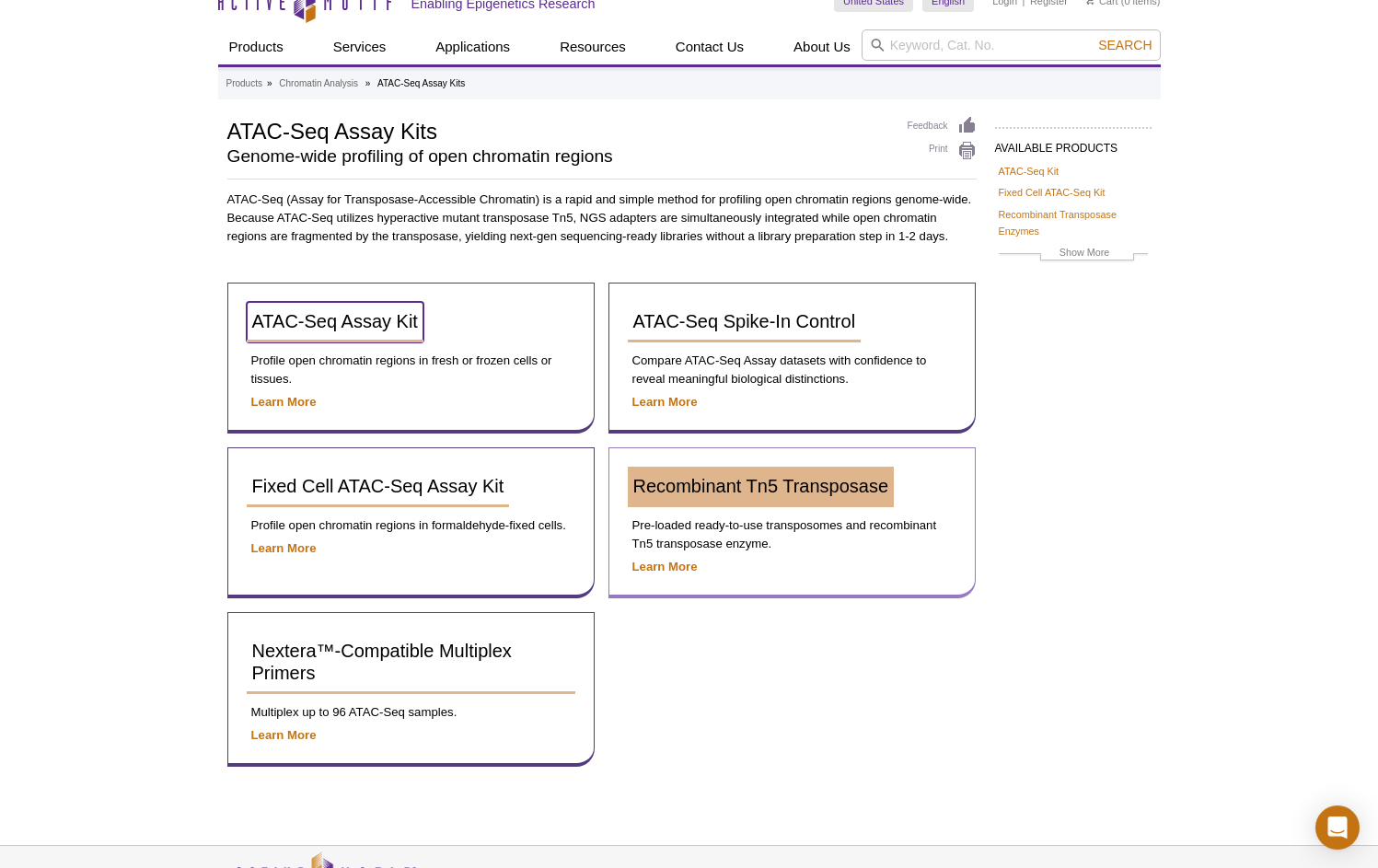 scroll, scrollTop: 88, scrollLeft: 0, axis: vertical 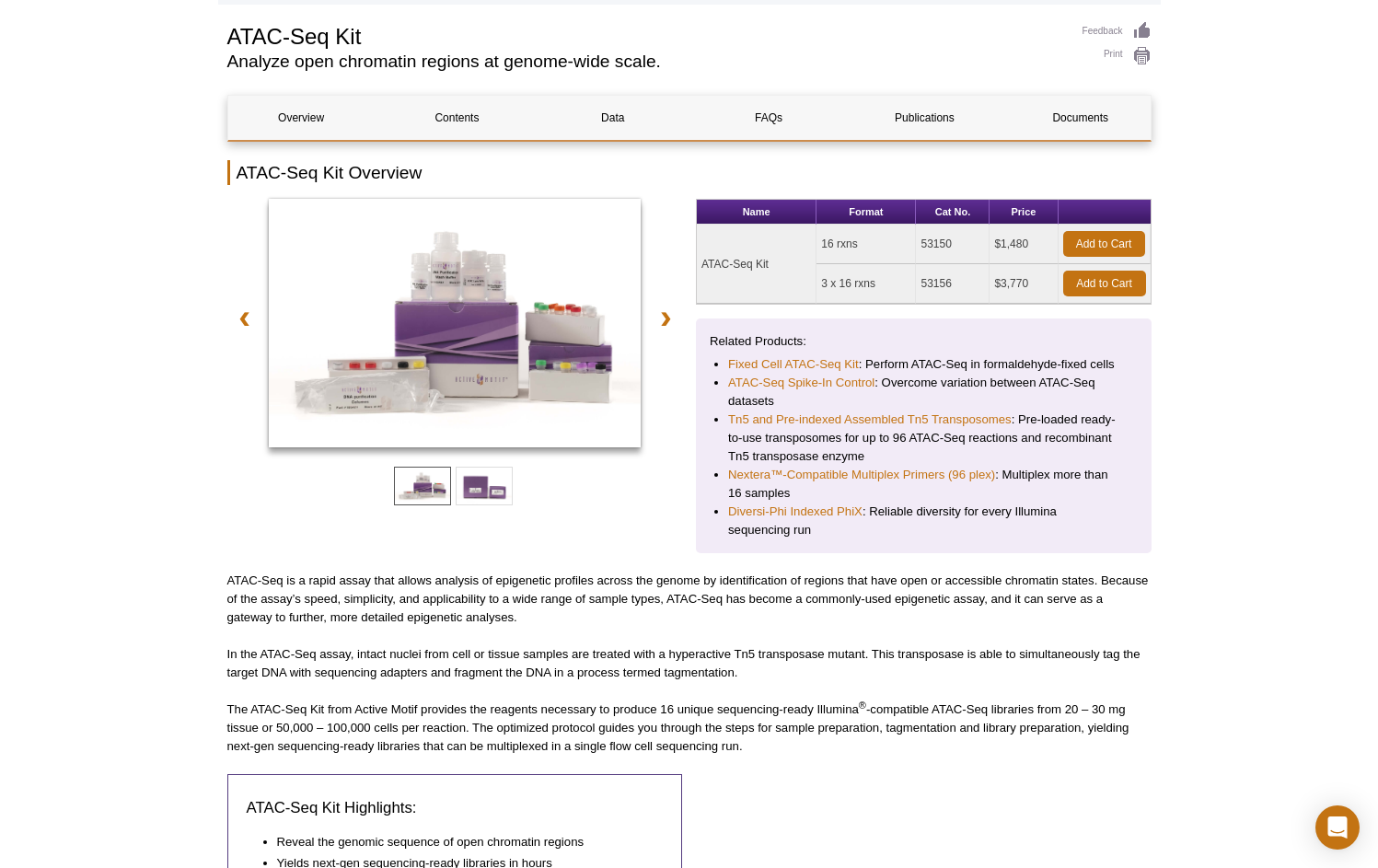 click on "ATAC-Seq Kit" at bounding box center [757, 264] 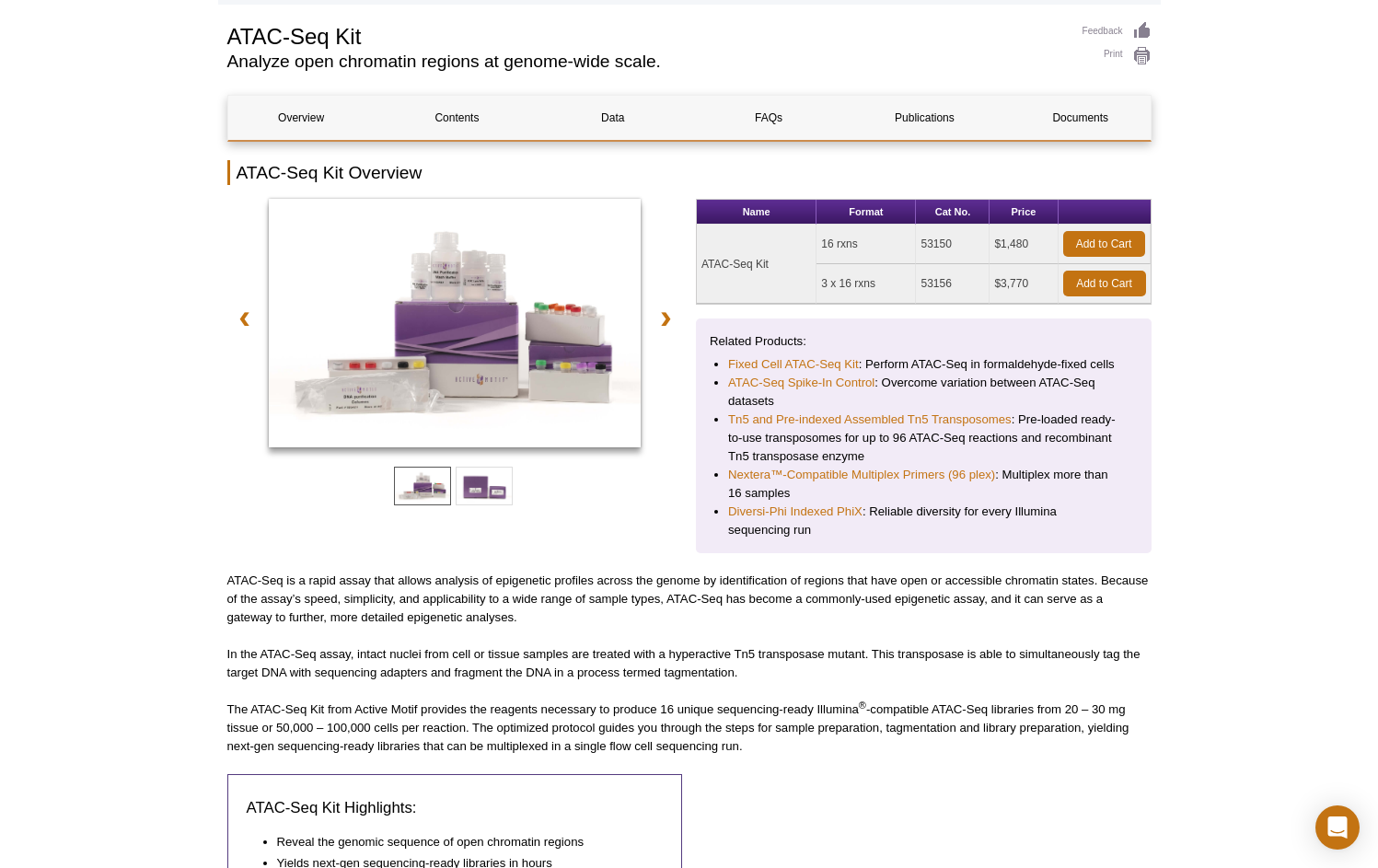 scroll, scrollTop: 0, scrollLeft: 0, axis: both 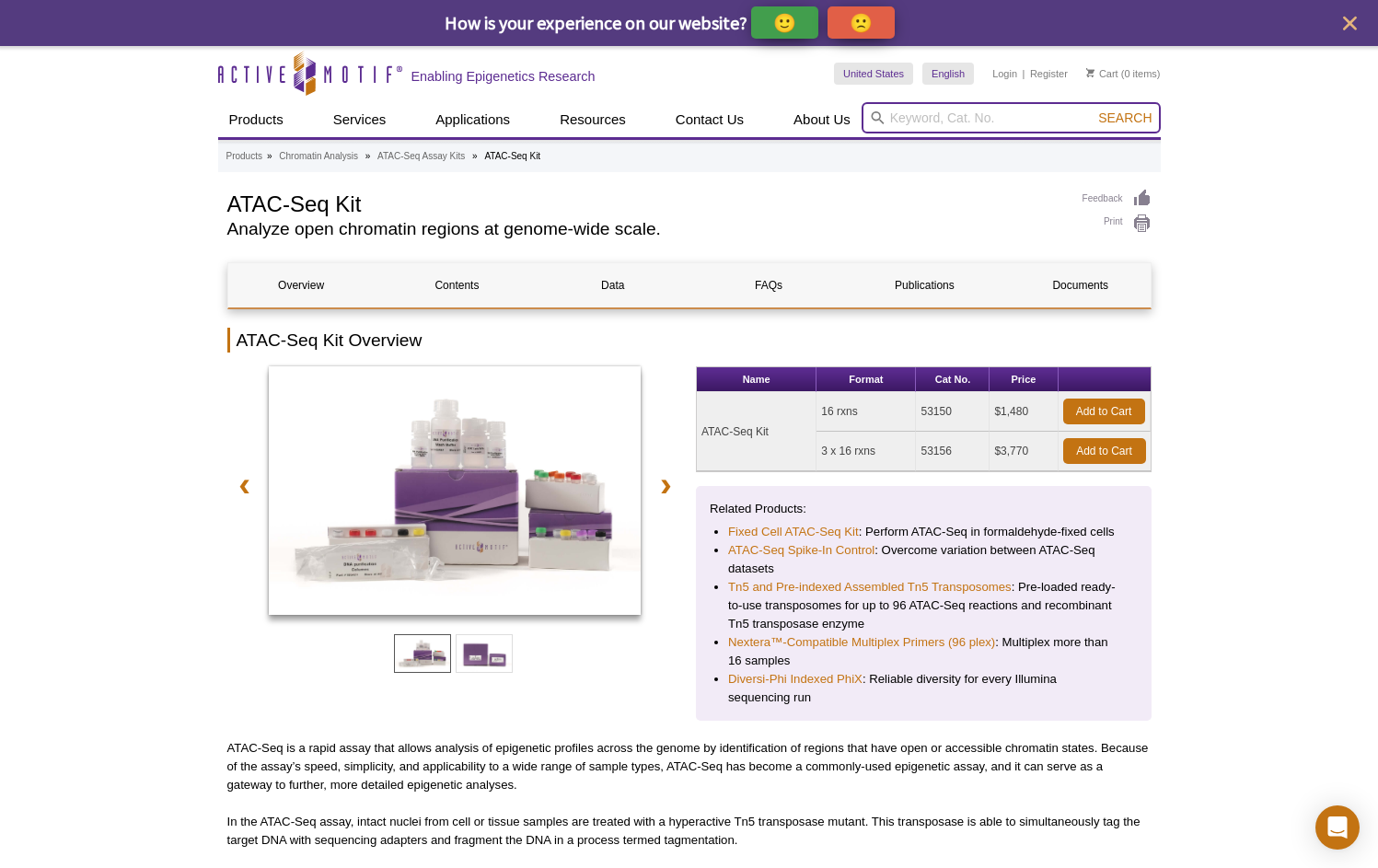 click at bounding box center (1011, 118) 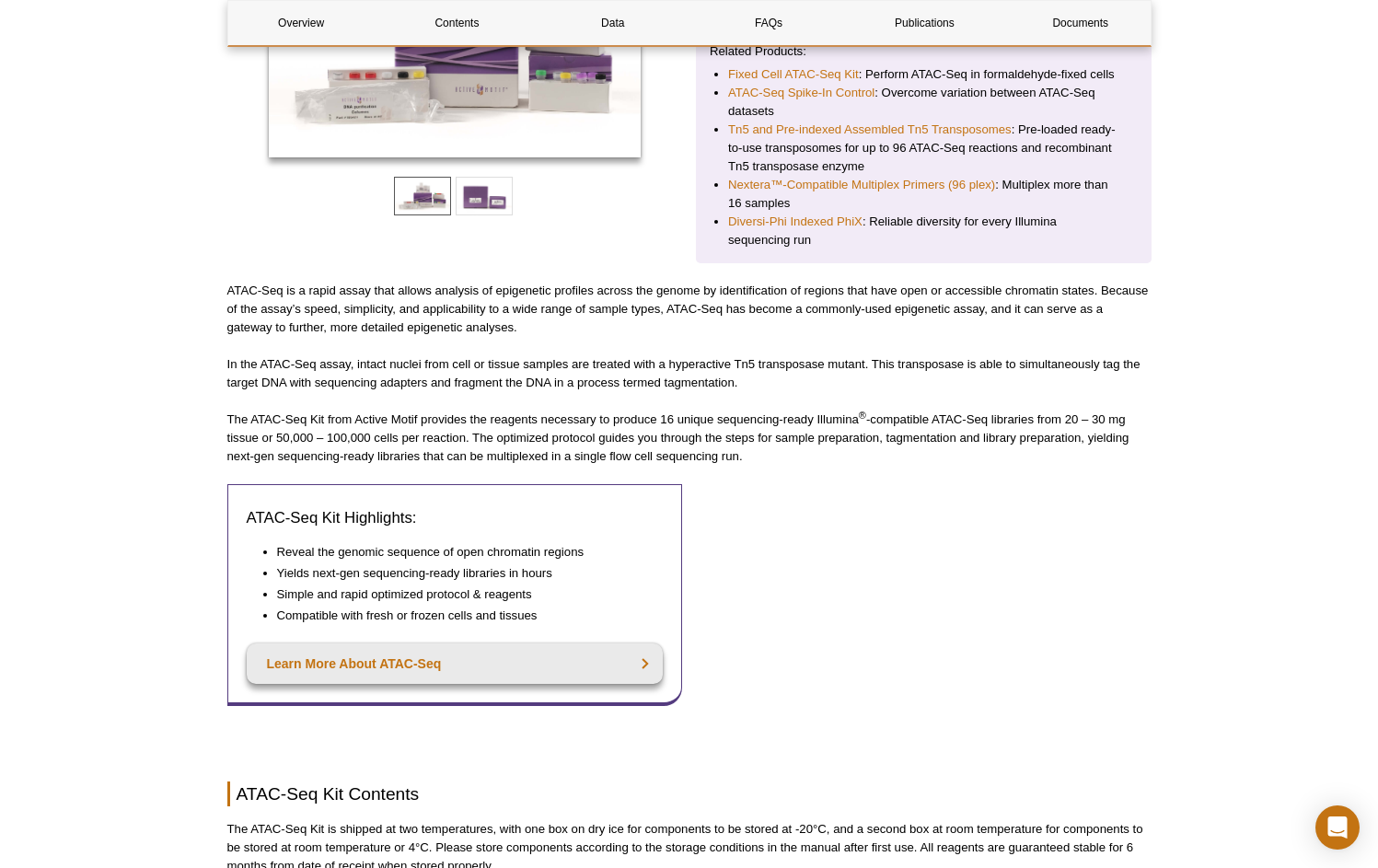 scroll, scrollTop: 206, scrollLeft: 0, axis: vertical 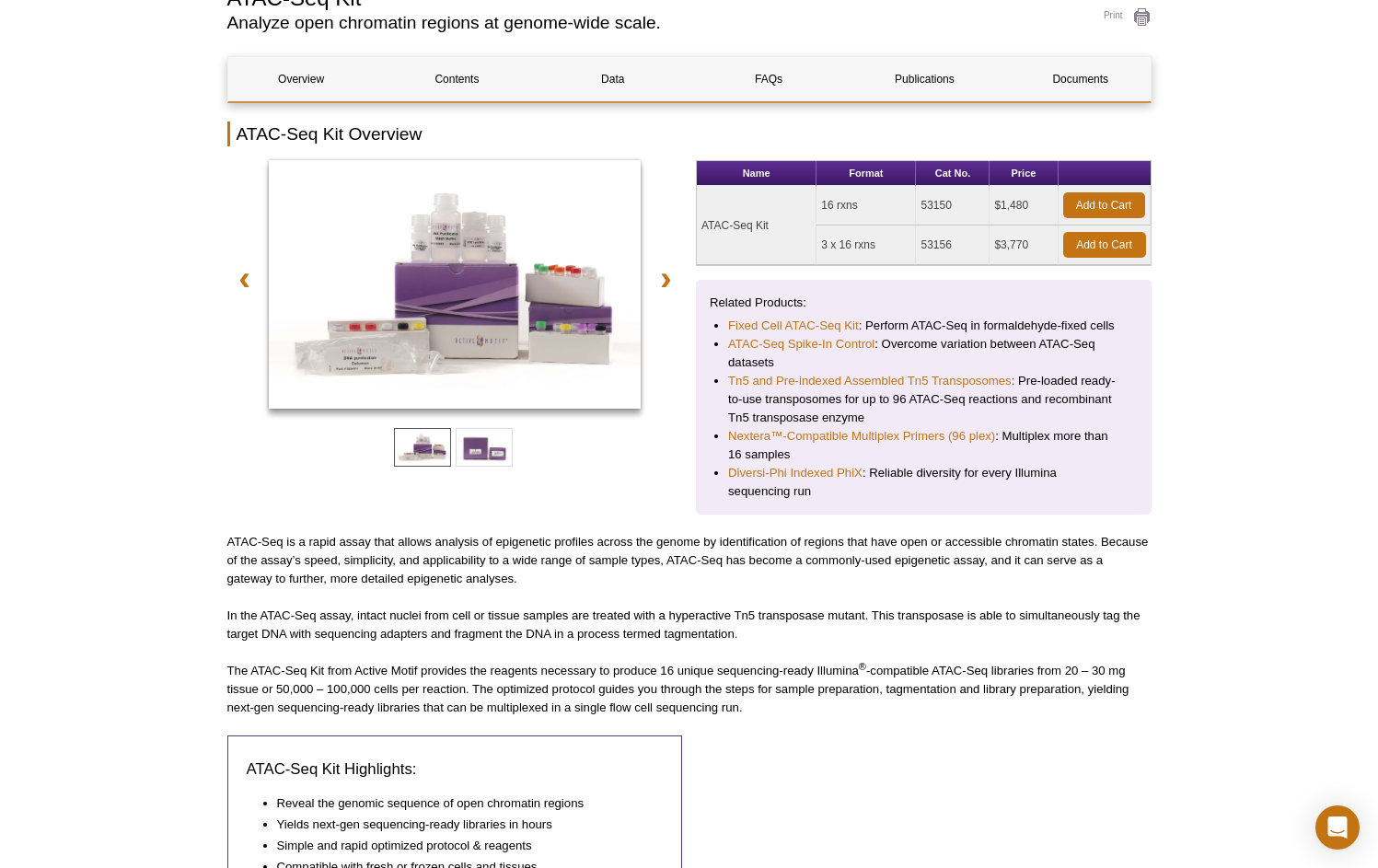 click on "ATAC-Seq Kit" at bounding box center [757, 226] 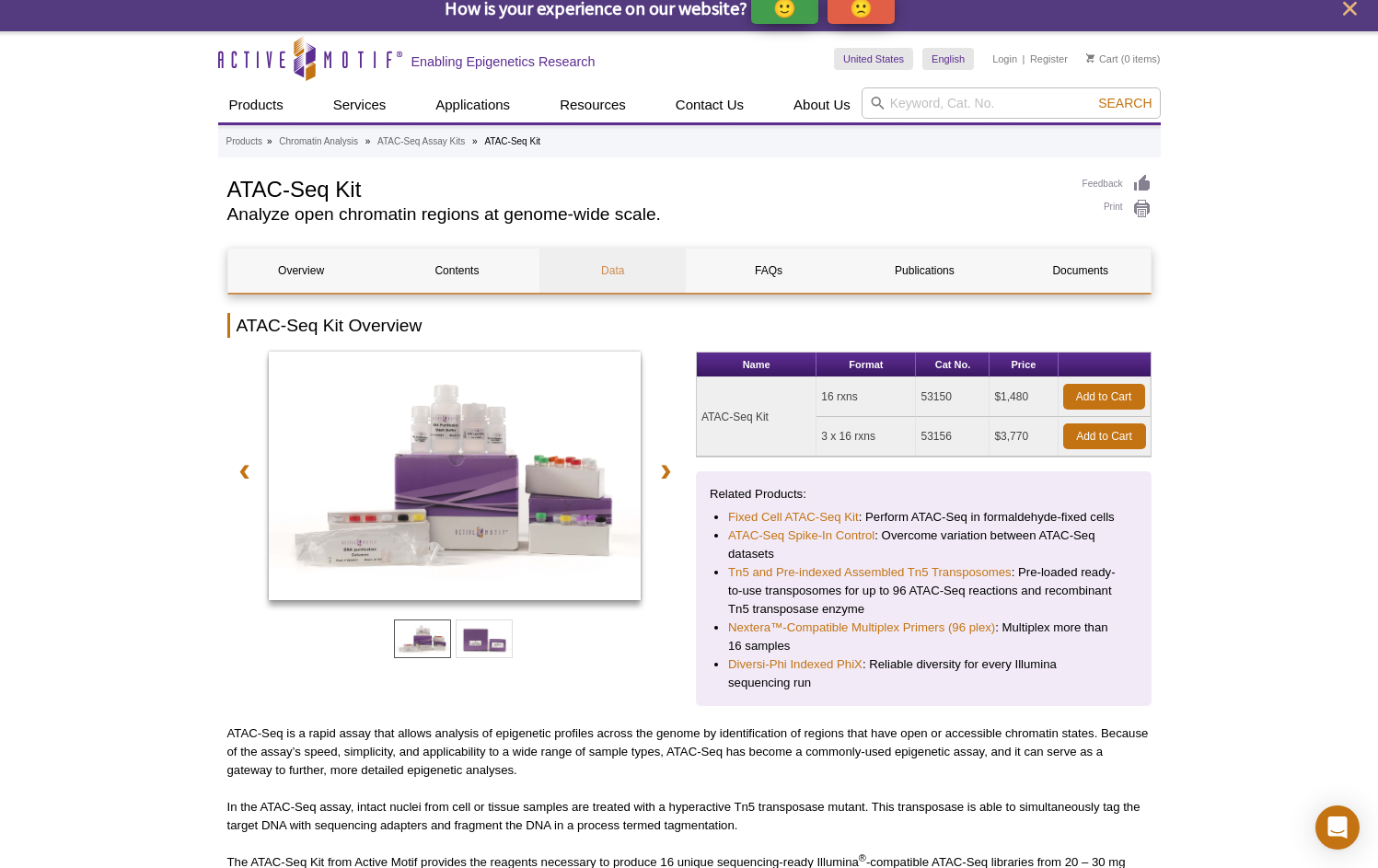 scroll, scrollTop: 15, scrollLeft: 0, axis: vertical 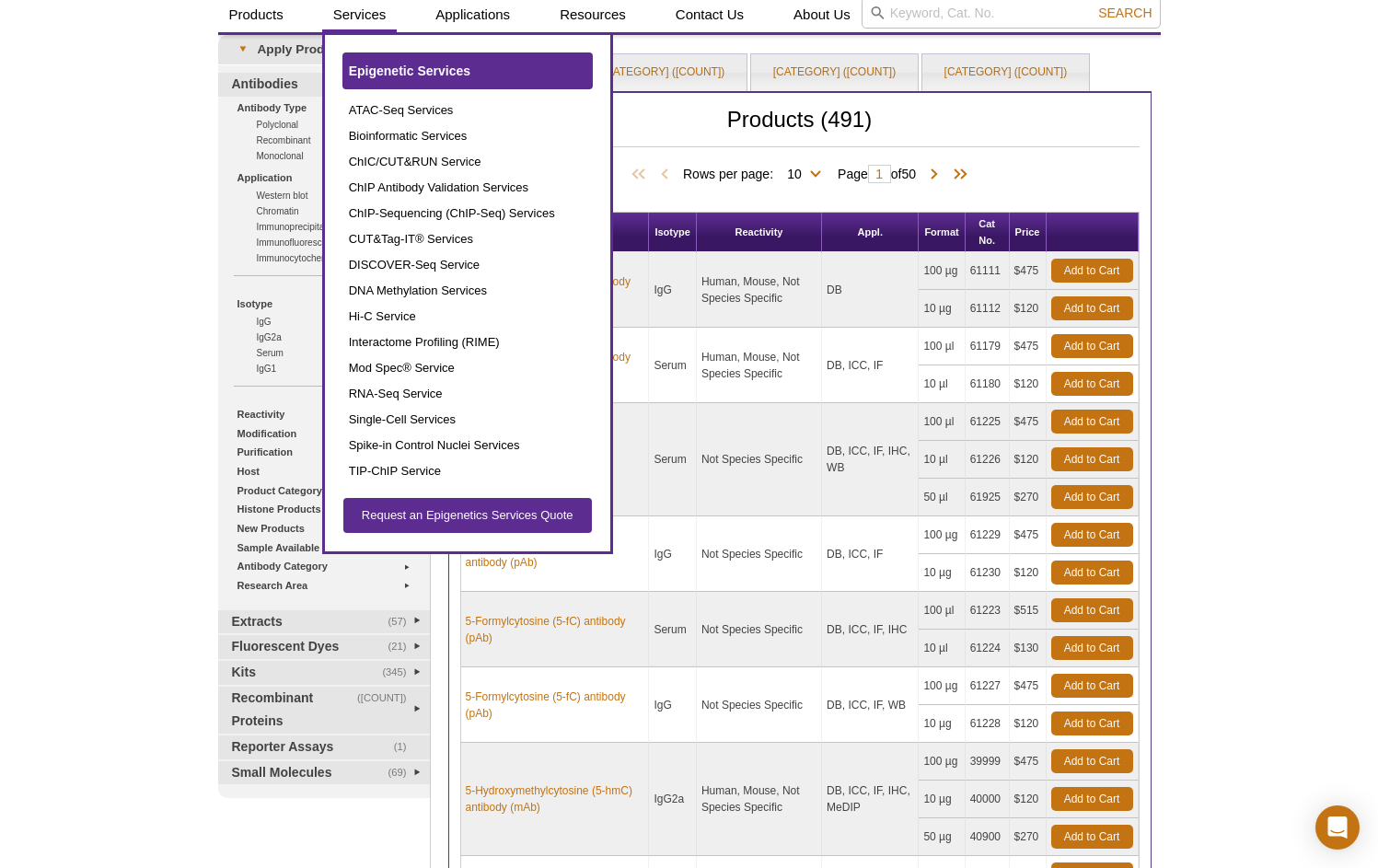 click on "Epigenetic Services" at bounding box center (410, 71) 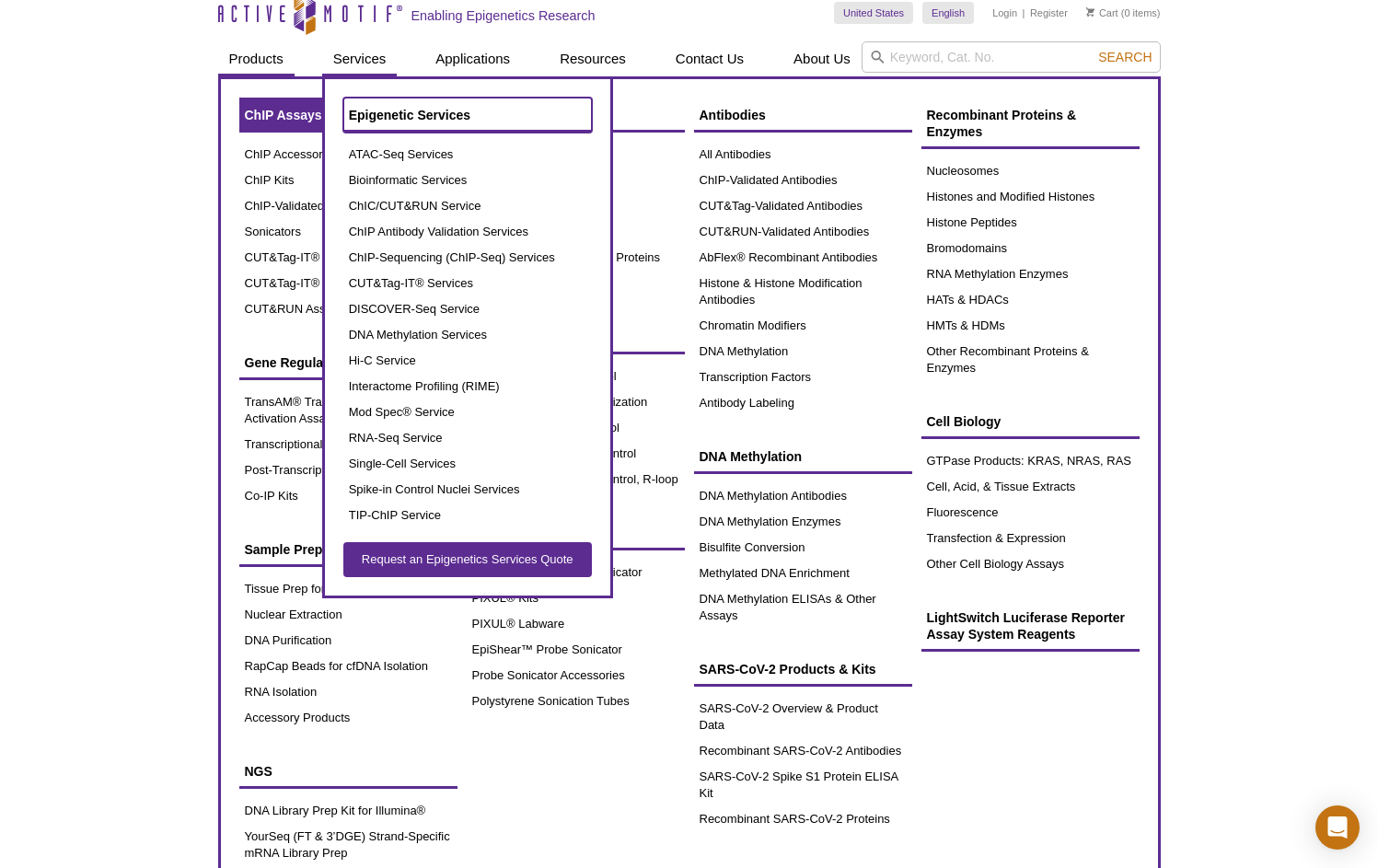 scroll, scrollTop: 0, scrollLeft: 0, axis: both 